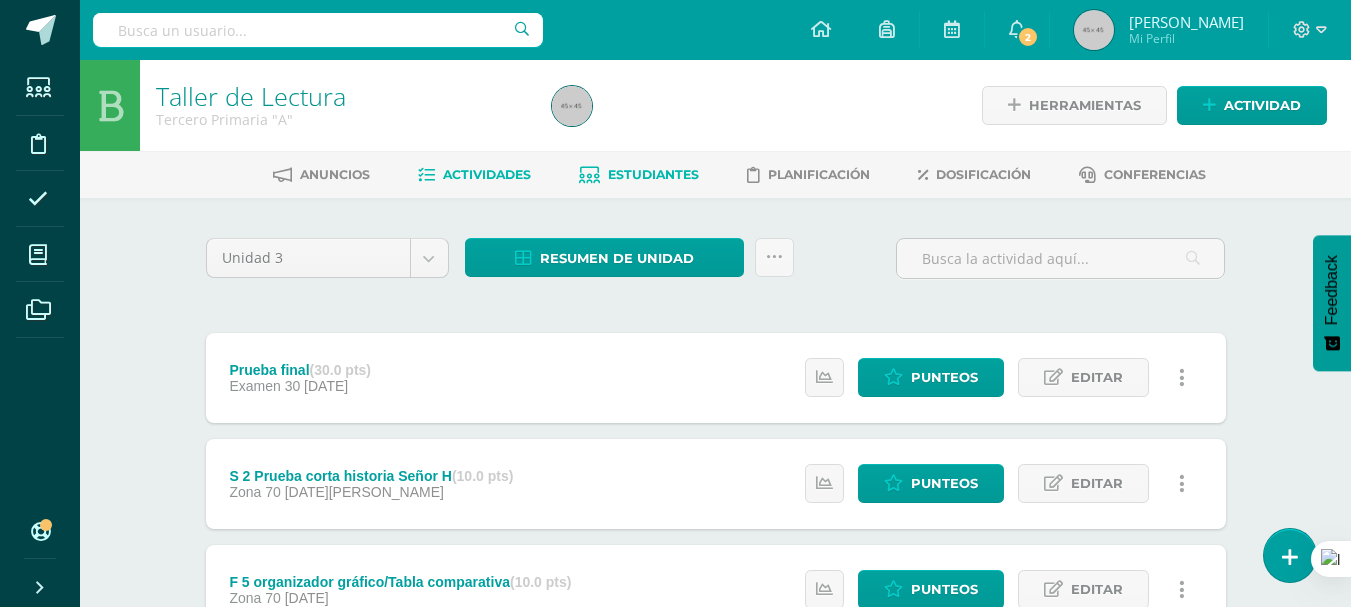 scroll, scrollTop: 0, scrollLeft: 0, axis: both 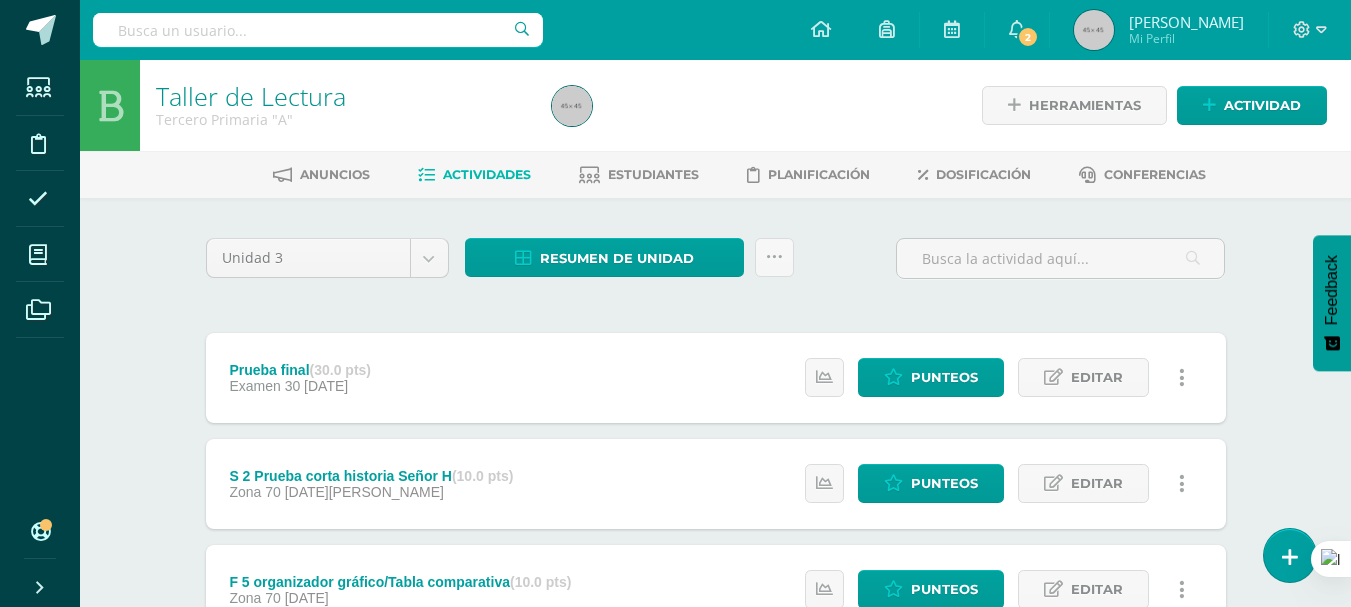 click on "Estudiantes" at bounding box center [653, 174] 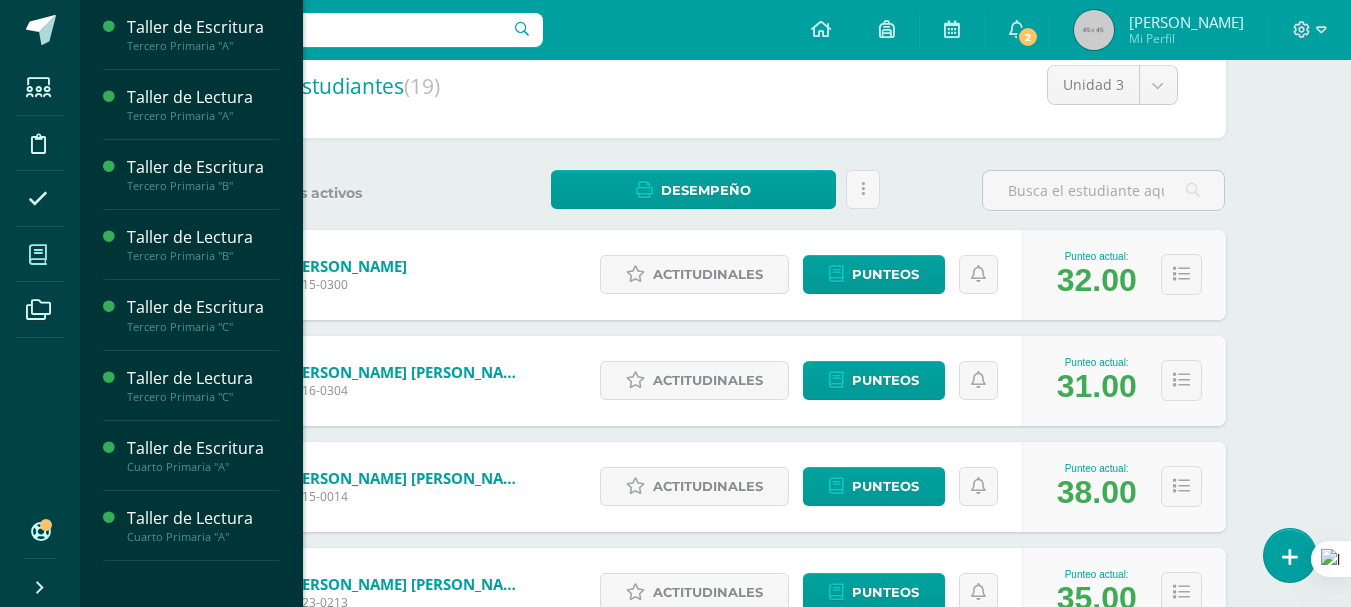 scroll, scrollTop: 0, scrollLeft: 0, axis: both 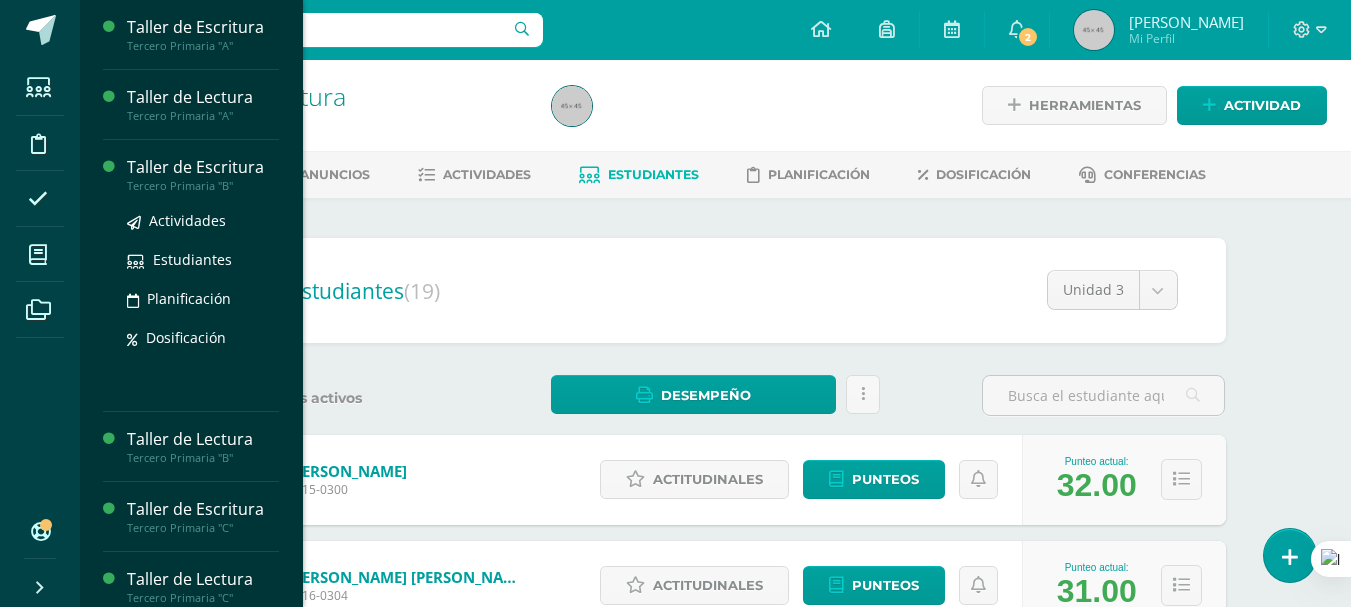 click on "Taller de Escritura" at bounding box center [203, 167] 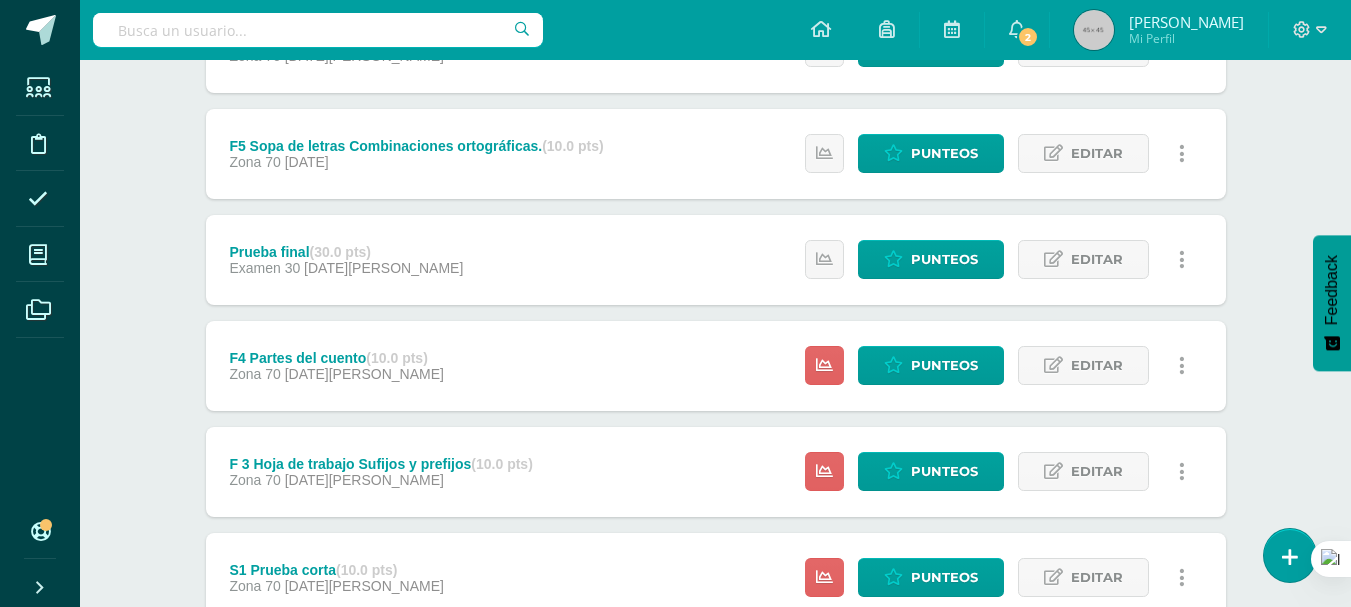 scroll, scrollTop: 600, scrollLeft: 0, axis: vertical 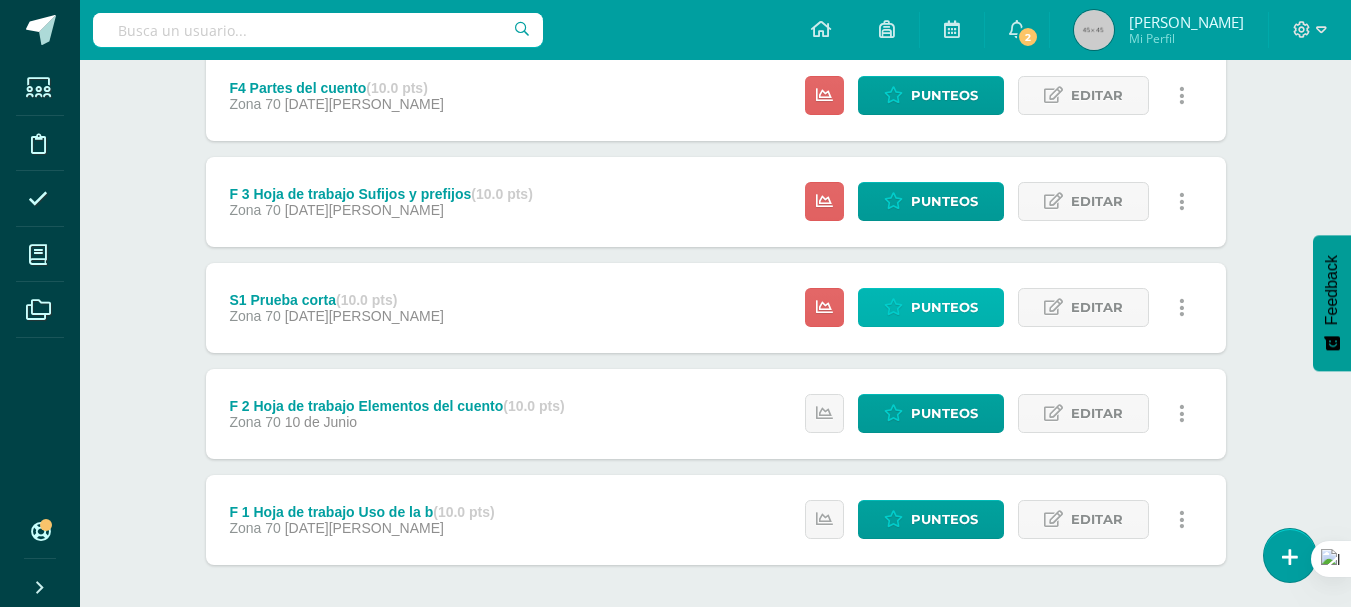 click on "Punteos" at bounding box center [944, 307] 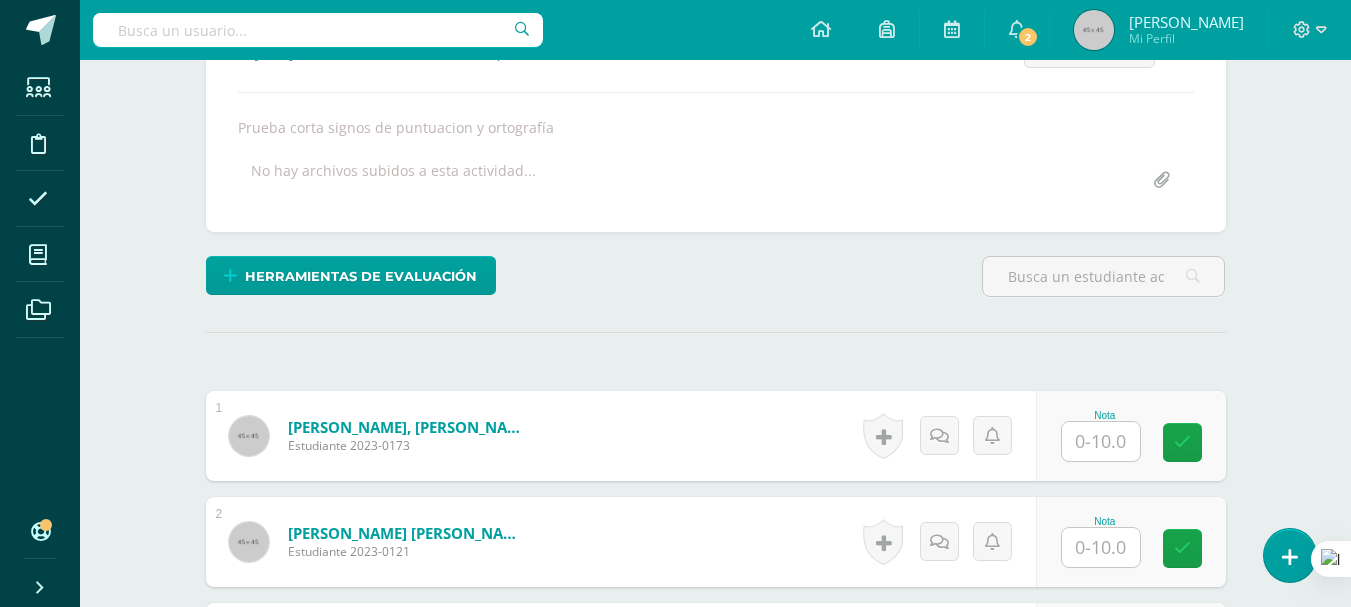 scroll, scrollTop: 423, scrollLeft: 0, axis: vertical 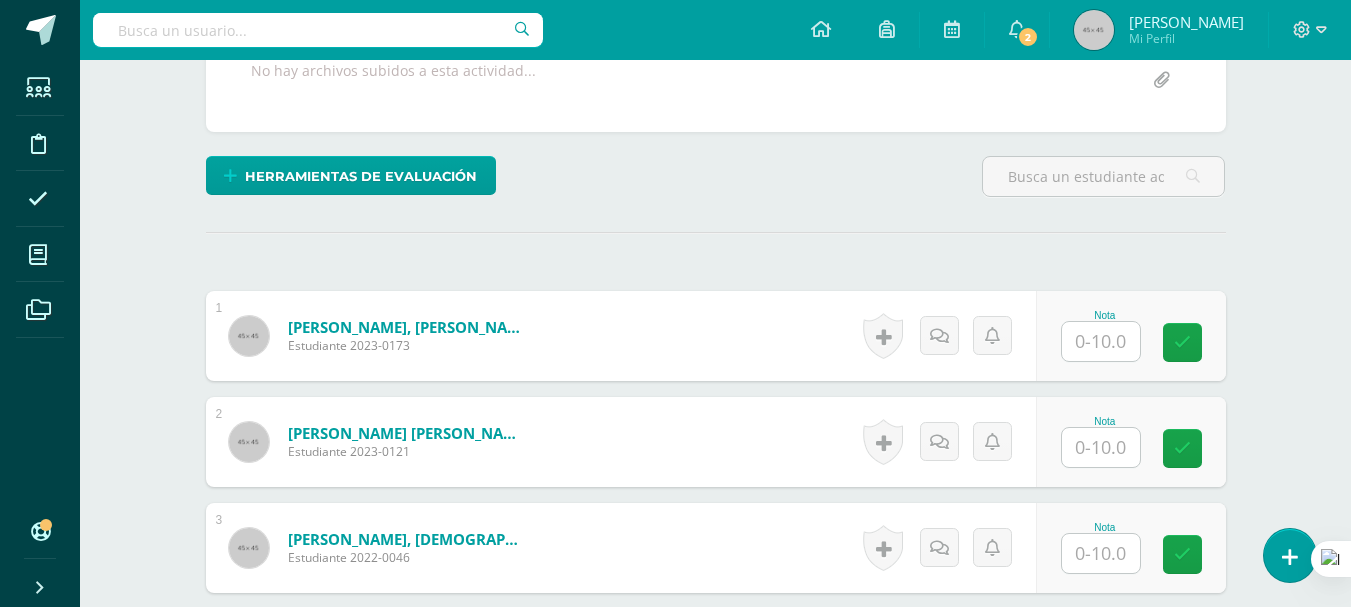 click at bounding box center [1101, 341] 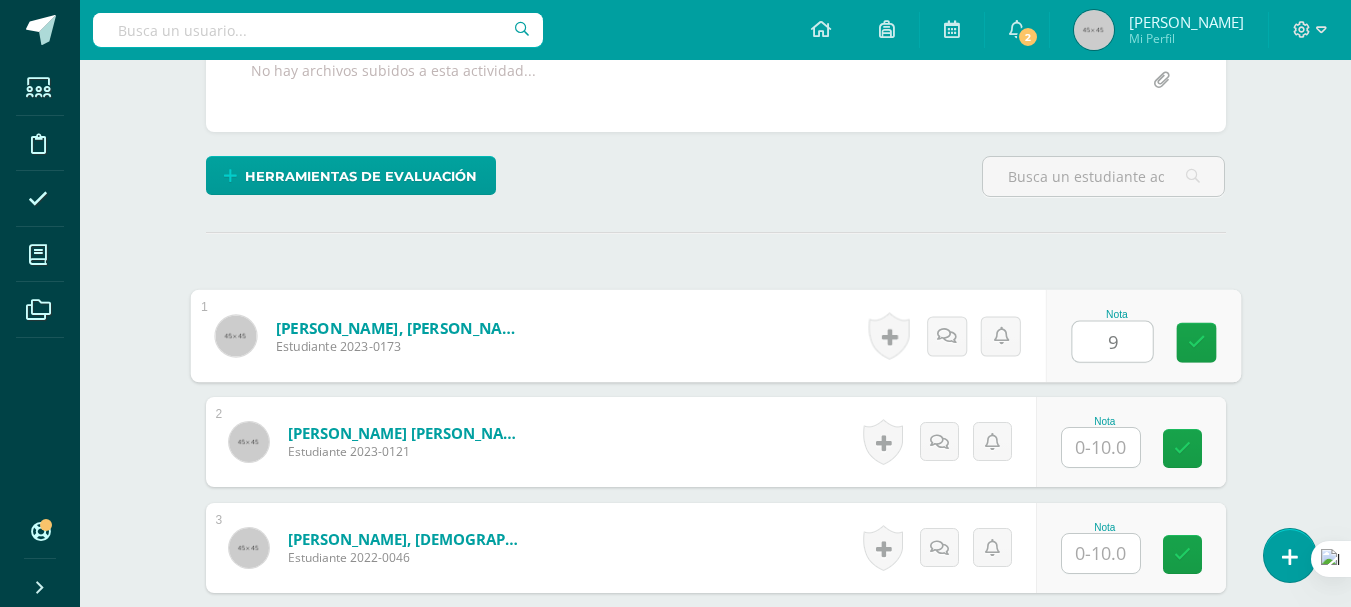 type on "9" 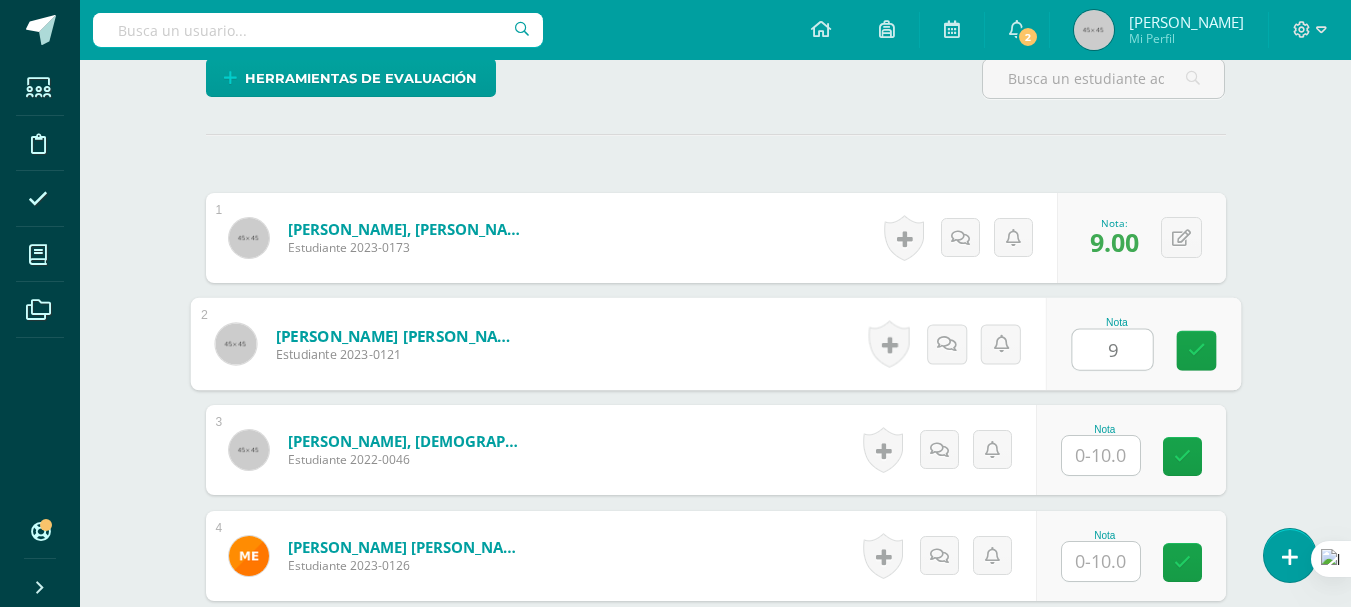 scroll, scrollTop: 523, scrollLeft: 0, axis: vertical 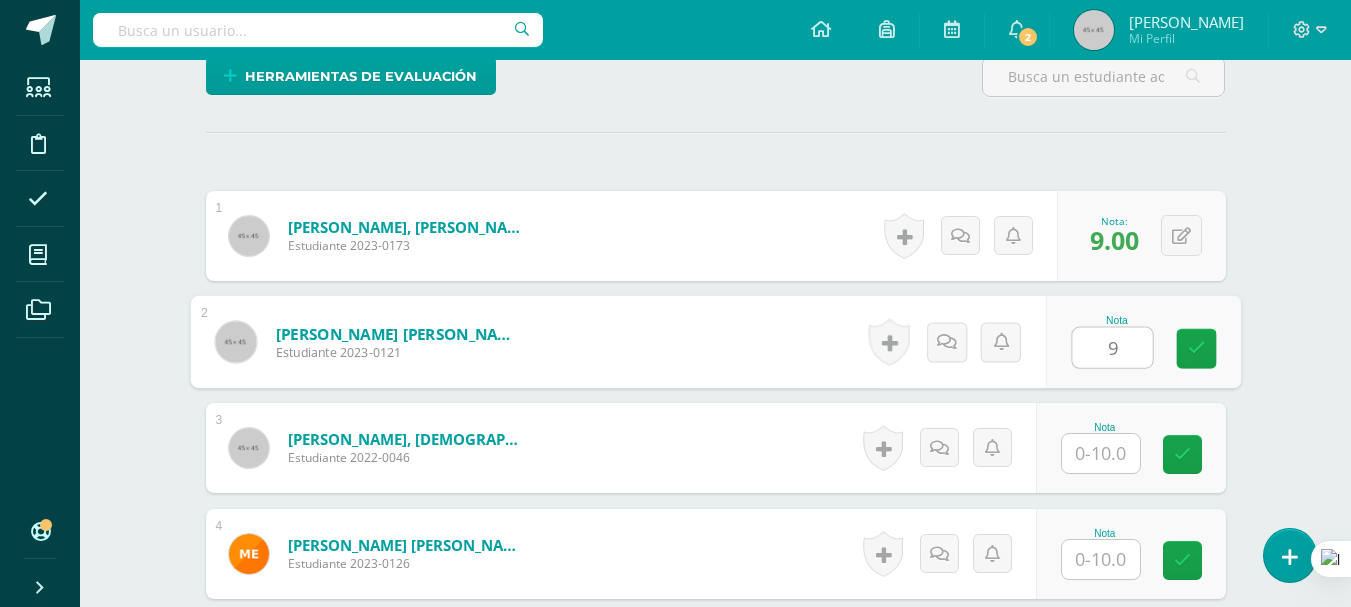 type on "9" 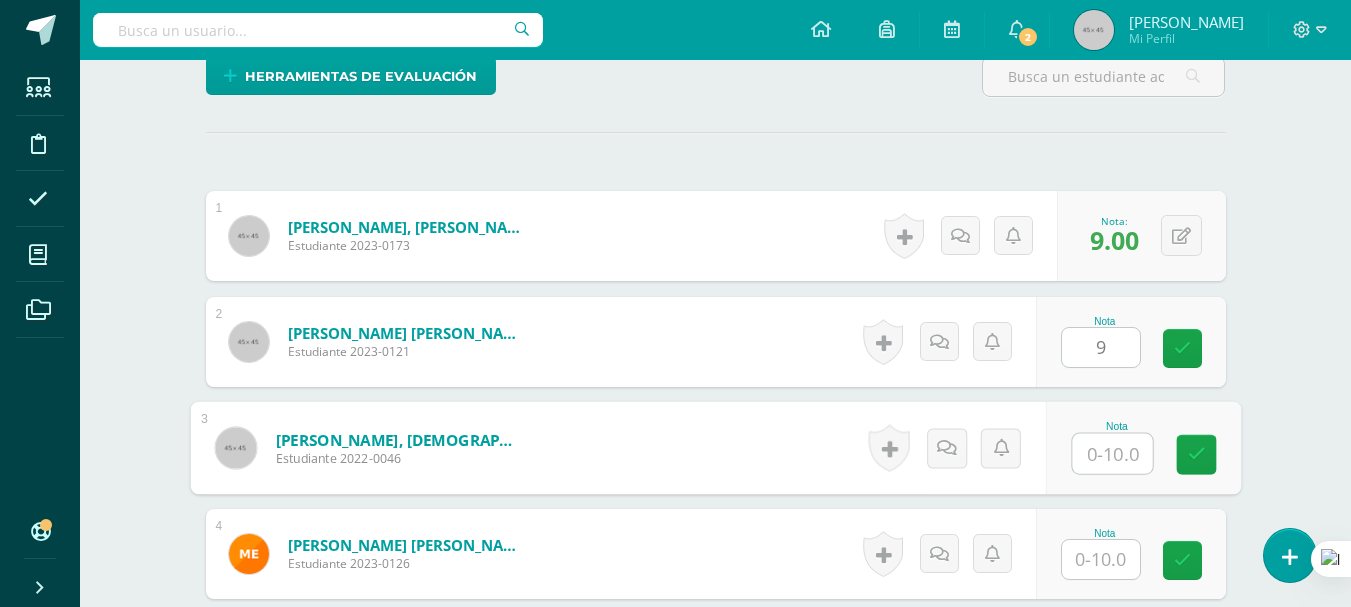 click at bounding box center (1112, 454) 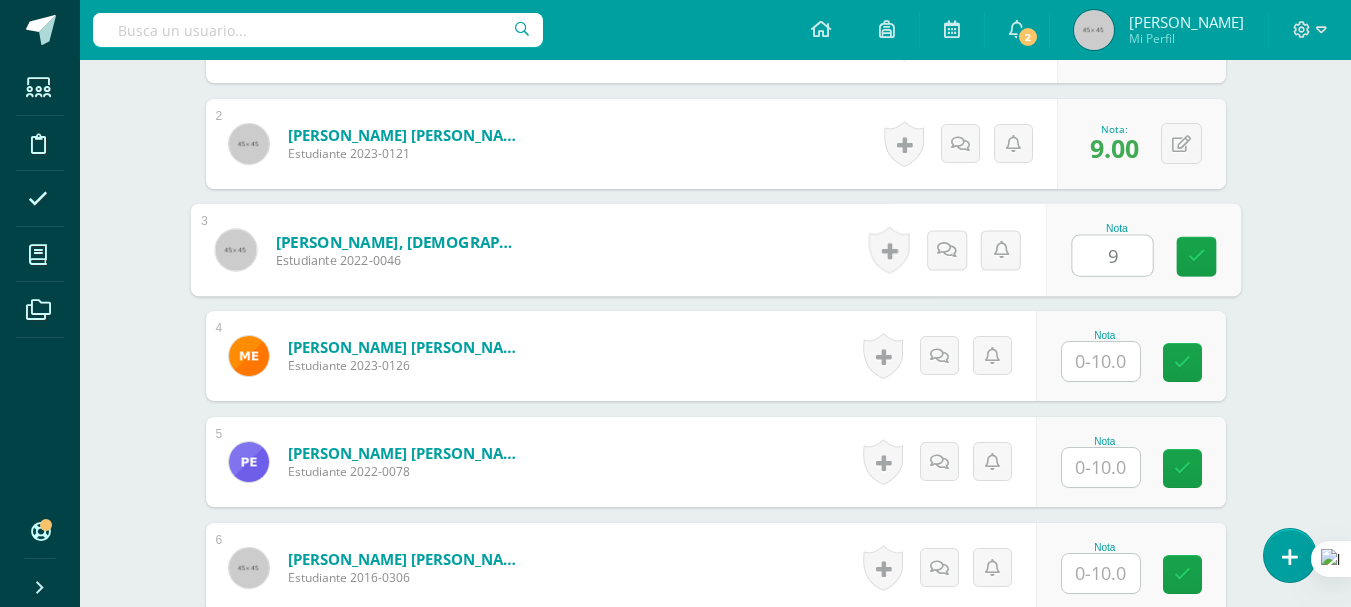 scroll, scrollTop: 723, scrollLeft: 0, axis: vertical 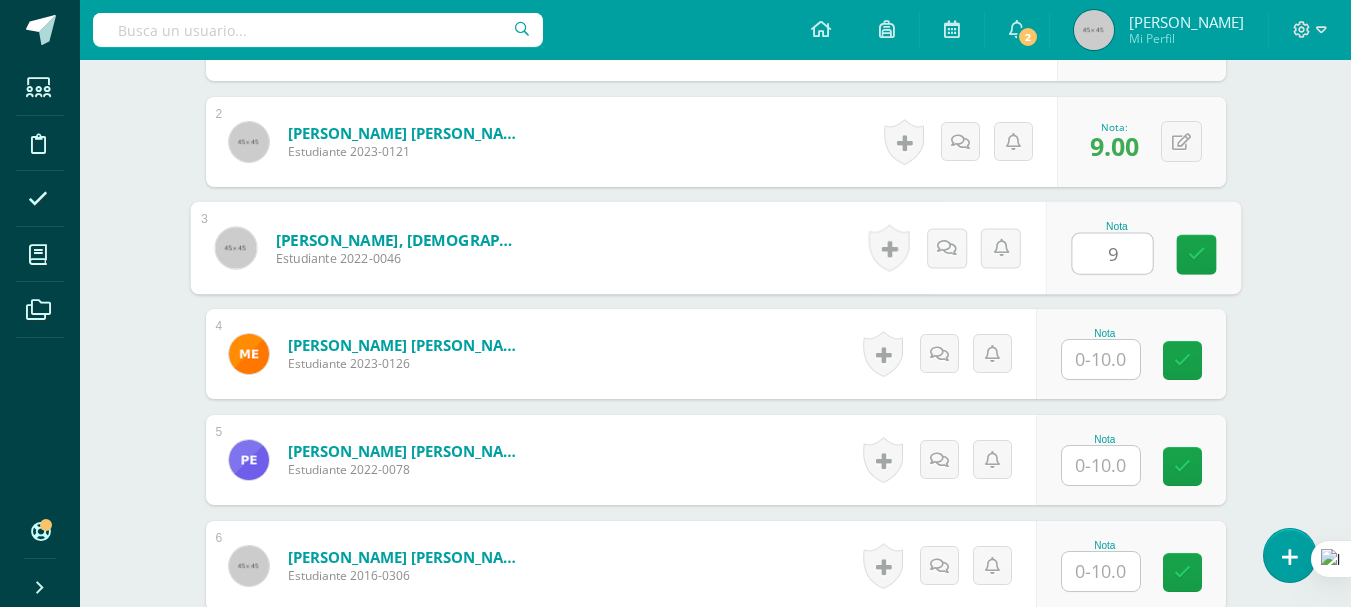 type on "9" 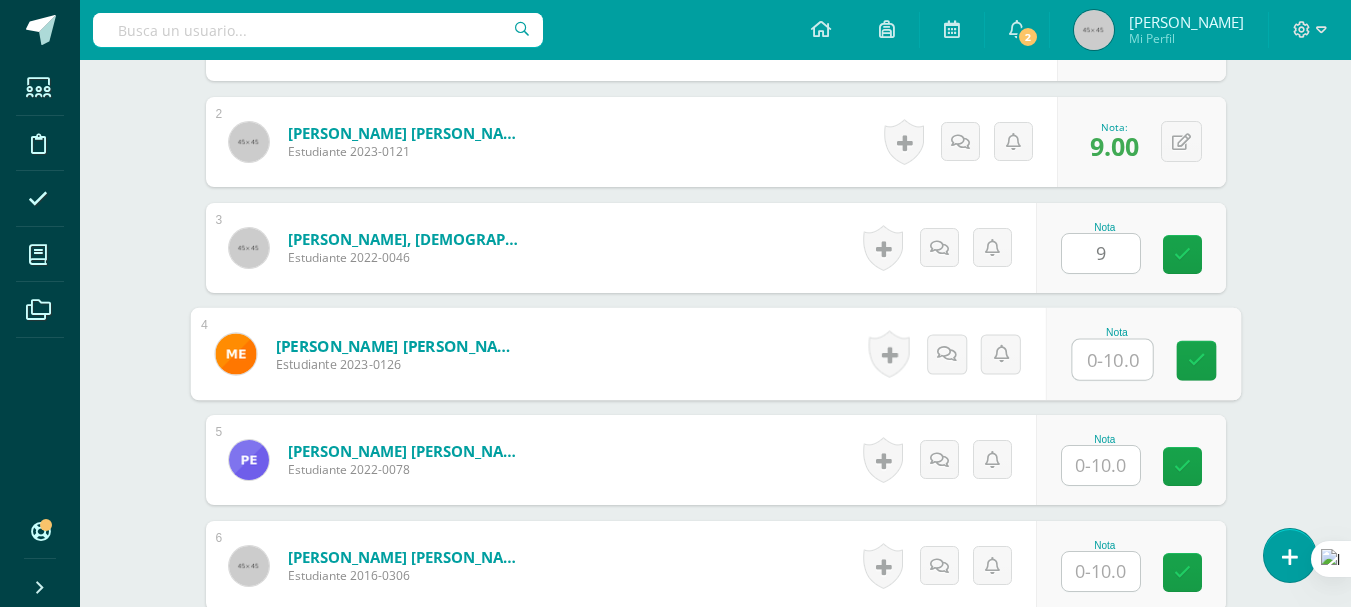 click at bounding box center [1112, 360] 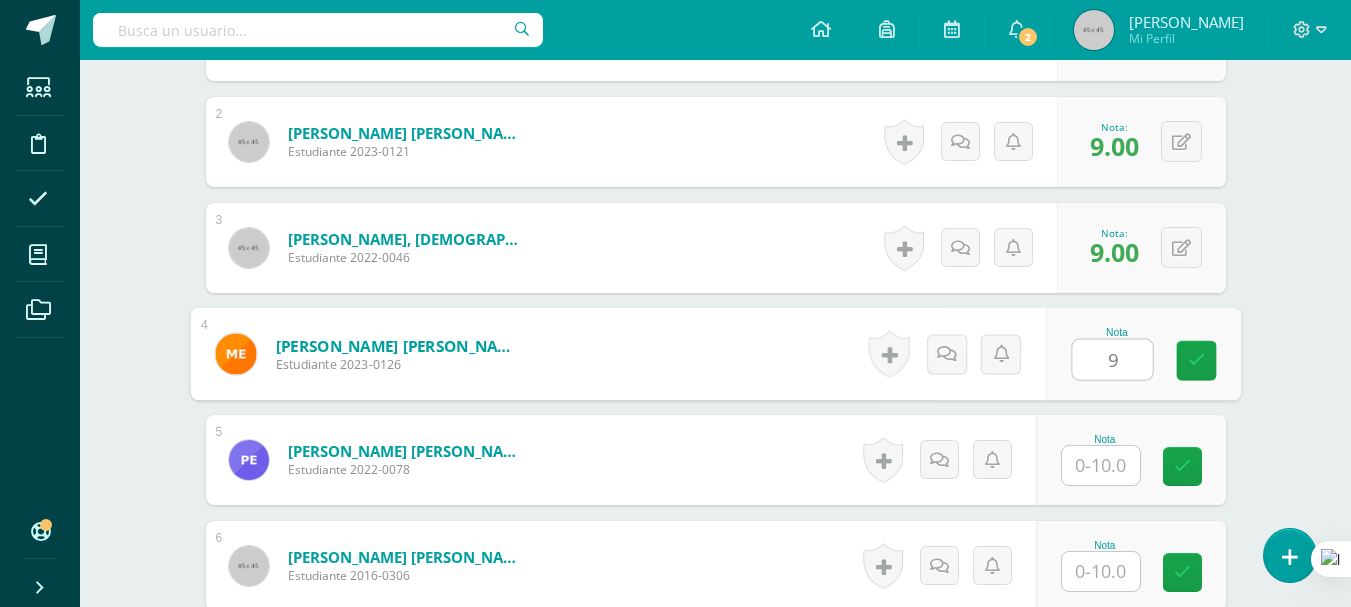 type on "9" 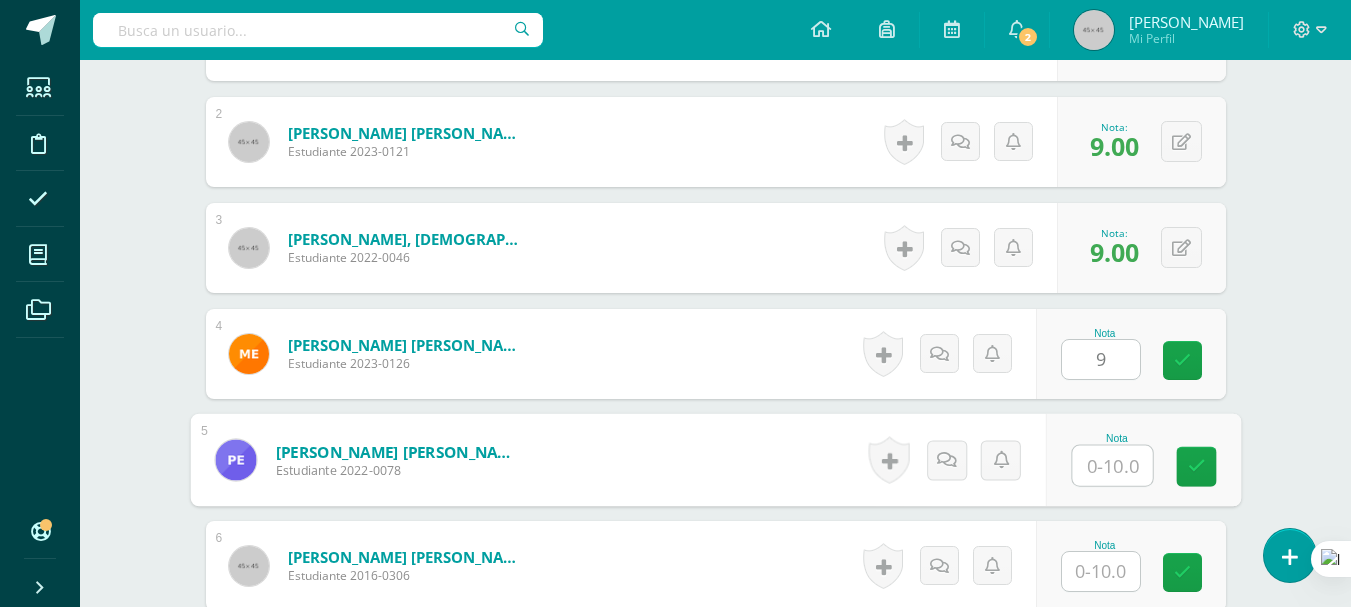 click at bounding box center [1112, 466] 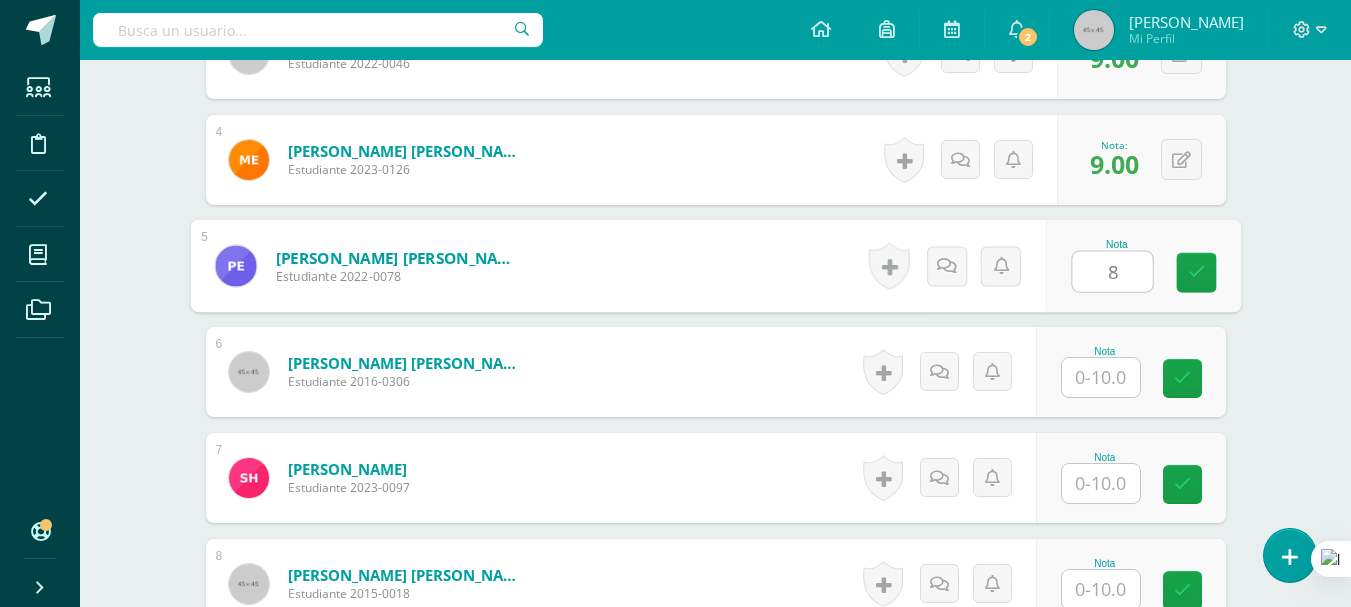 scroll, scrollTop: 923, scrollLeft: 0, axis: vertical 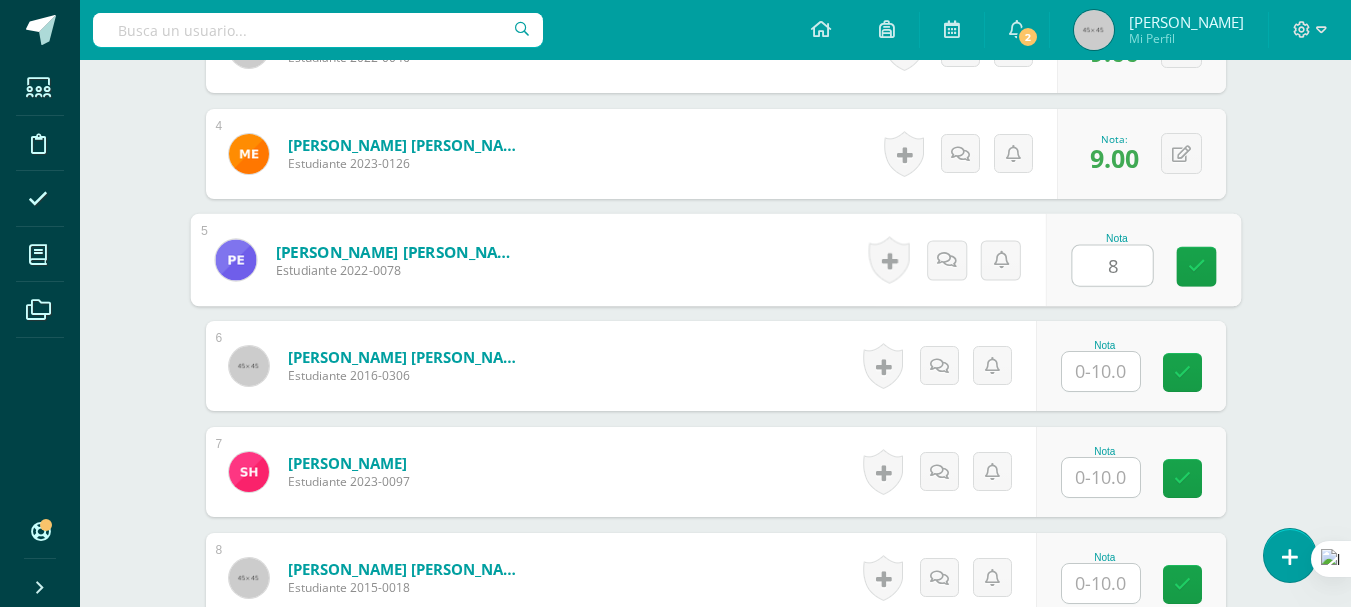type on "8" 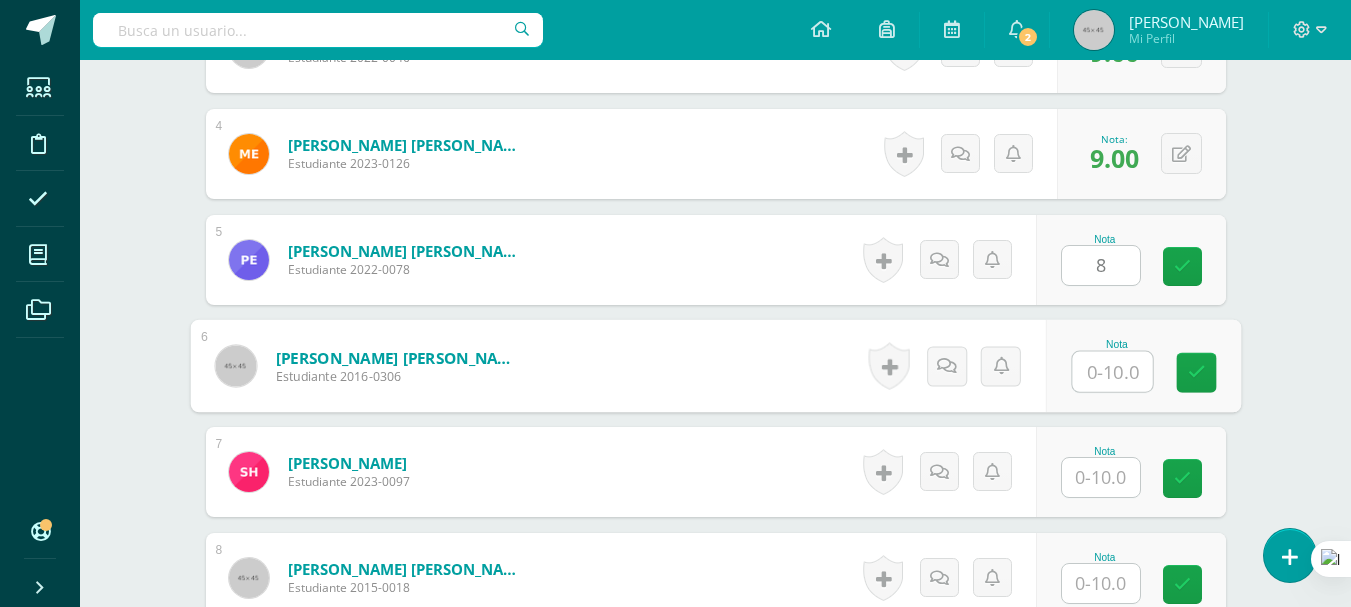 click at bounding box center (1112, 372) 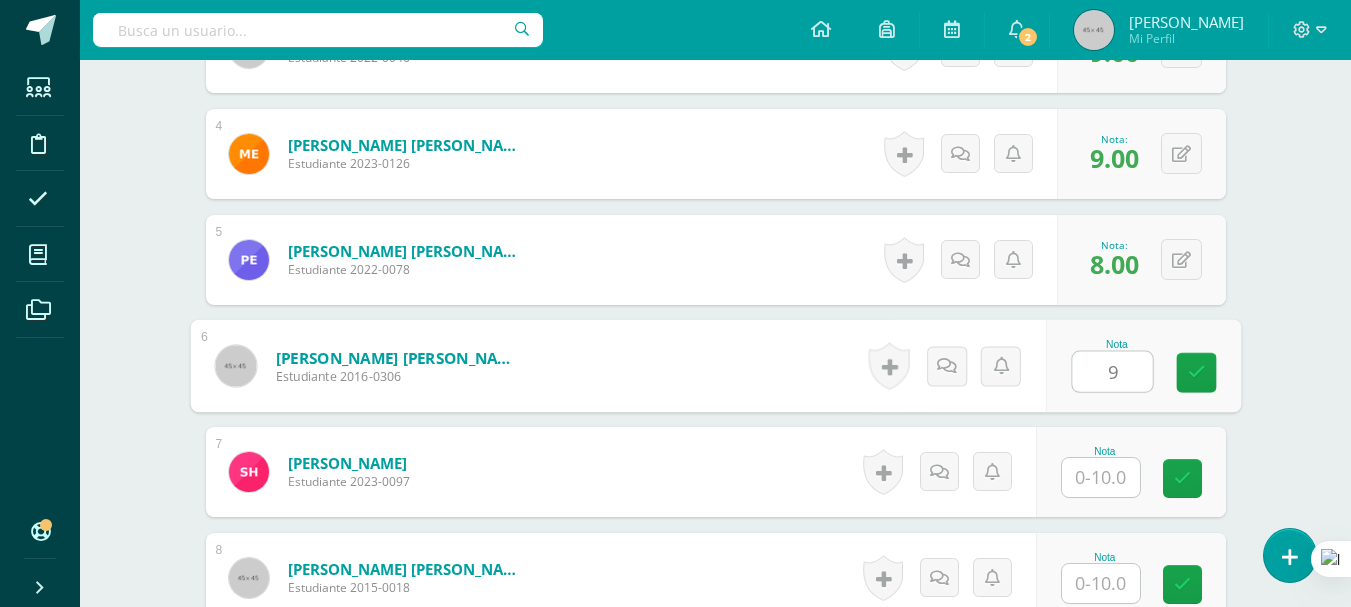 type on "9" 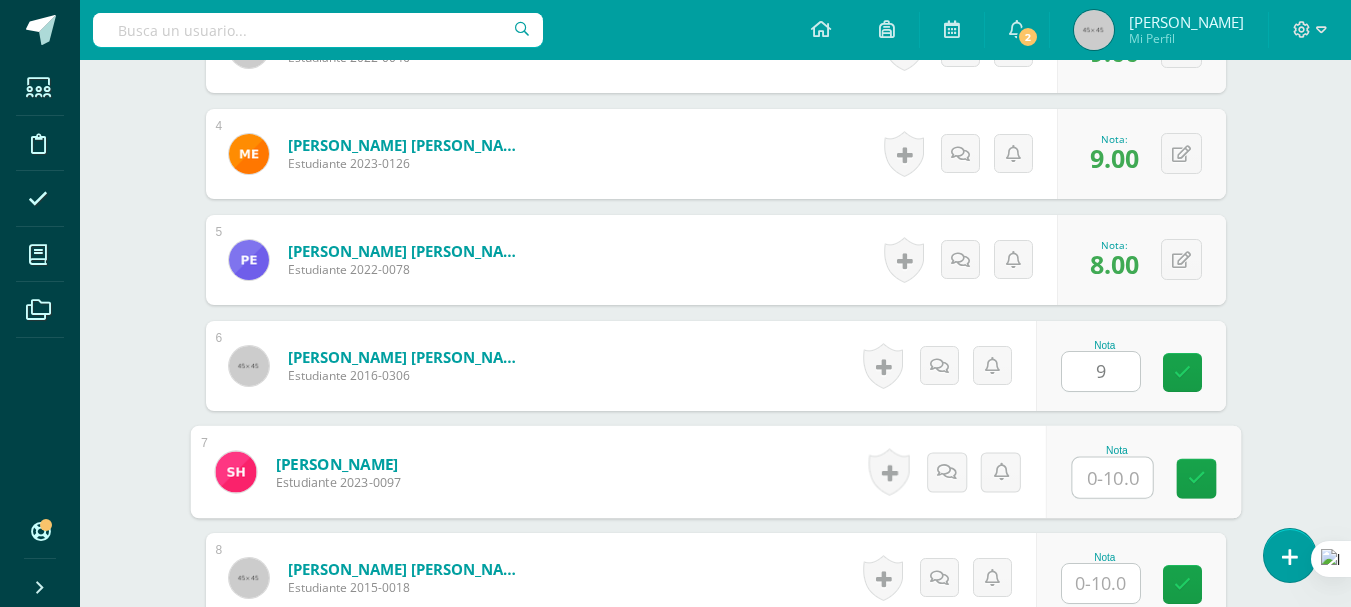 click at bounding box center (1112, 478) 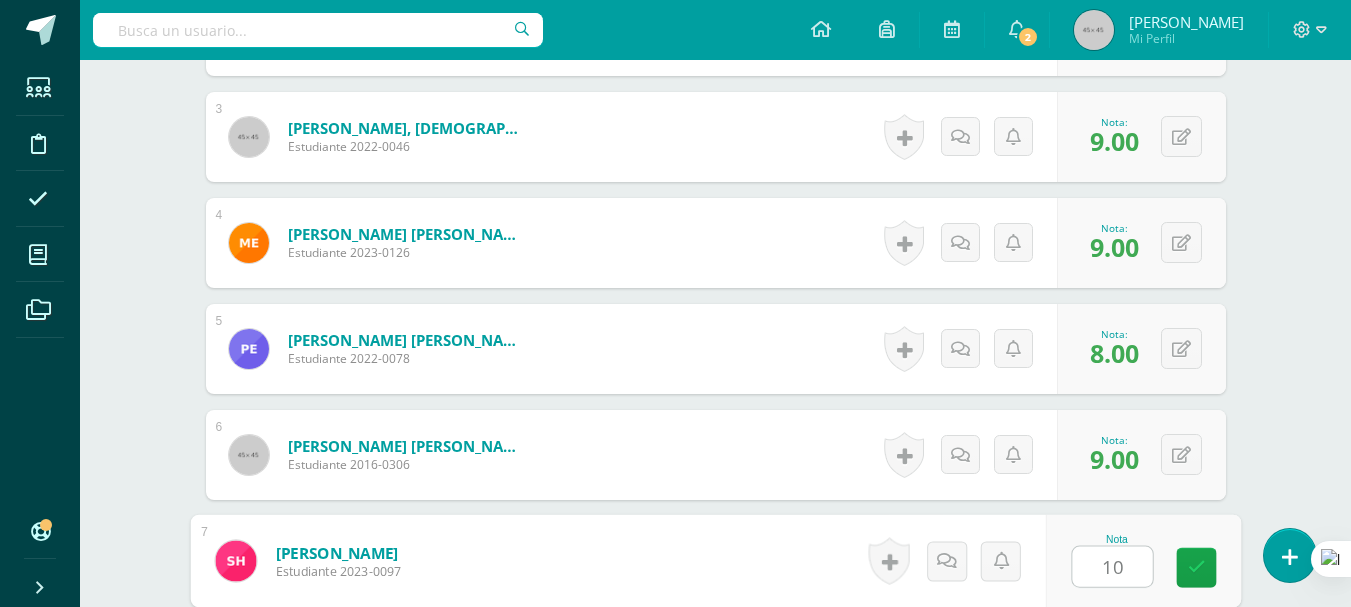 scroll, scrollTop: 723, scrollLeft: 0, axis: vertical 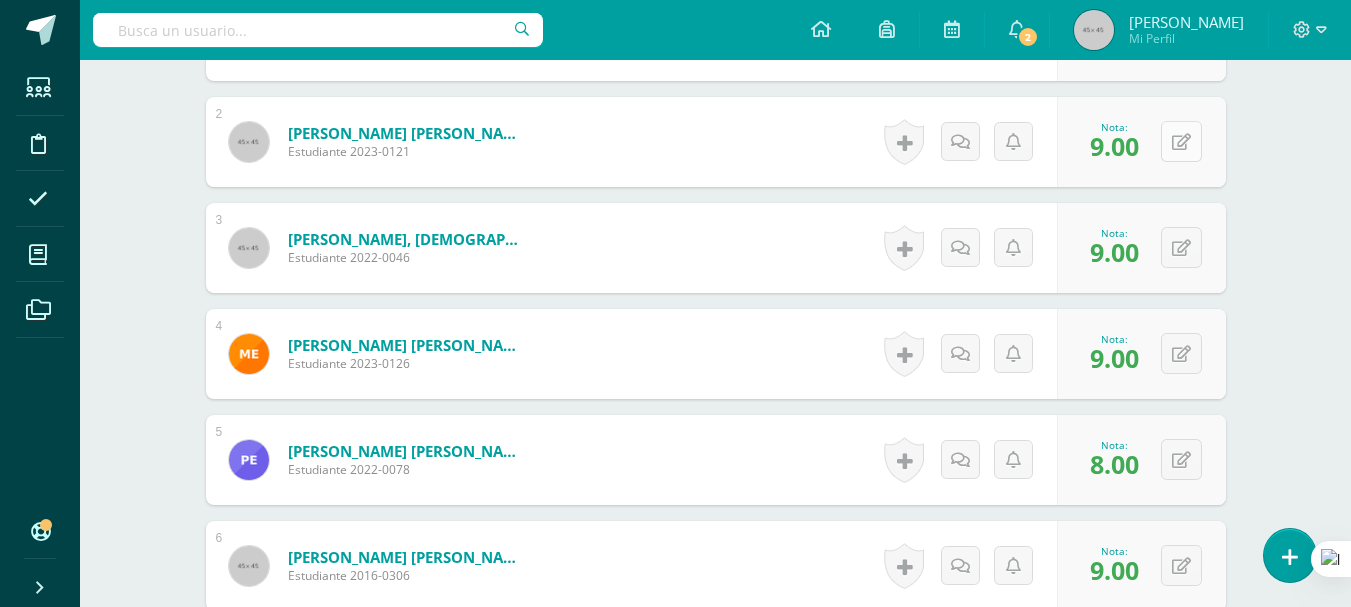 type on "10" 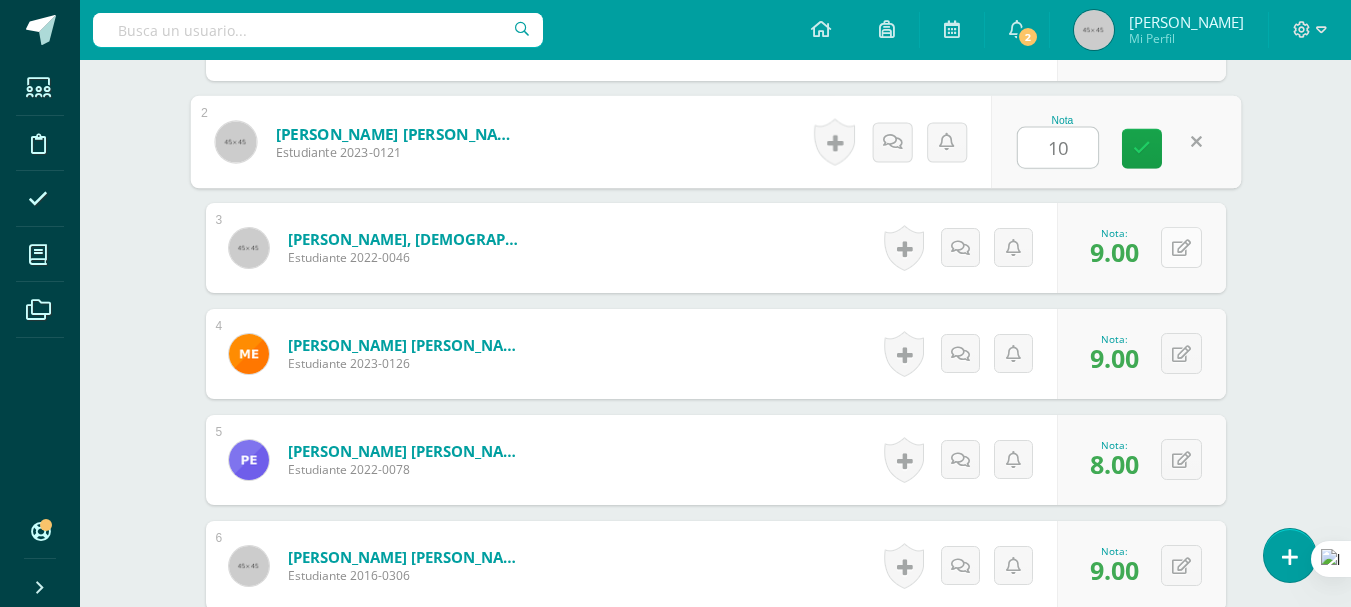 type on "10" 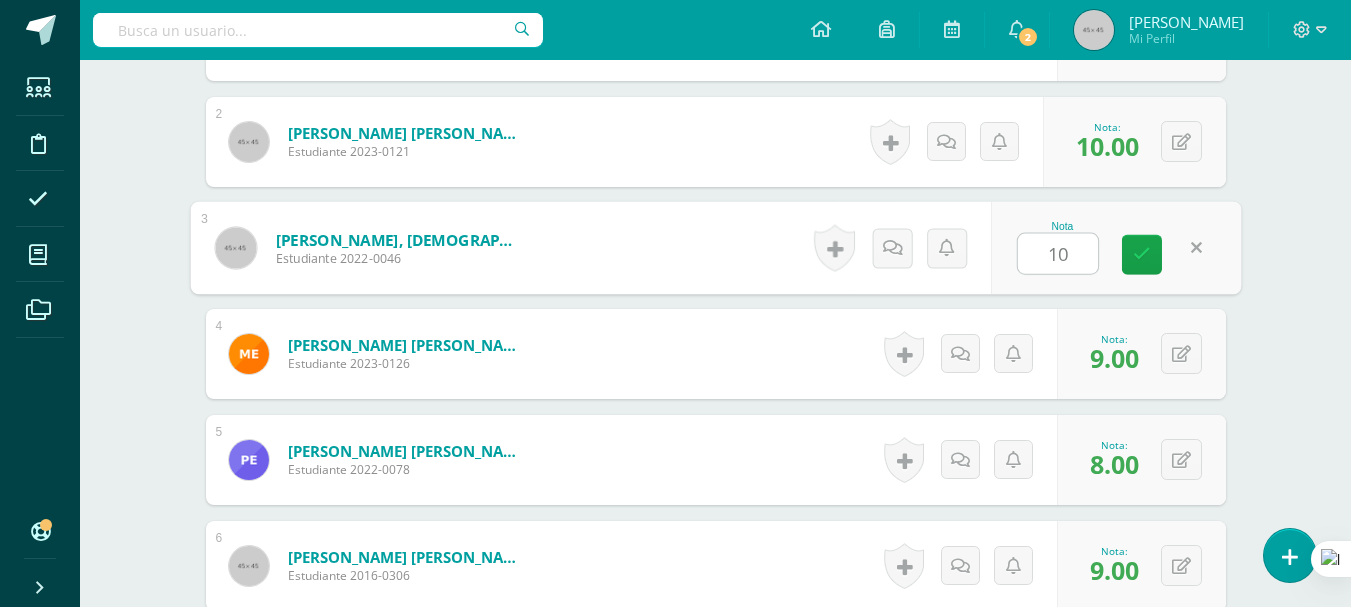 type on "10" 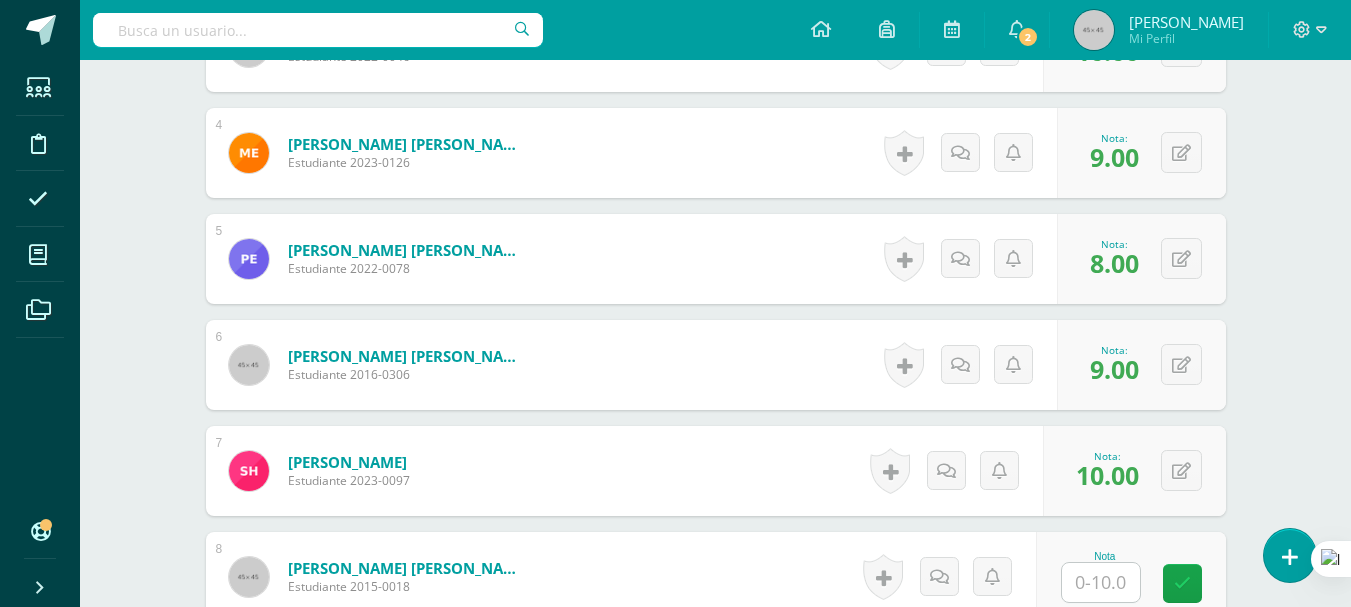 scroll, scrollTop: 1023, scrollLeft: 0, axis: vertical 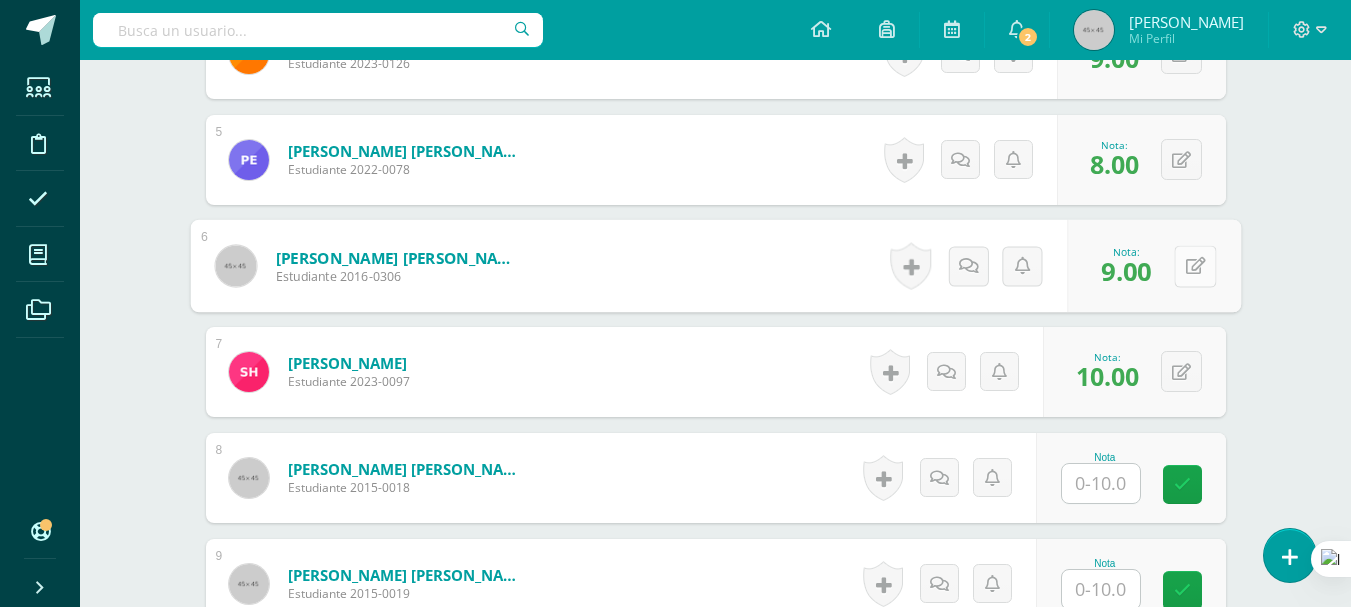 click at bounding box center [1195, 265] 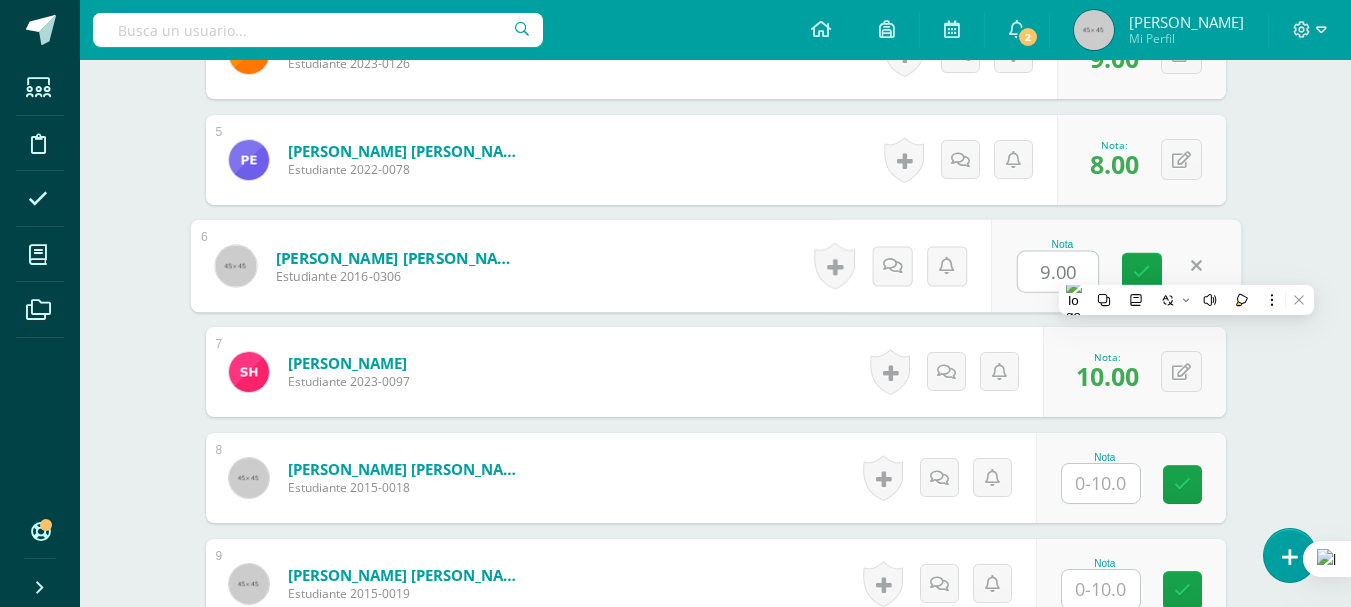 click on "Herincx Nerios, Sarah Isabella
Estudiante  2023-0097
Nota
10.00
0
Logros" at bounding box center [716, 372] 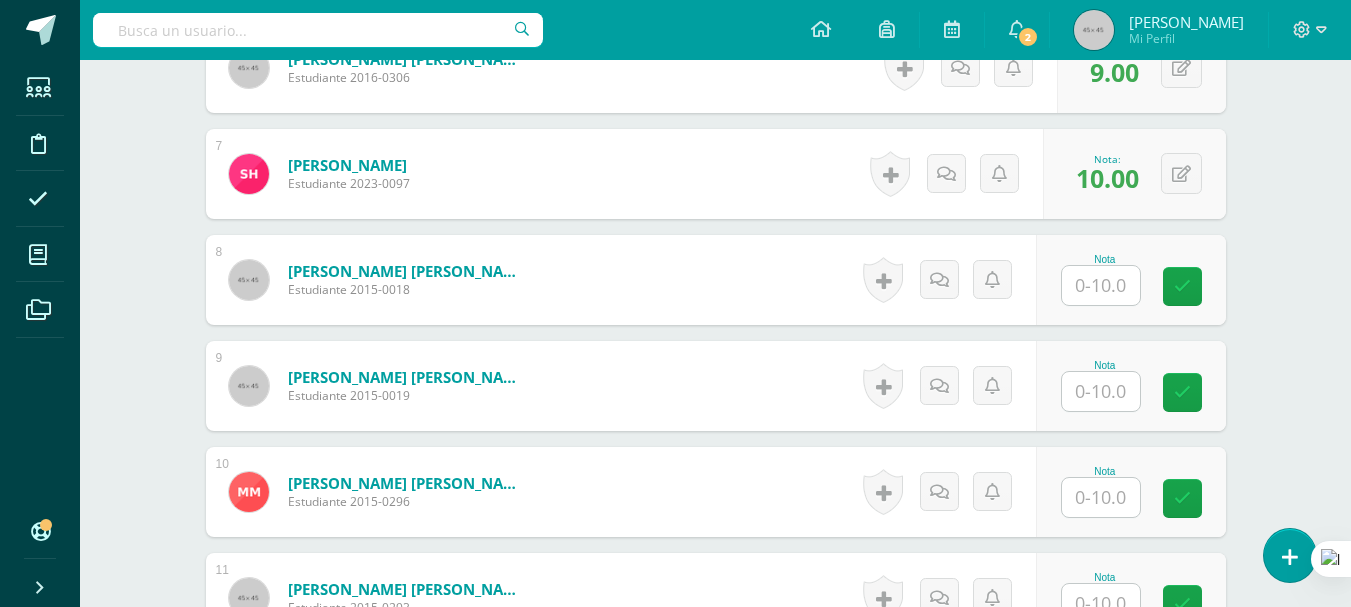 scroll, scrollTop: 1223, scrollLeft: 0, axis: vertical 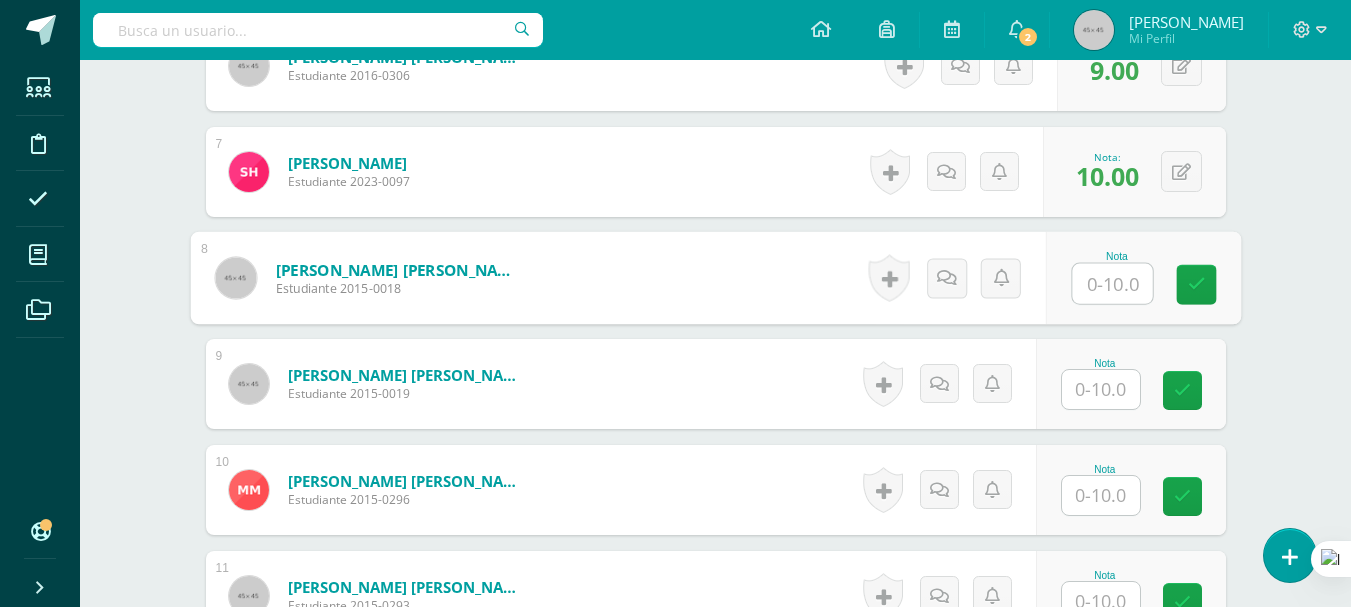 click at bounding box center [1112, 284] 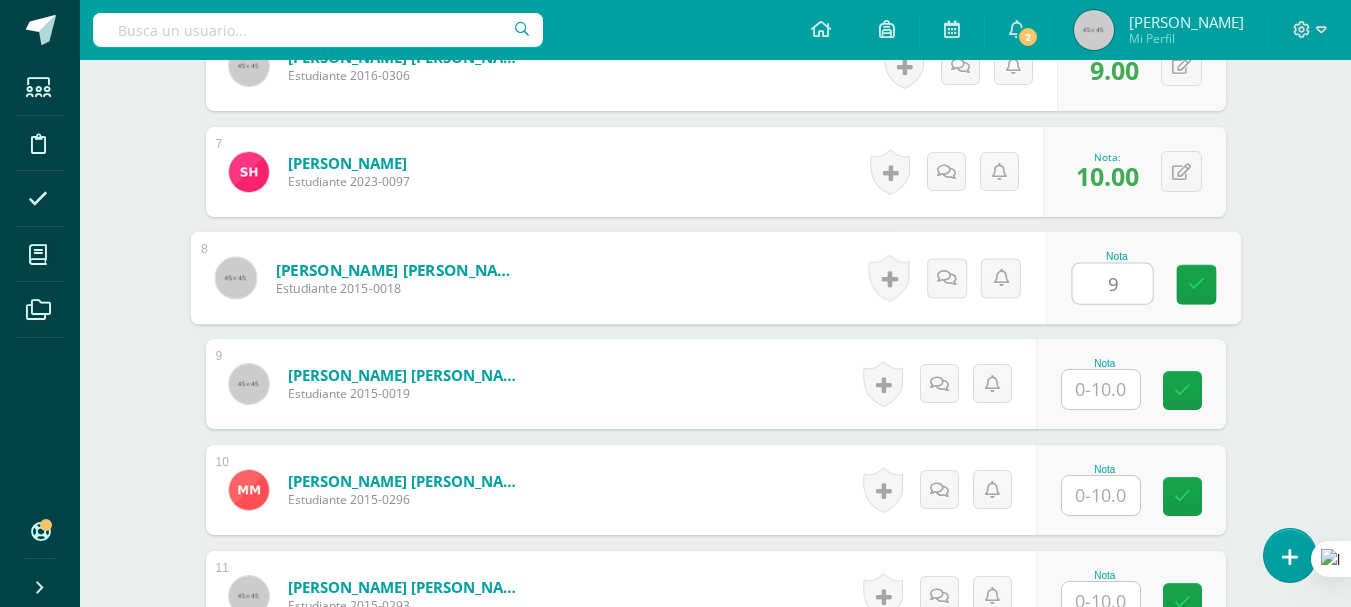 type on "9" 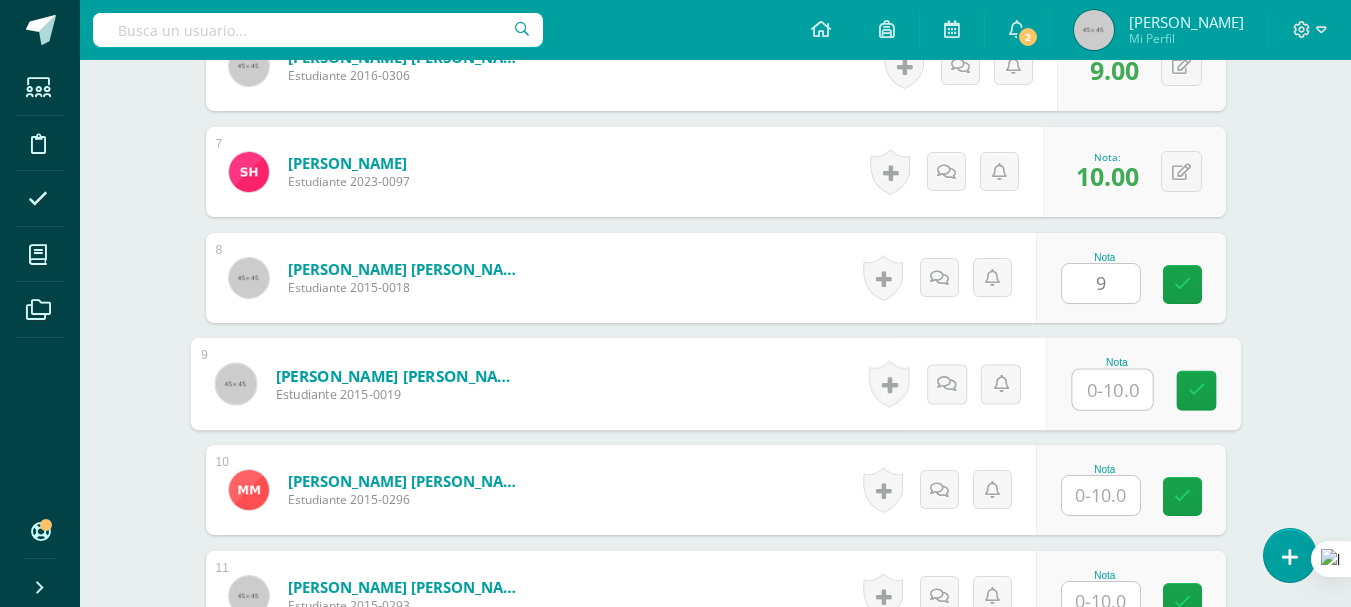 click at bounding box center (1112, 390) 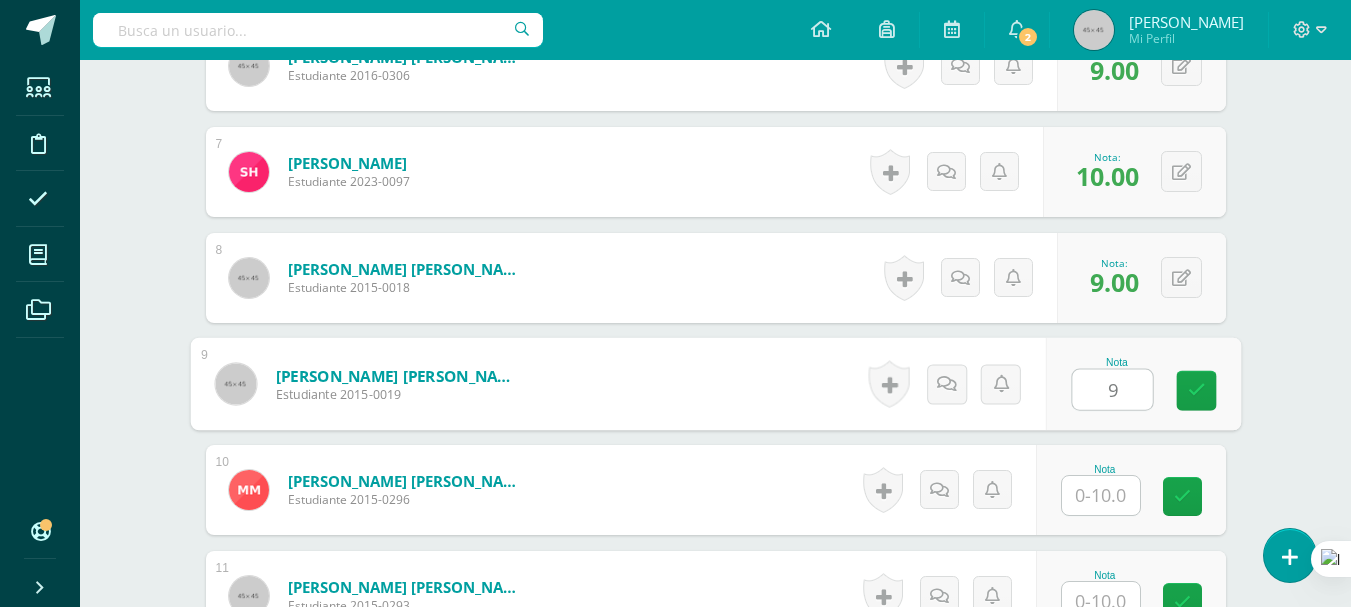 scroll, scrollTop: 1323, scrollLeft: 0, axis: vertical 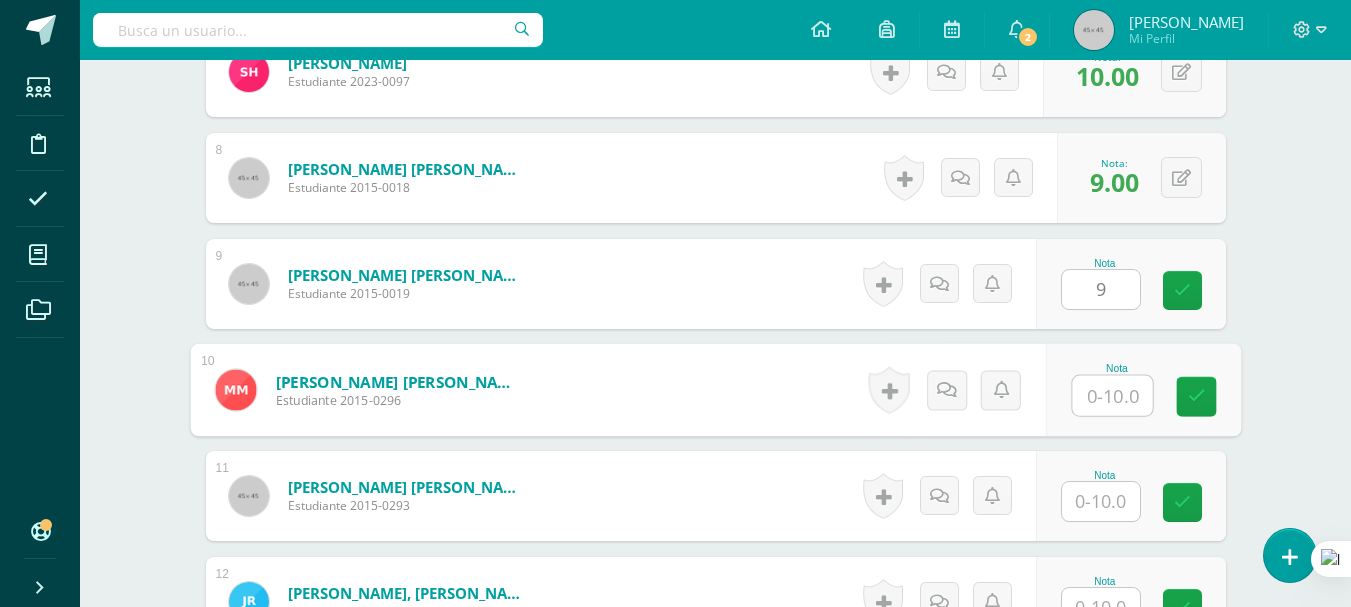 click at bounding box center (1112, 396) 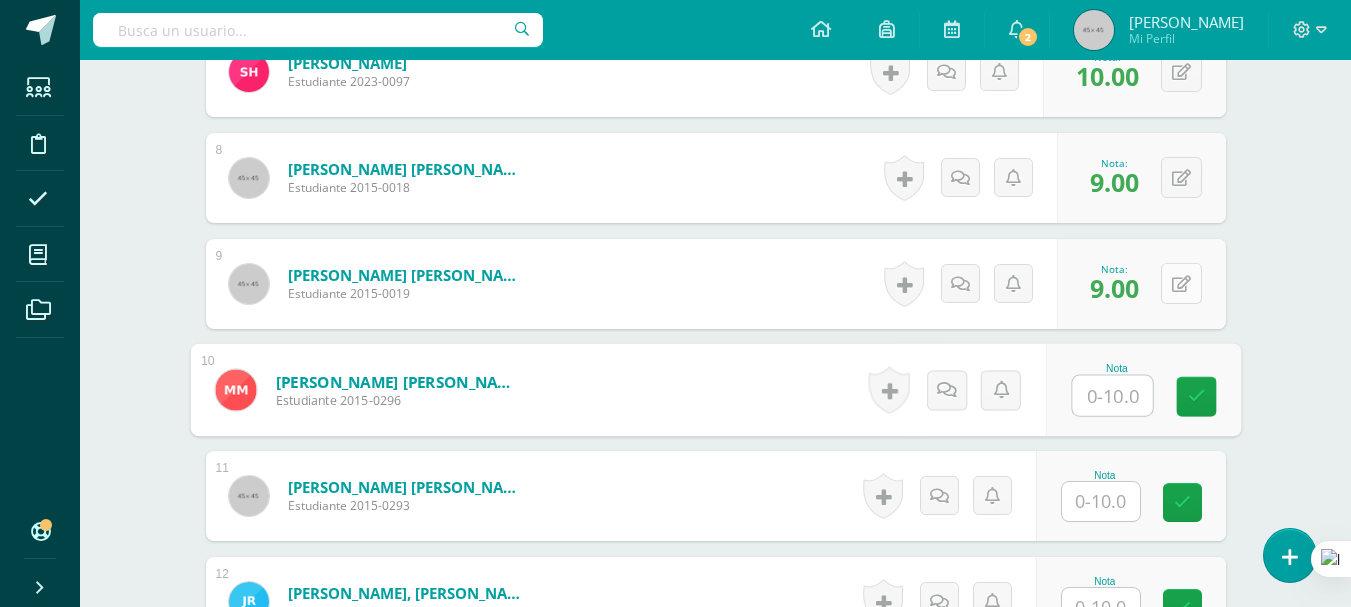 click at bounding box center [1181, 283] 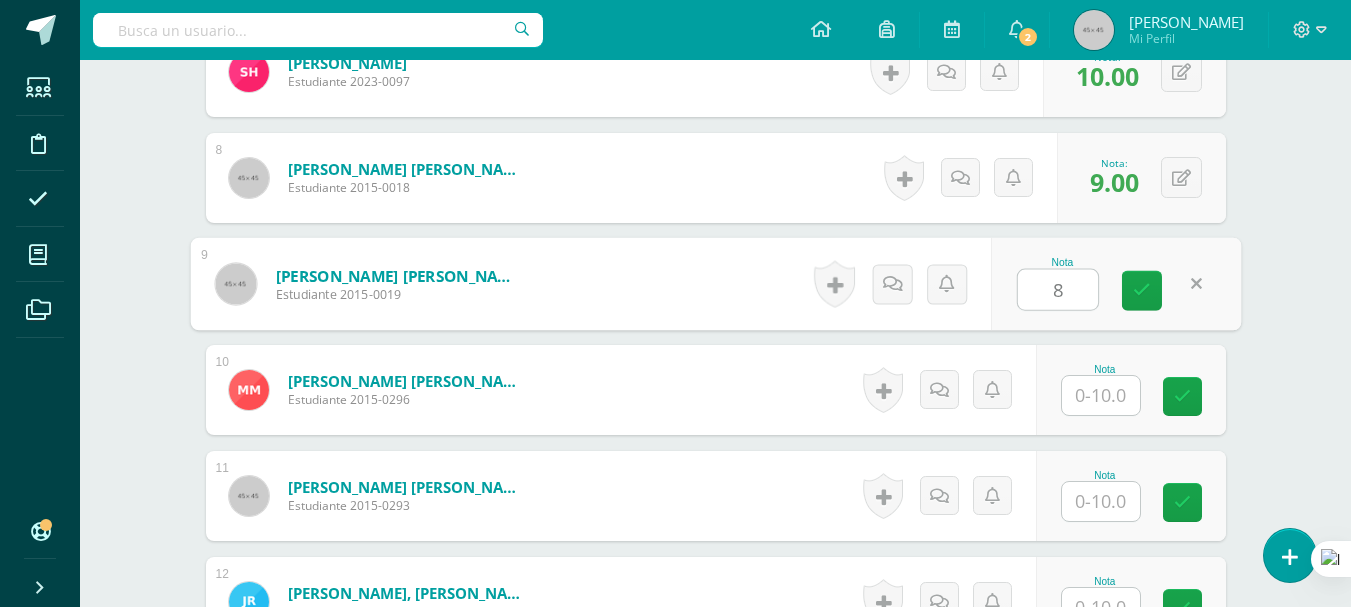 type on "8" 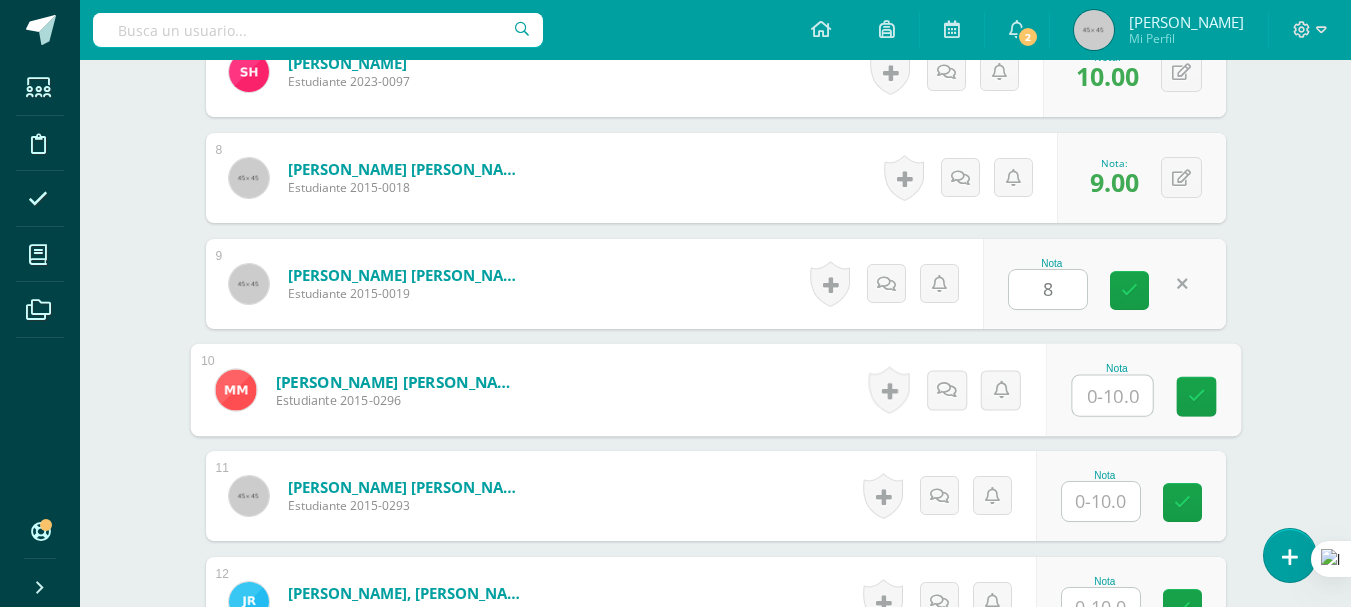 click at bounding box center (1112, 396) 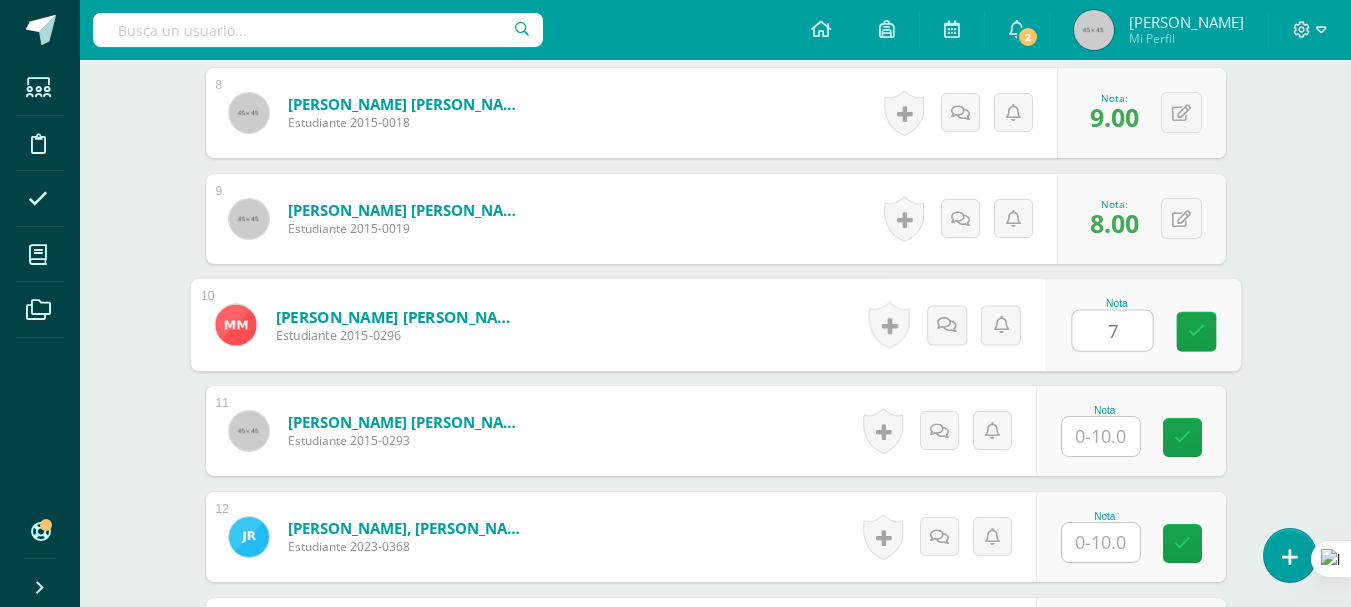 scroll, scrollTop: 1423, scrollLeft: 0, axis: vertical 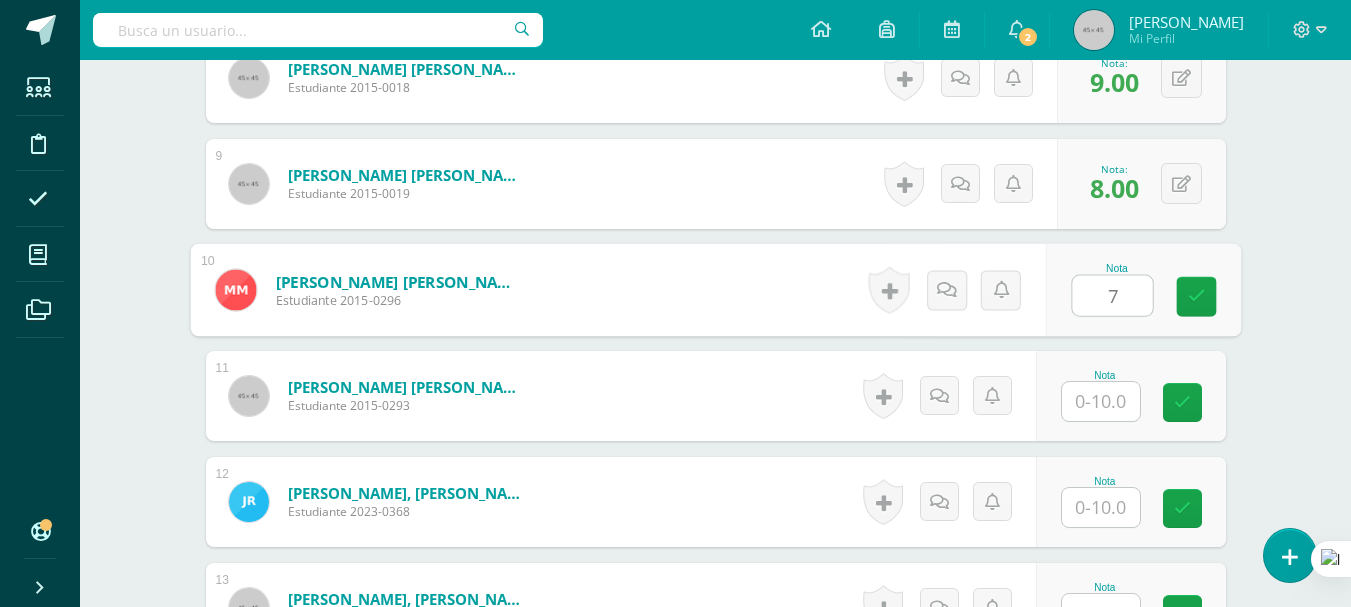 type on "7" 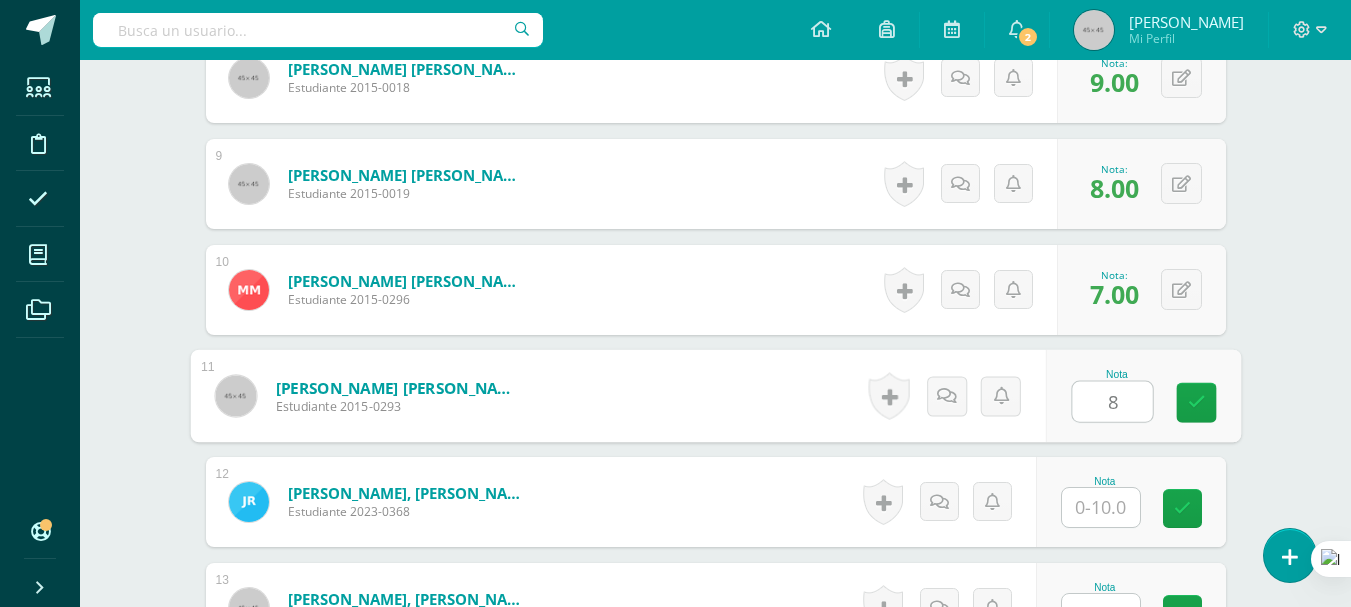 type on "8" 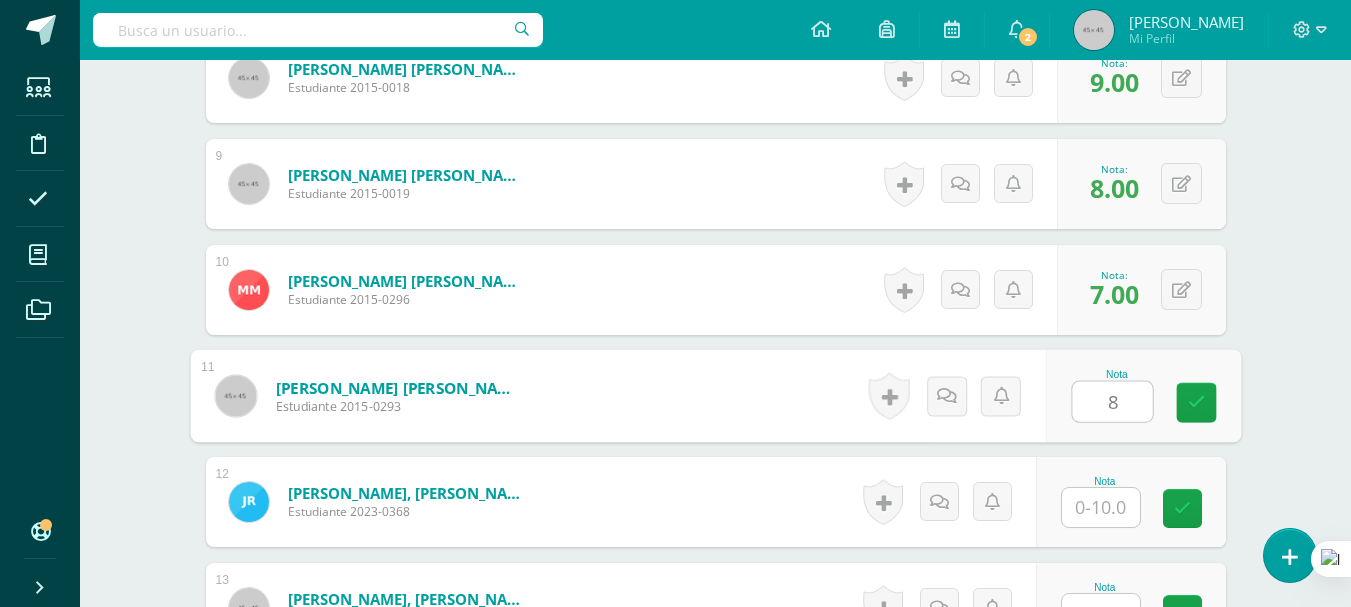 click at bounding box center (1101, 507) 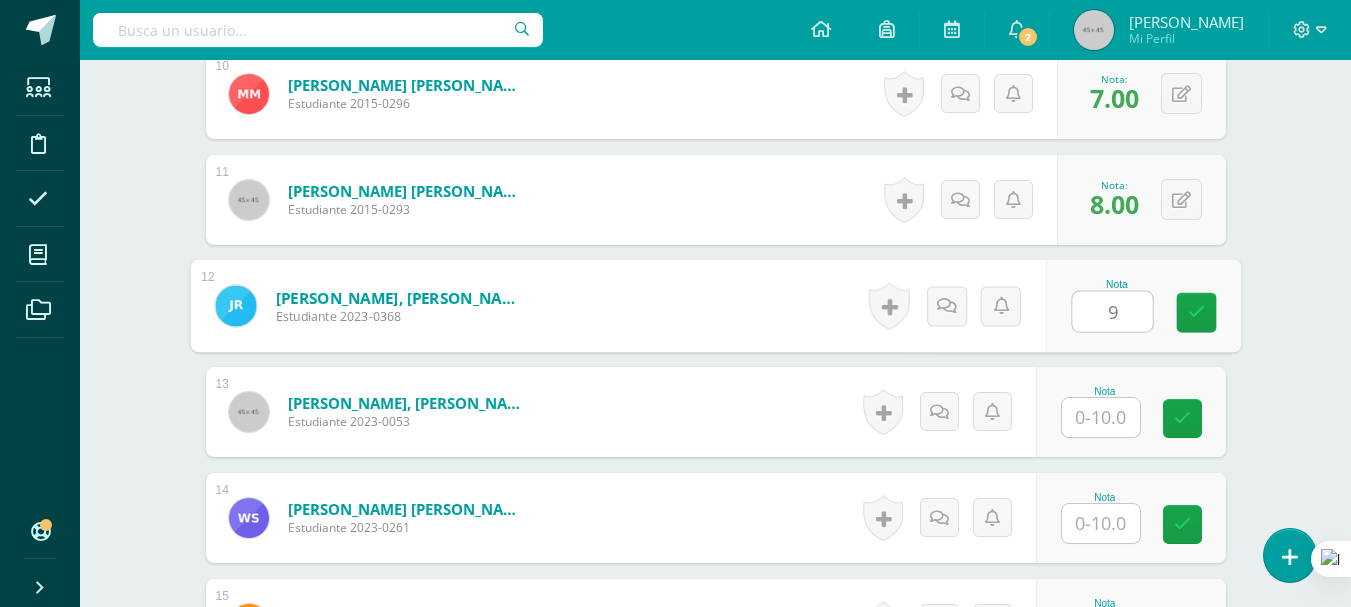 scroll, scrollTop: 1623, scrollLeft: 0, axis: vertical 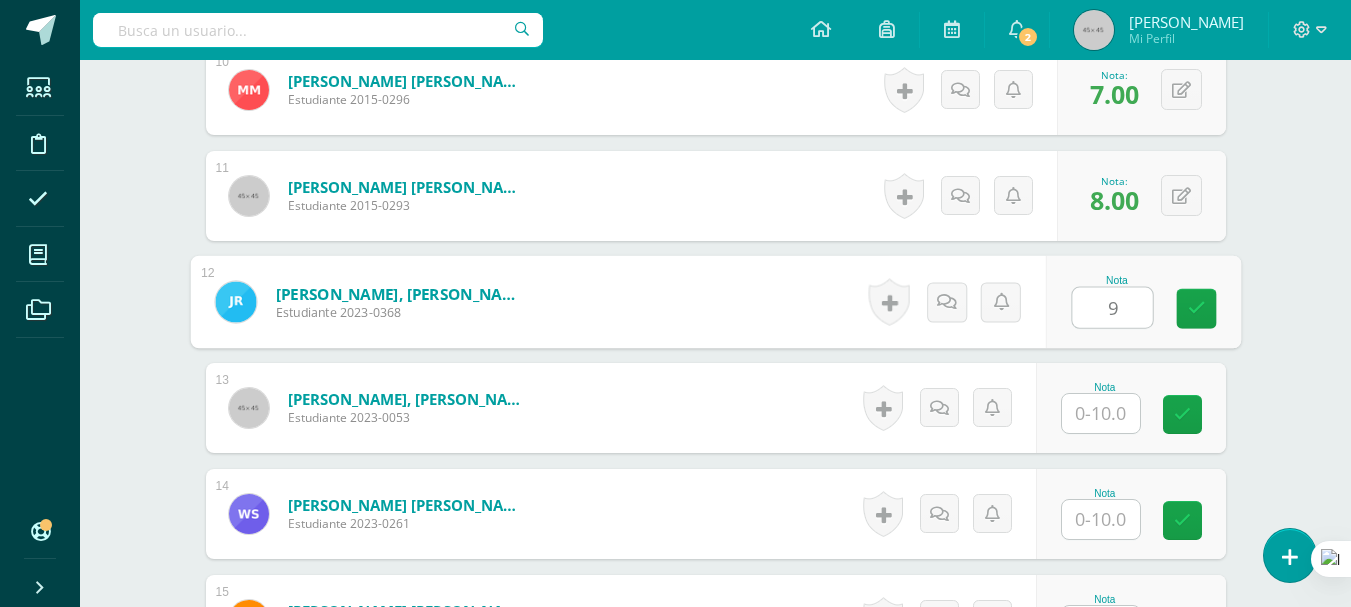 type on "9" 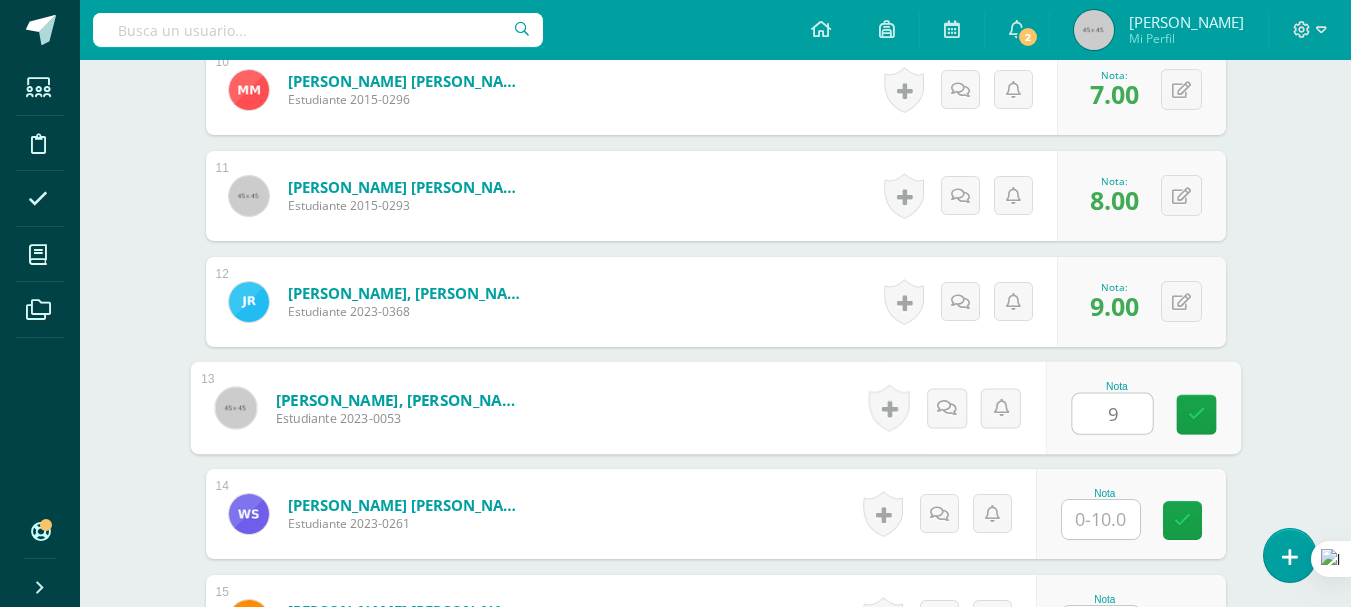 type on "9" 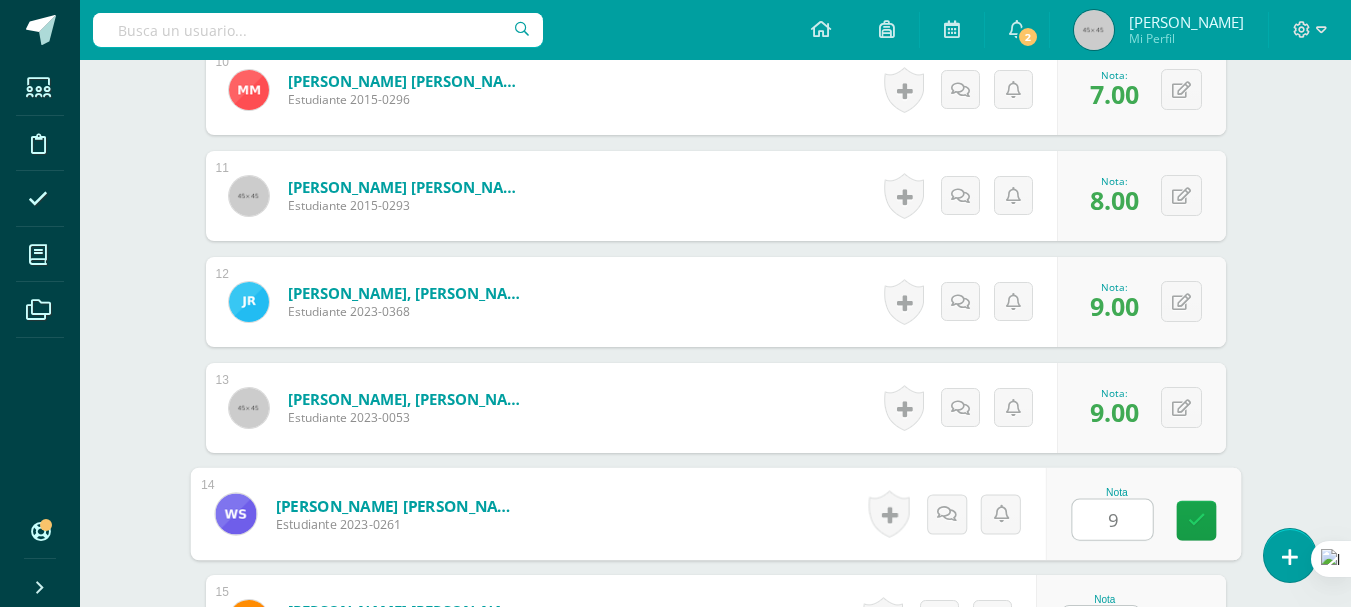 scroll, scrollTop: 1723, scrollLeft: 0, axis: vertical 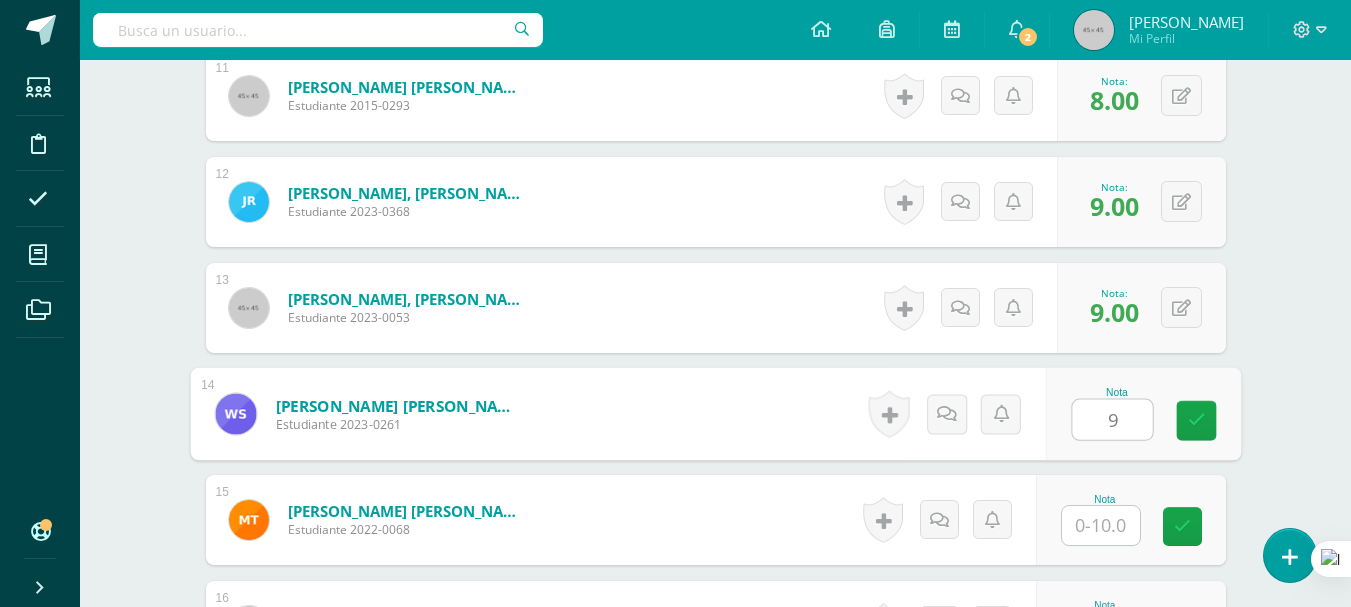 type on "9" 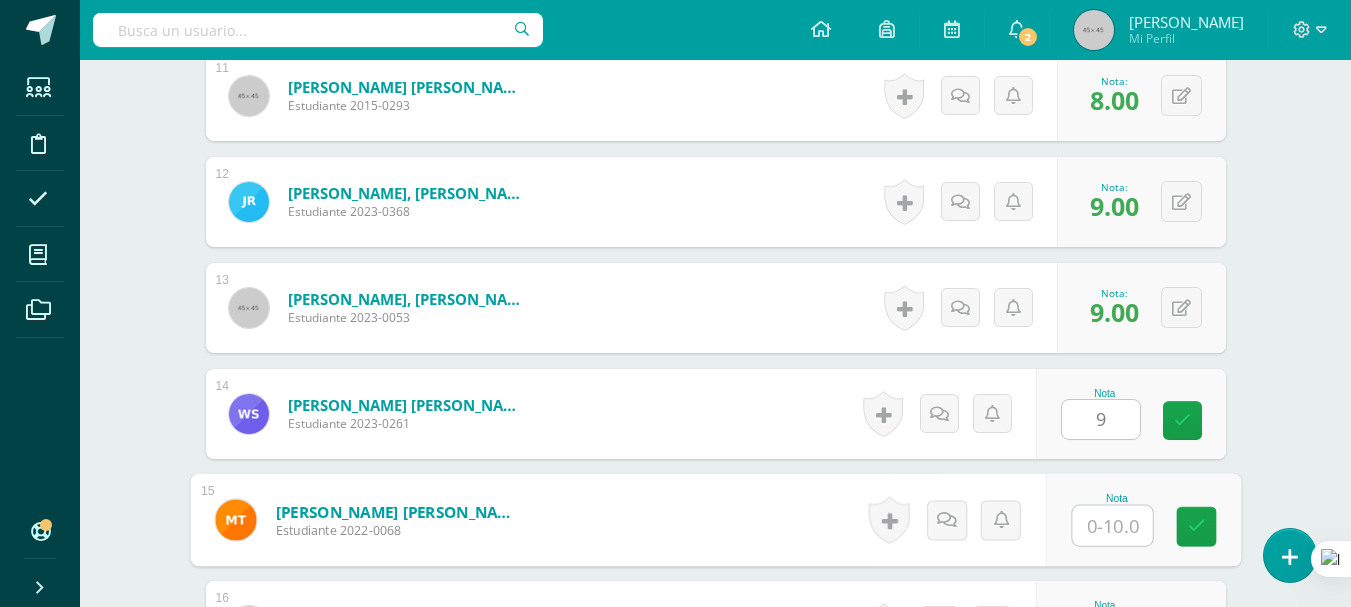 click at bounding box center (1112, 526) 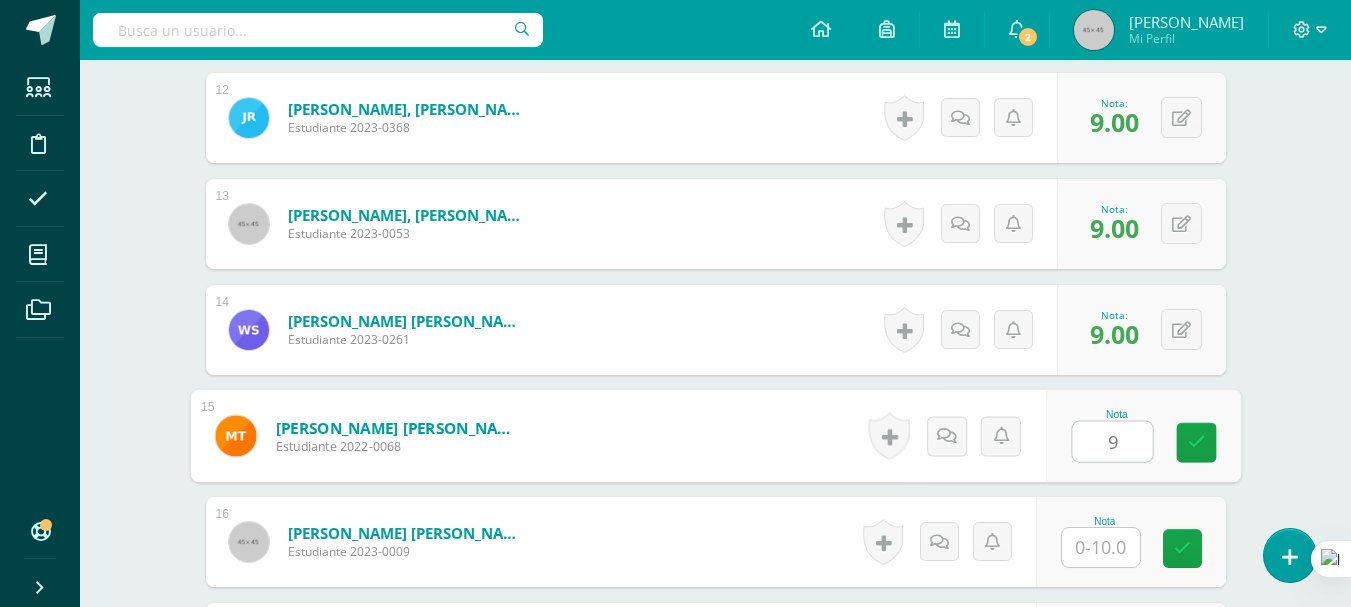 scroll, scrollTop: 1923, scrollLeft: 0, axis: vertical 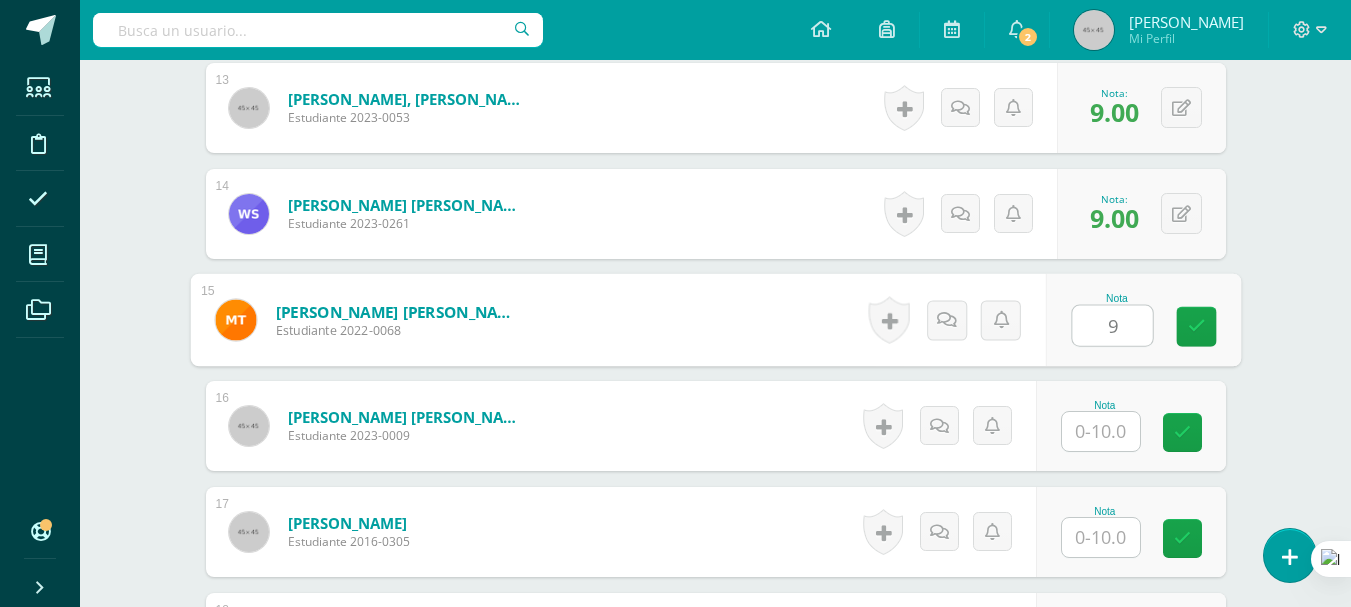 type on "9" 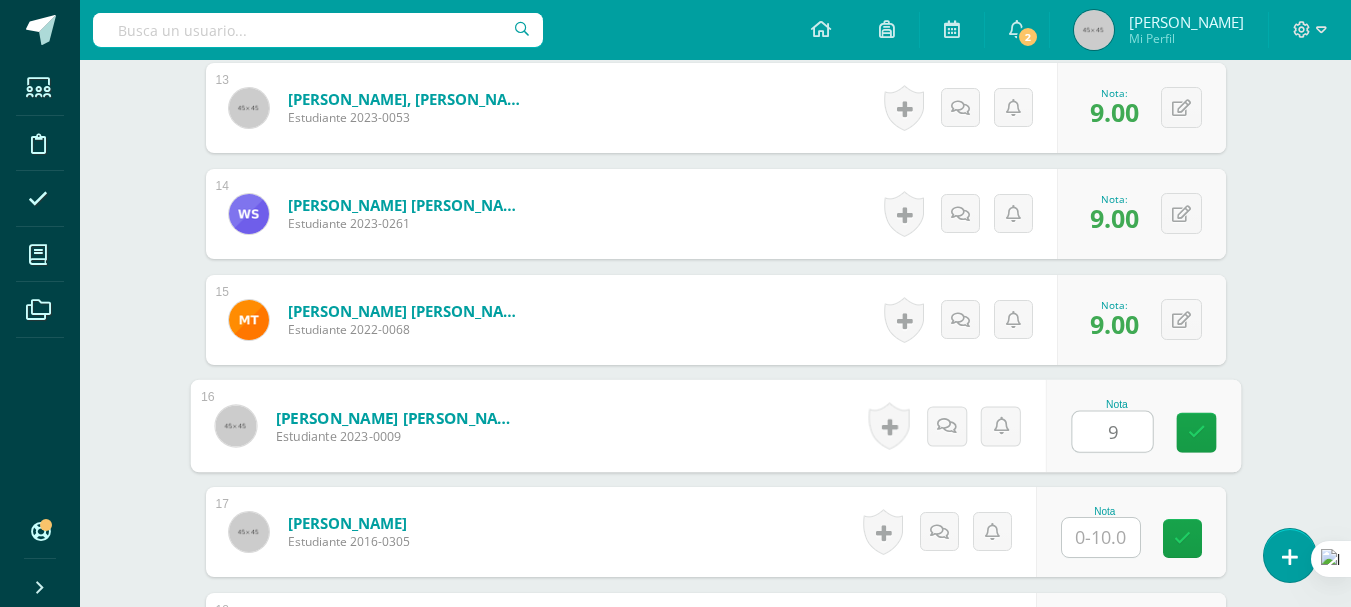 type on "9" 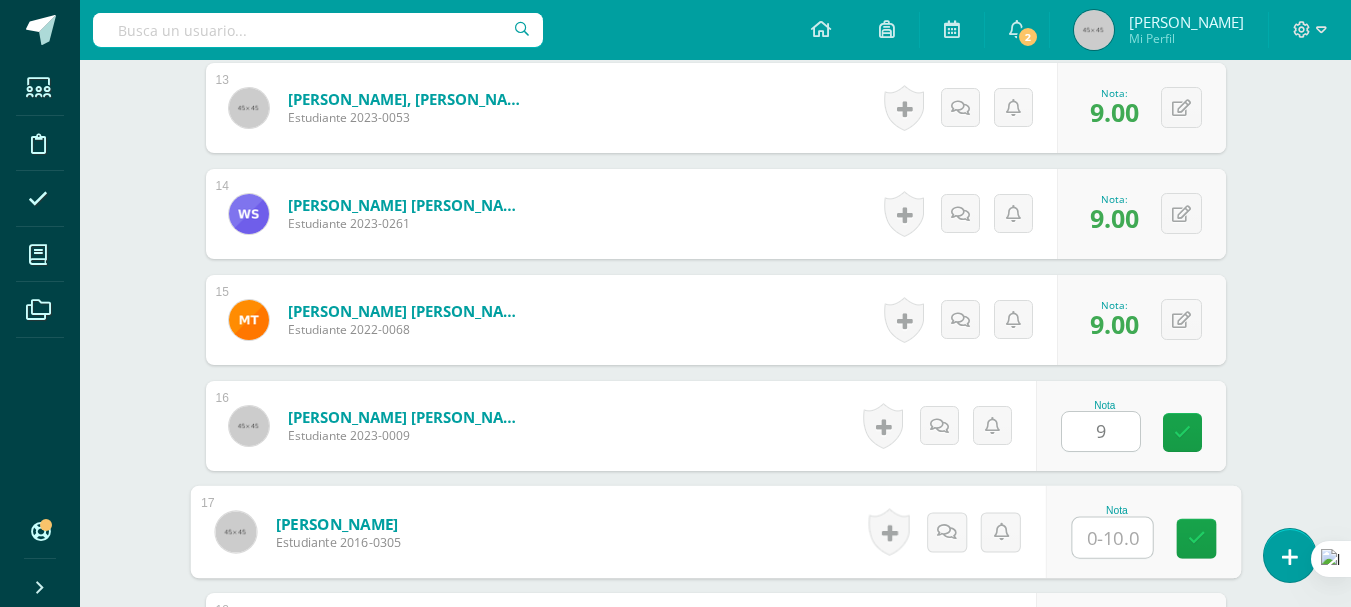 click at bounding box center [1112, 538] 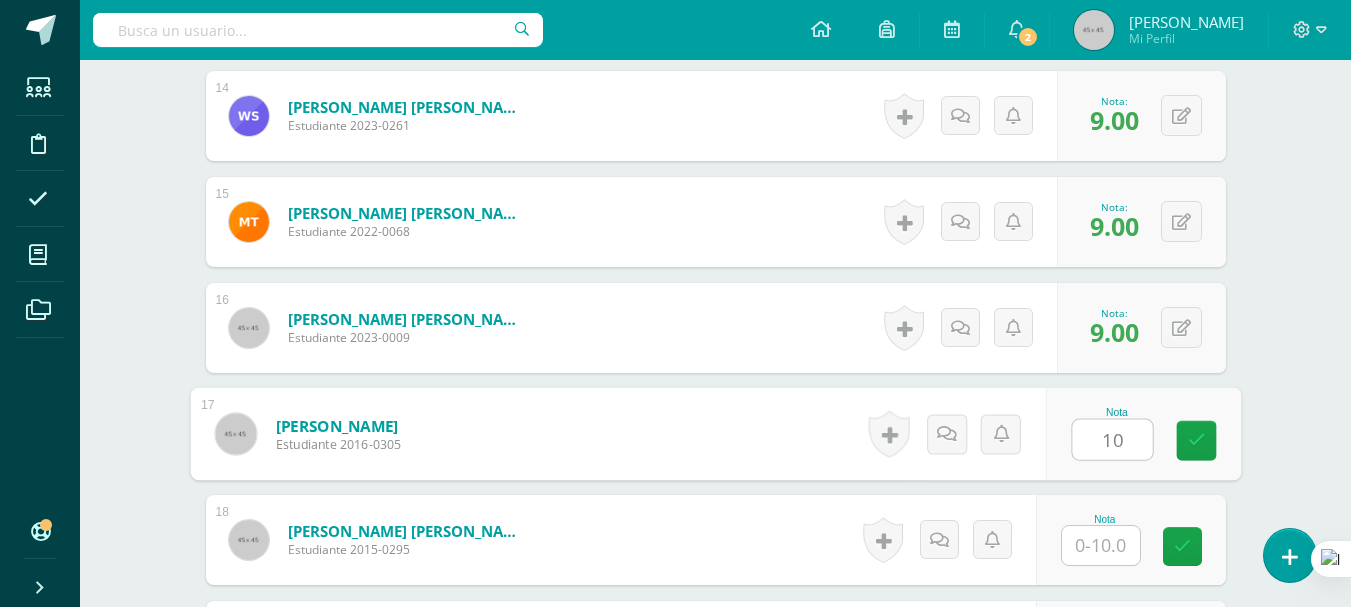 scroll, scrollTop: 2123, scrollLeft: 0, axis: vertical 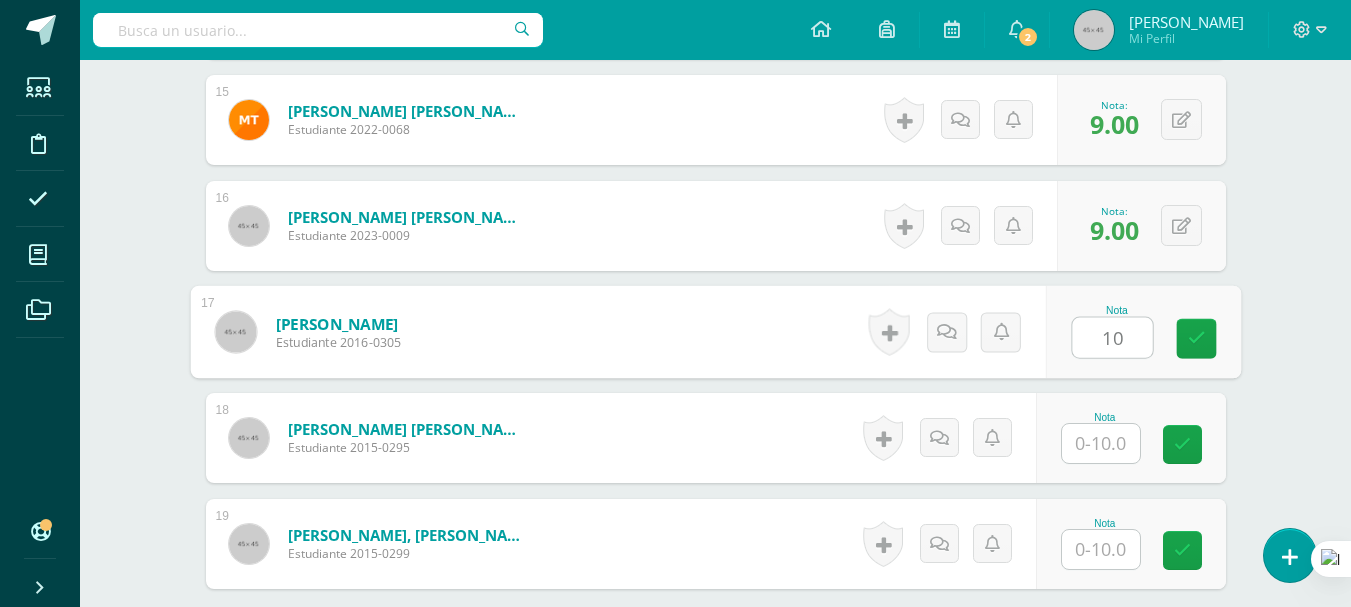 type on "10" 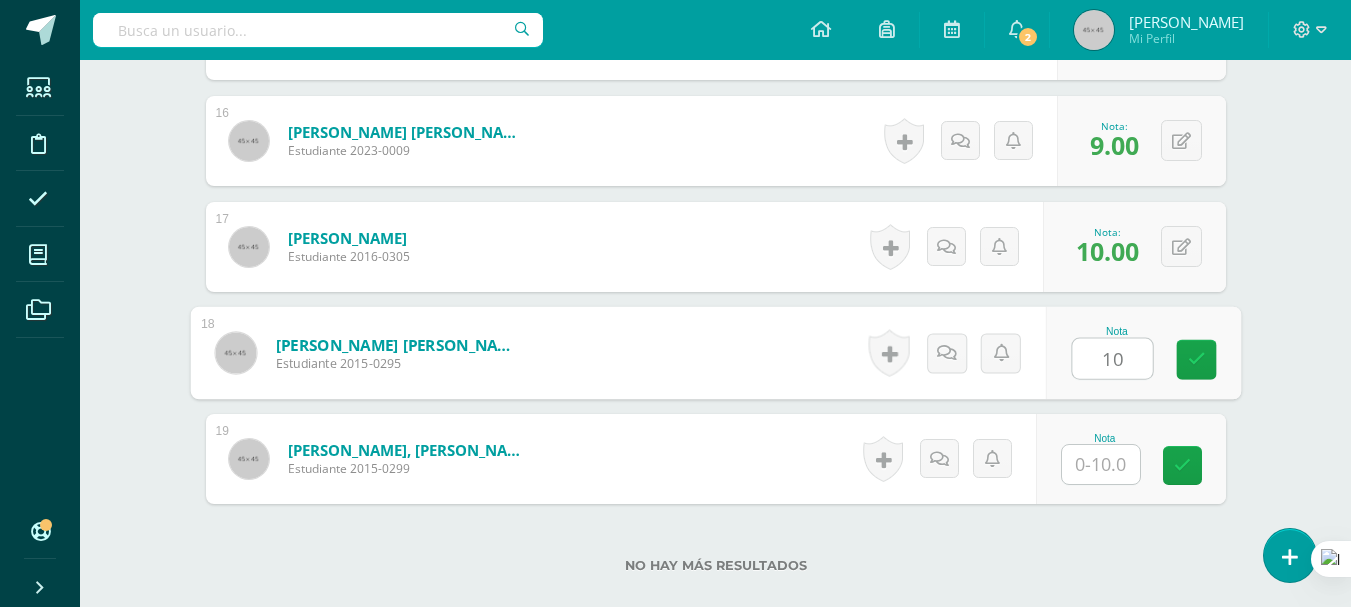 scroll, scrollTop: 2323, scrollLeft: 0, axis: vertical 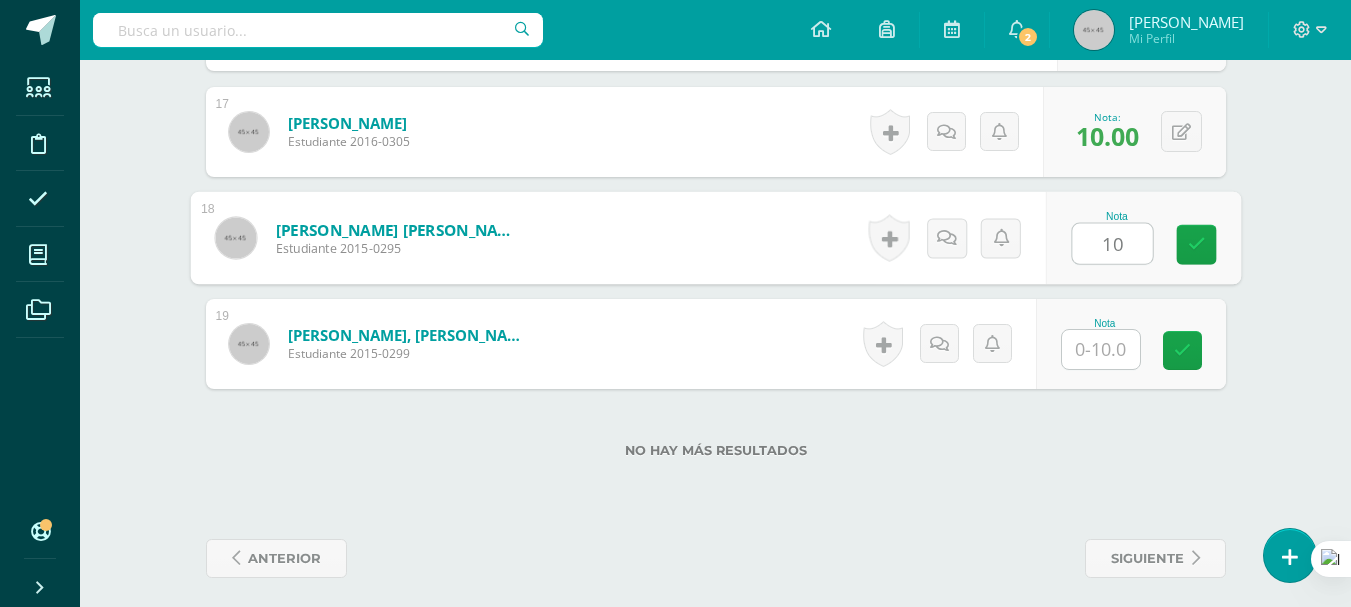 type on "10" 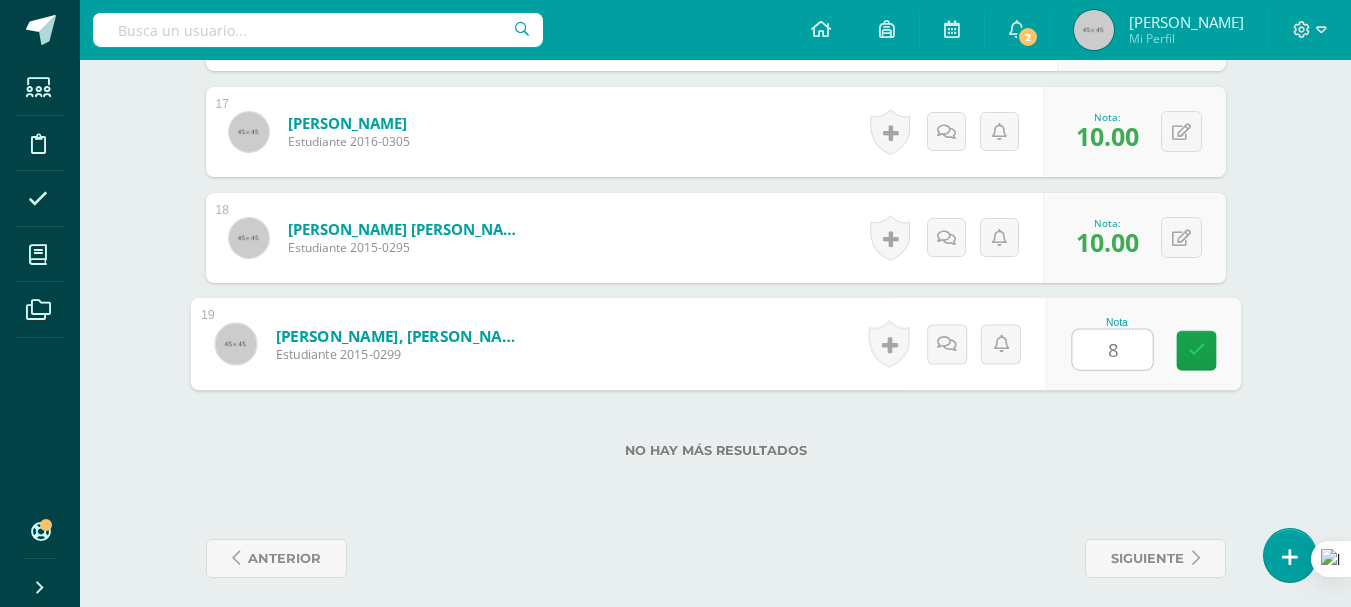 type on "8" 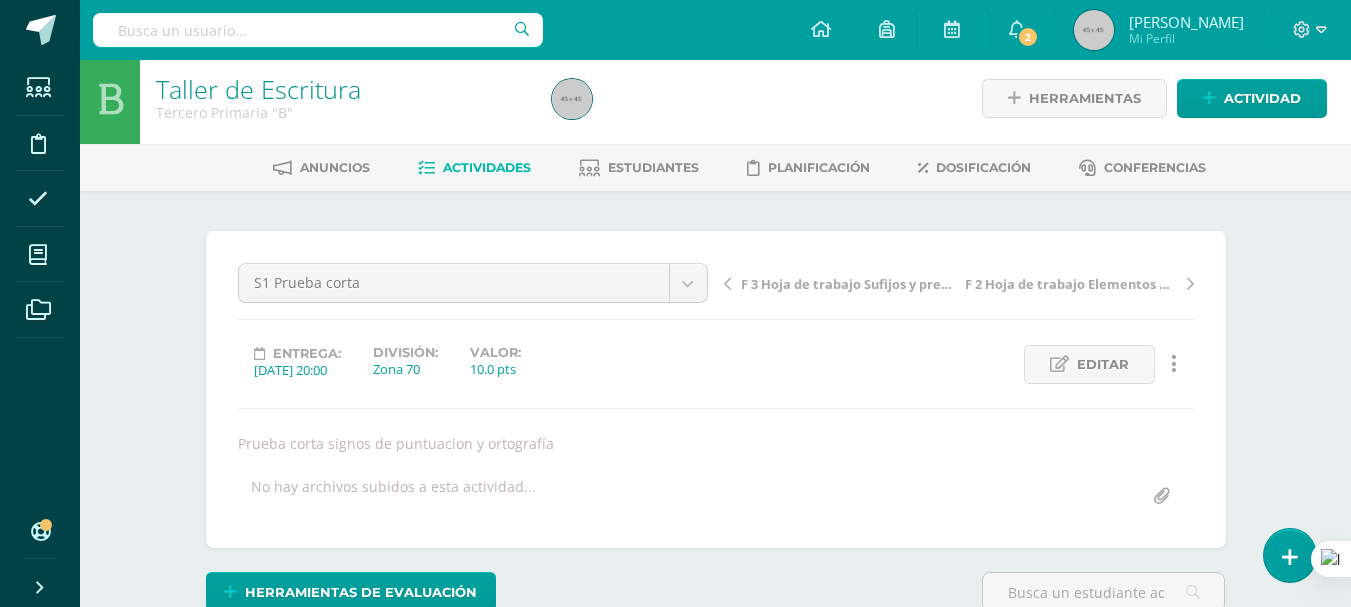 scroll, scrollTop: 0, scrollLeft: 0, axis: both 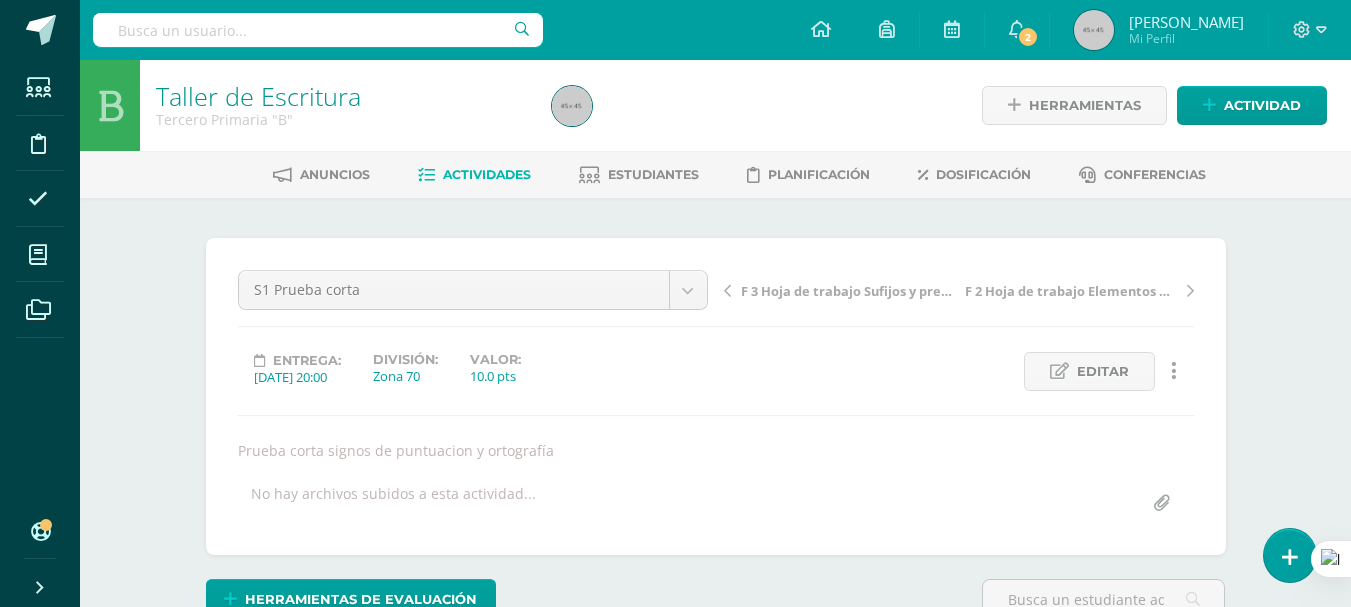 click on "Estudiantes" at bounding box center [653, 174] 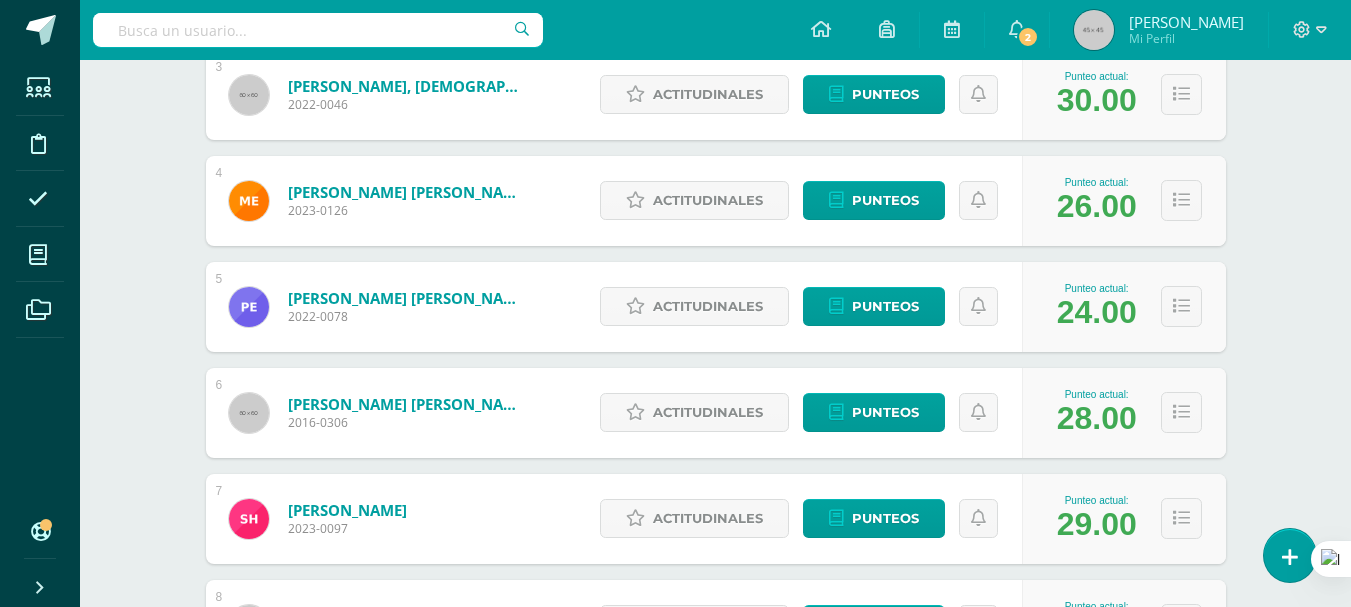 scroll, scrollTop: 0, scrollLeft: 0, axis: both 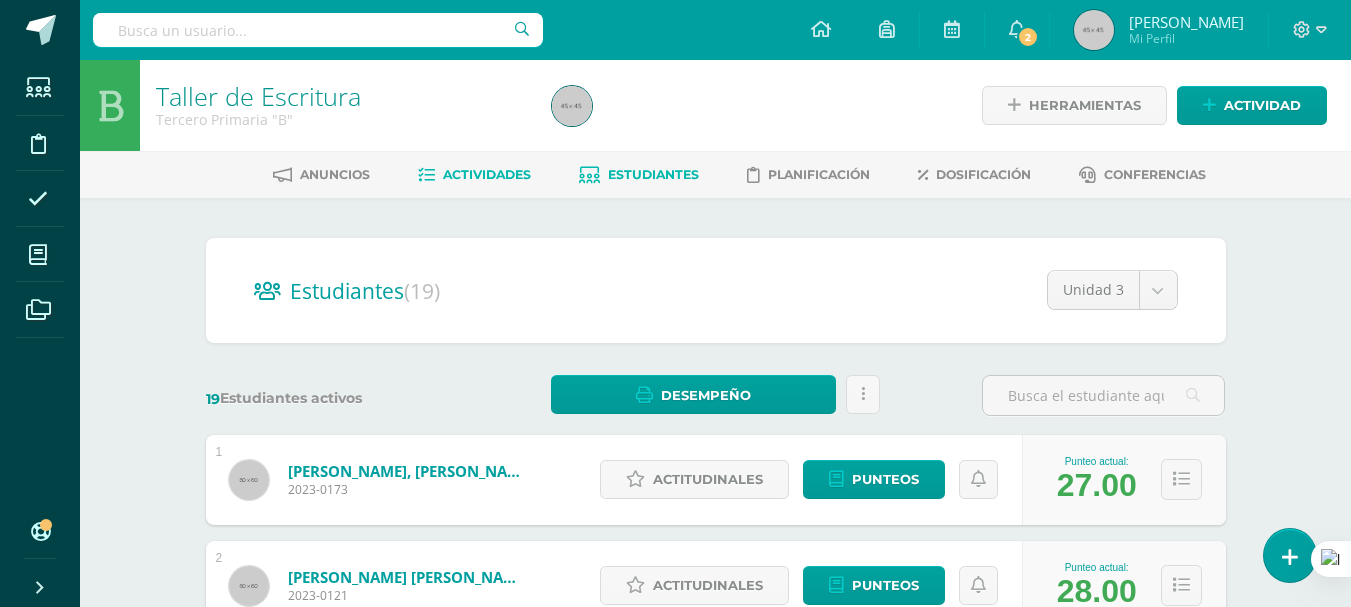 click on "Actividades" at bounding box center (487, 174) 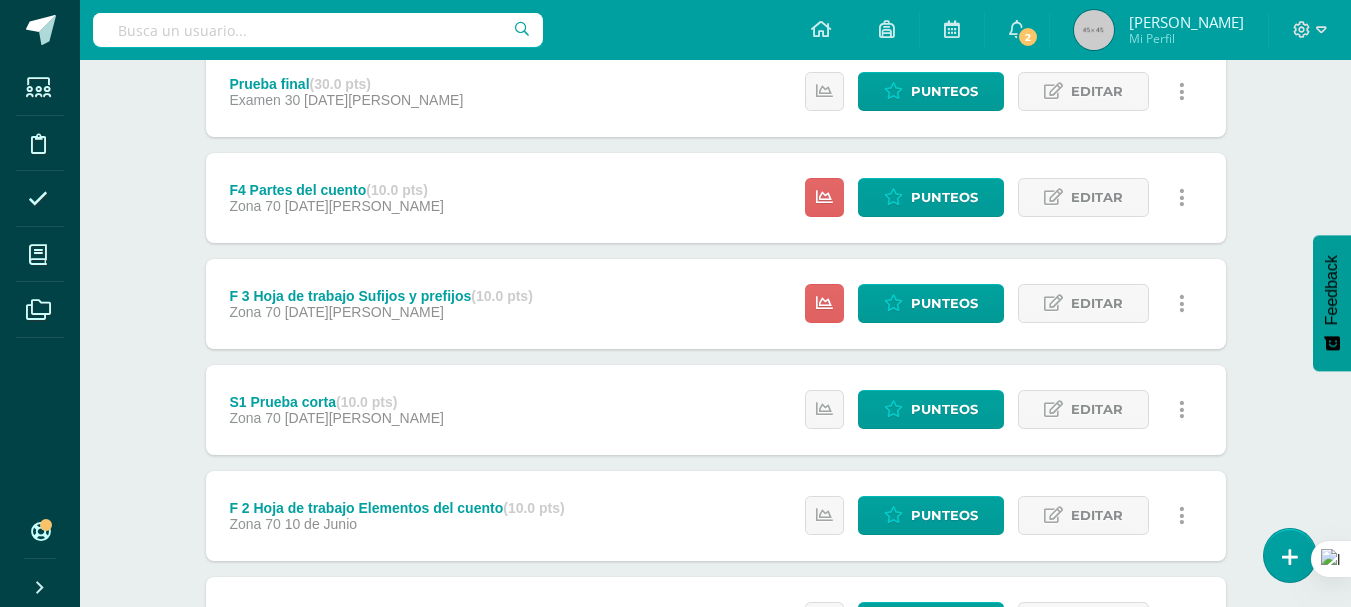 scroll, scrollTop: 491, scrollLeft: 0, axis: vertical 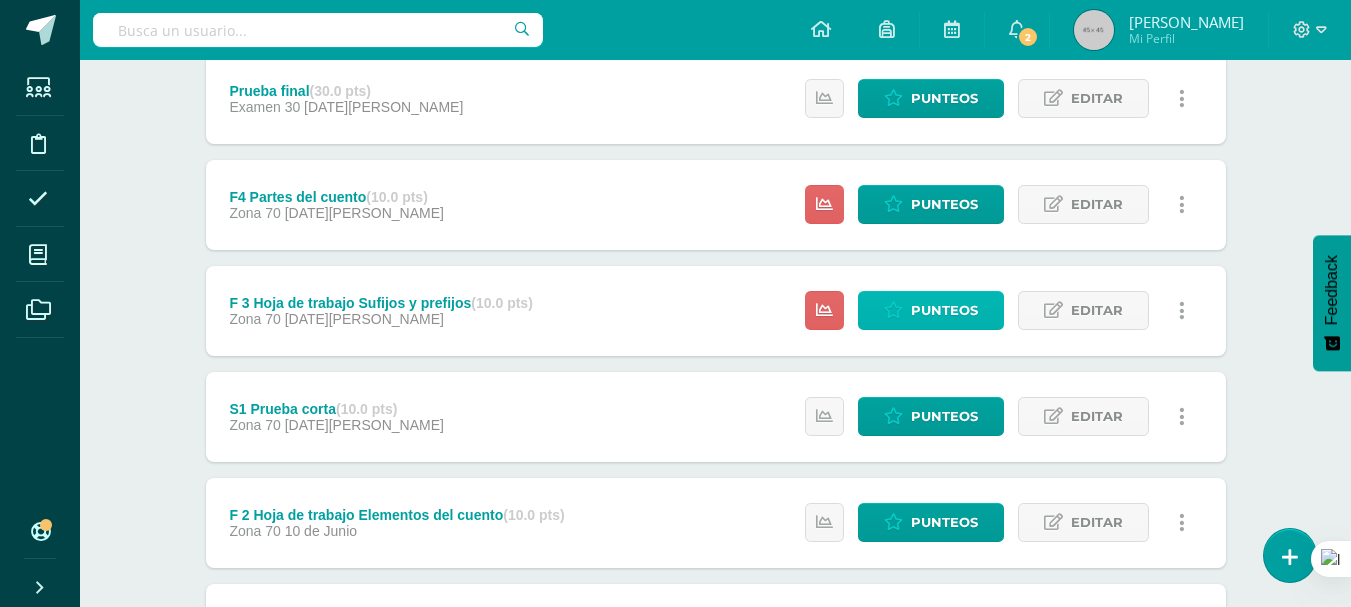 click on "Punteos" at bounding box center [944, 310] 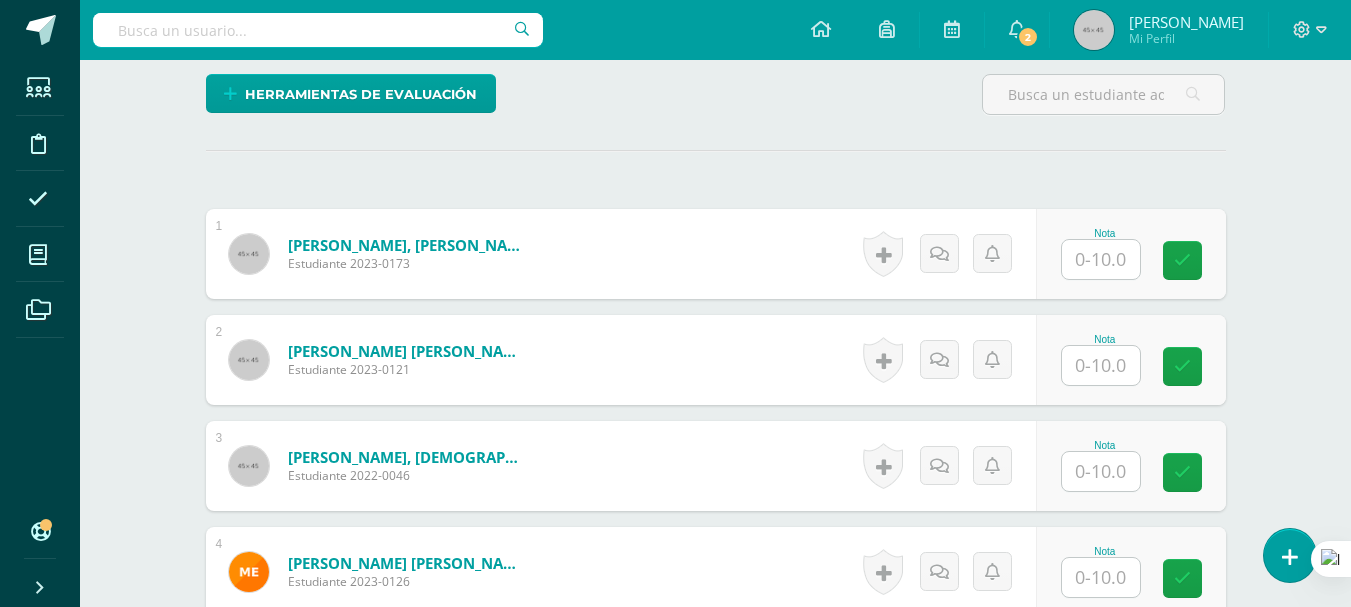 scroll, scrollTop: 520, scrollLeft: 0, axis: vertical 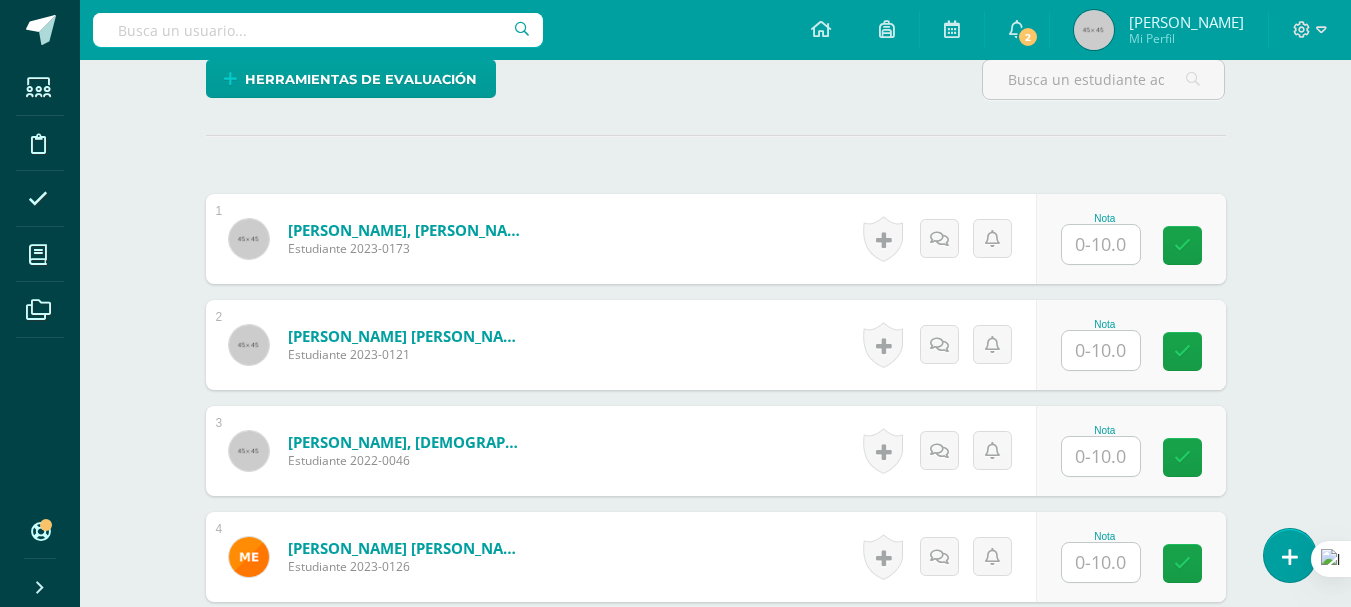 click at bounding box center [1101, 244] 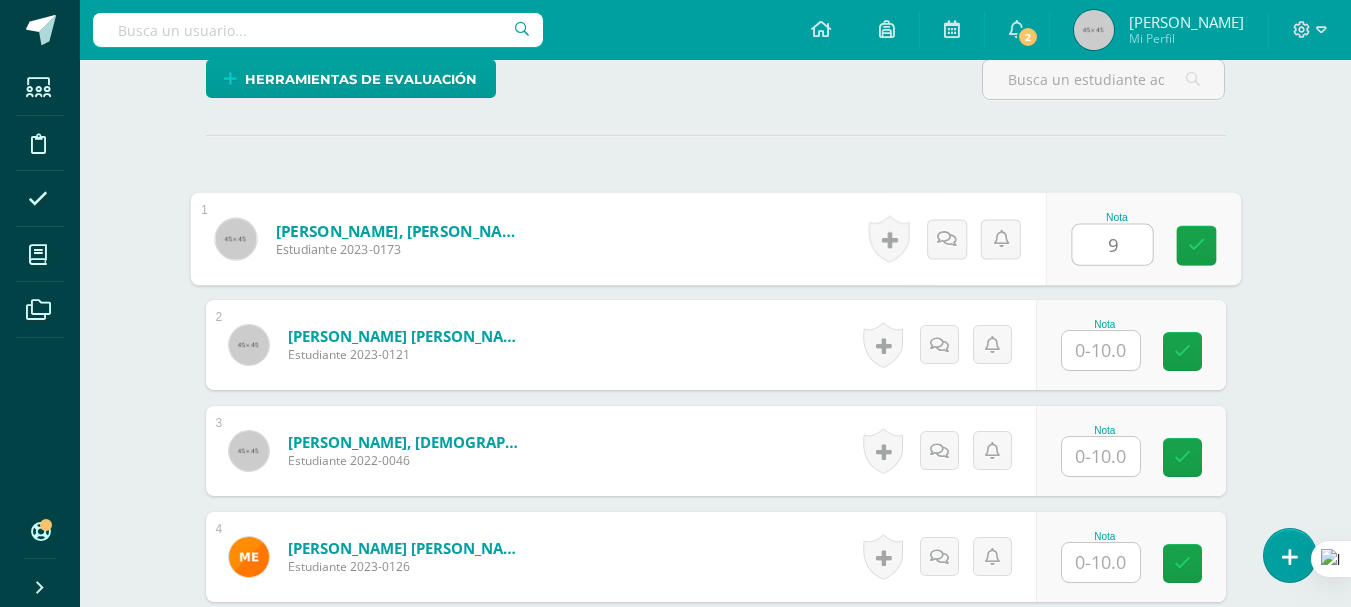 type on "9" 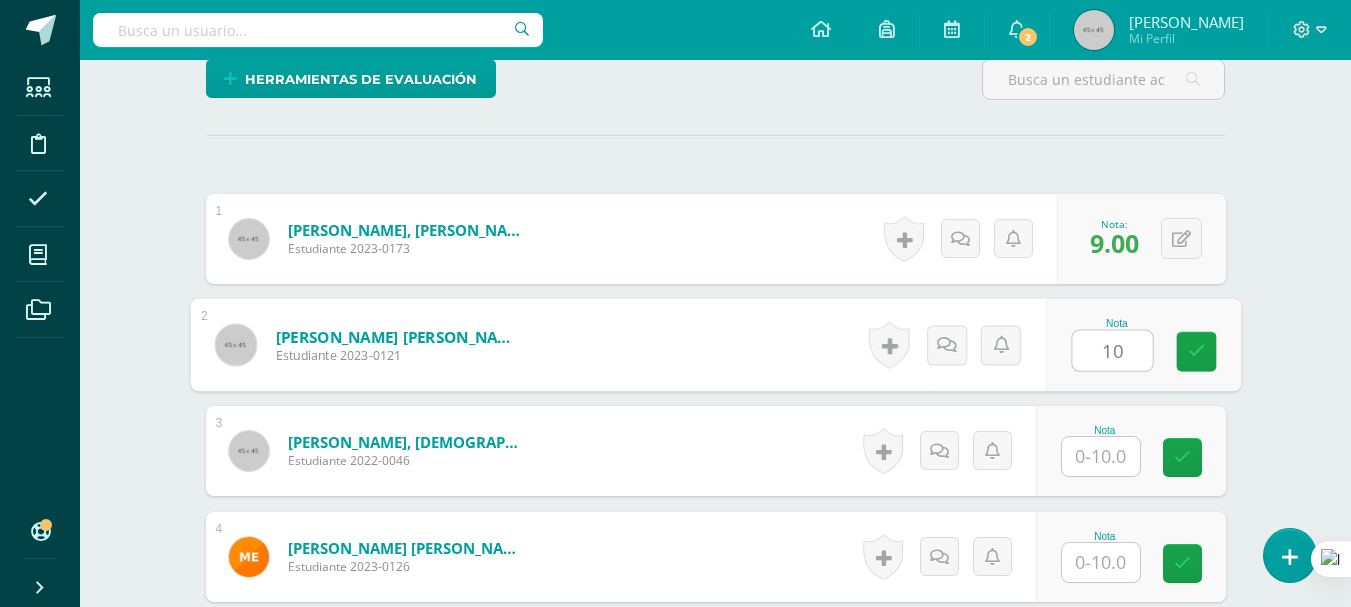 type on "10" 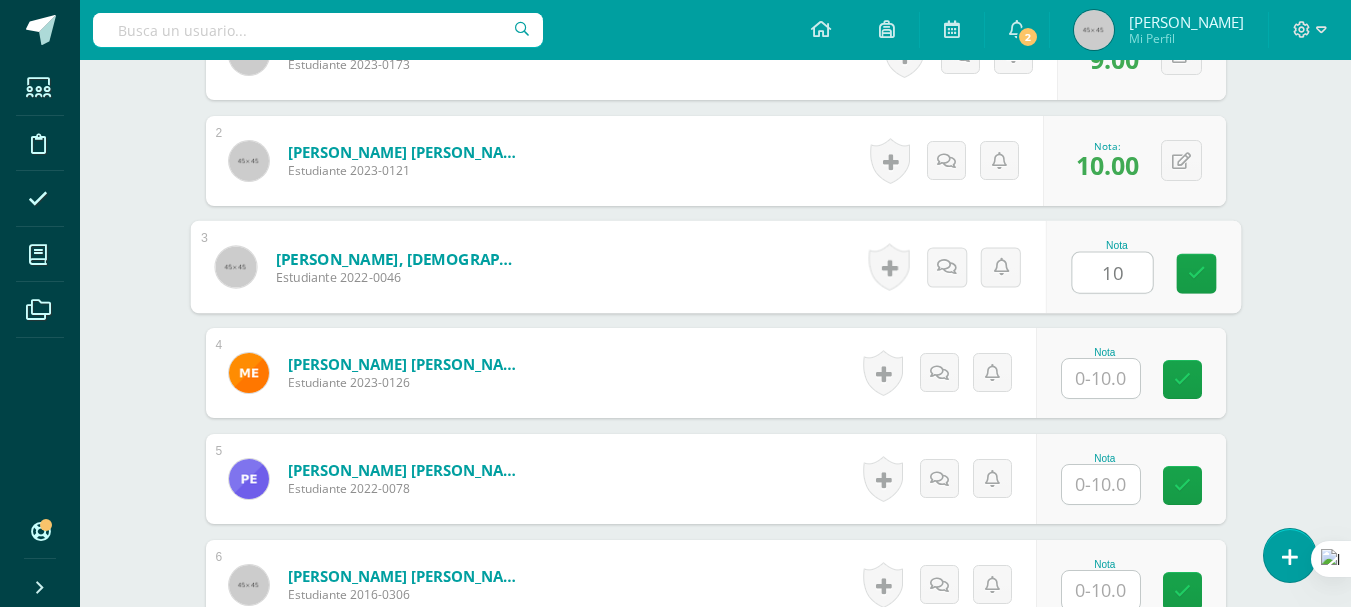 scroll, scrollTop: 720, scrollLeft: 0, axis: vertical 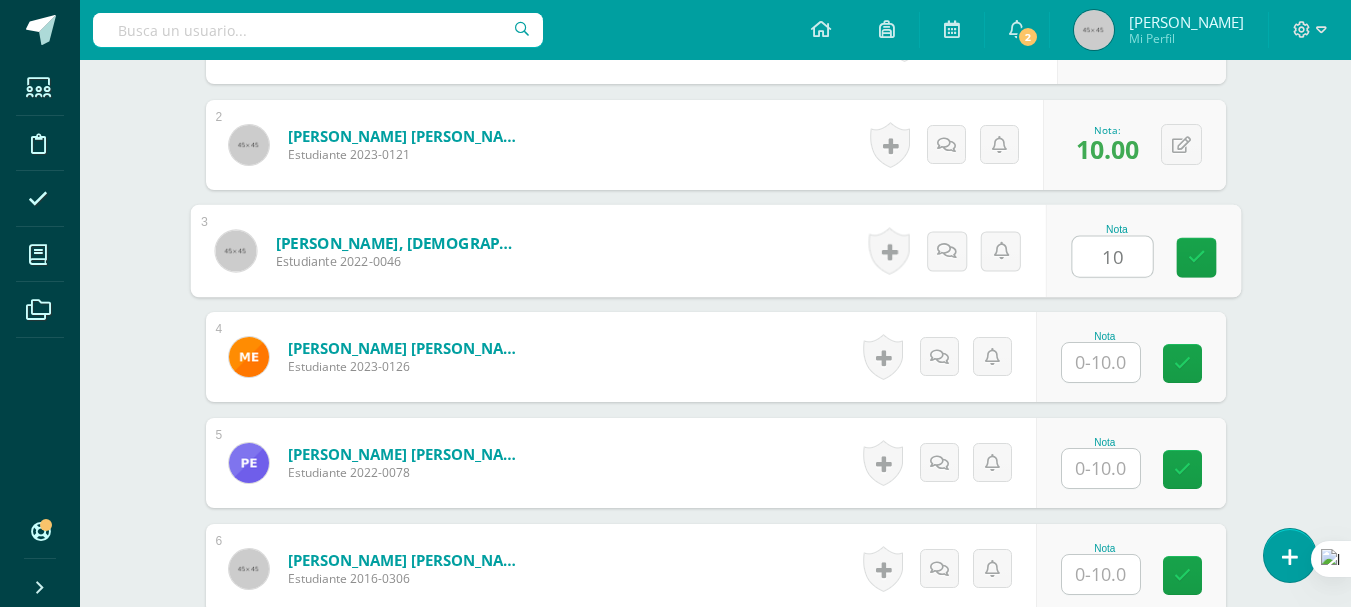 type on "10" 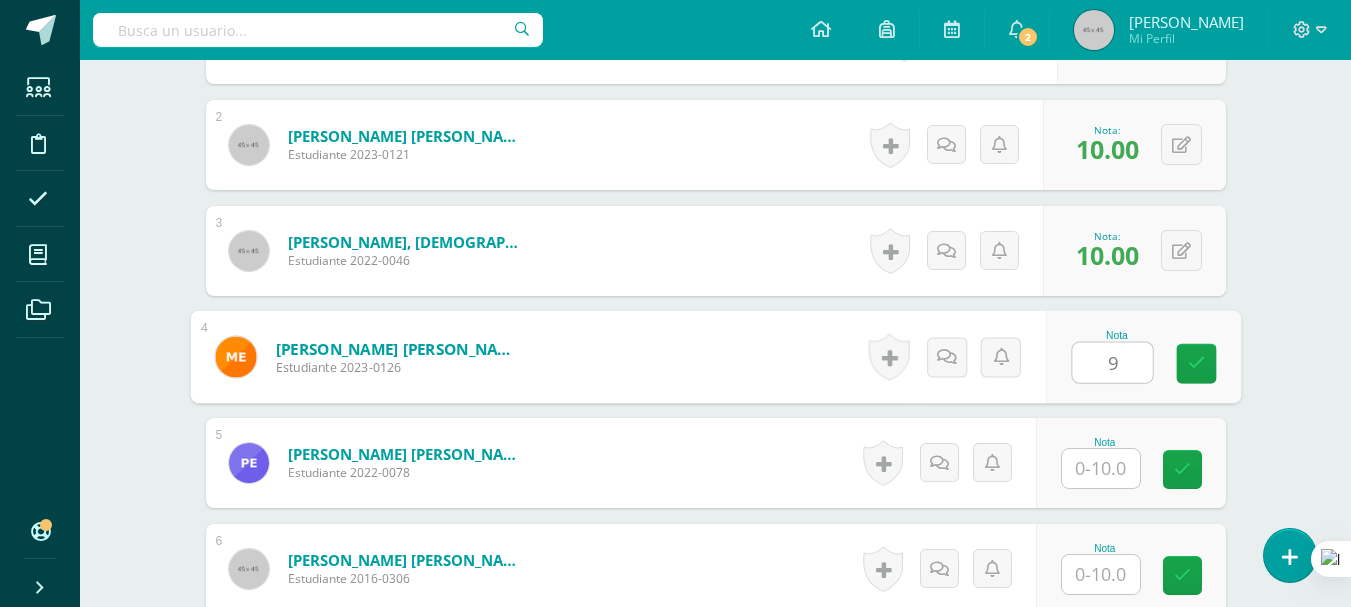 type on "9" 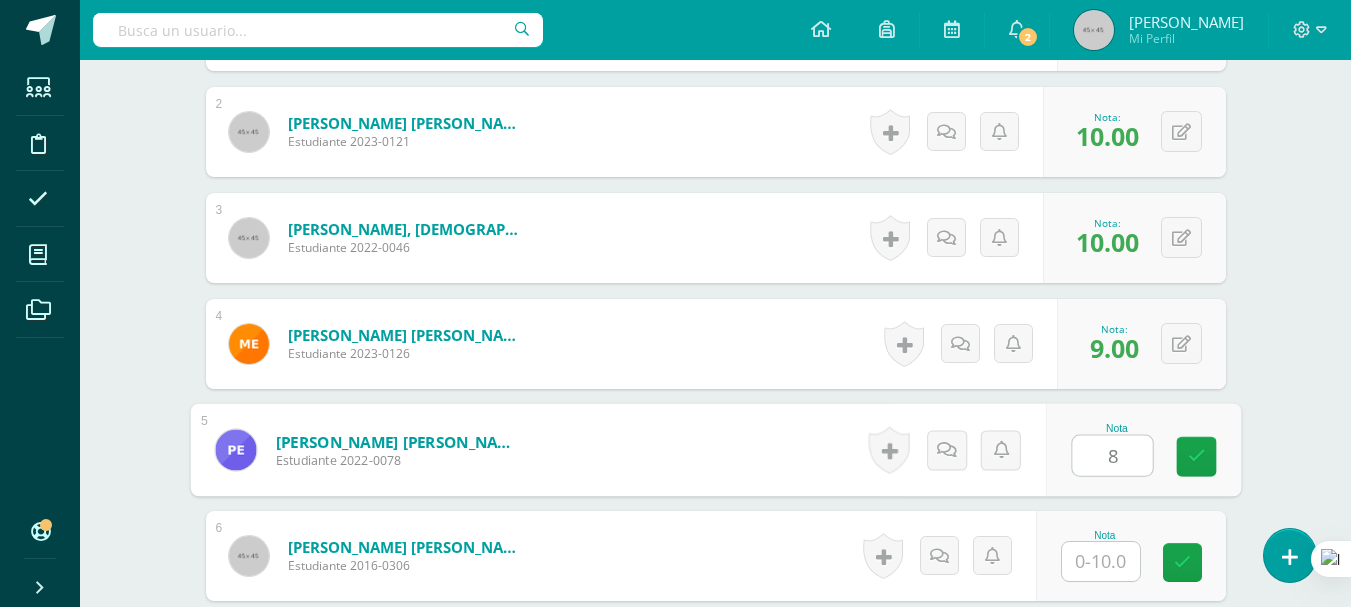 scroll, scrollTop: 820, scrollLeft: 0, axis: vertical 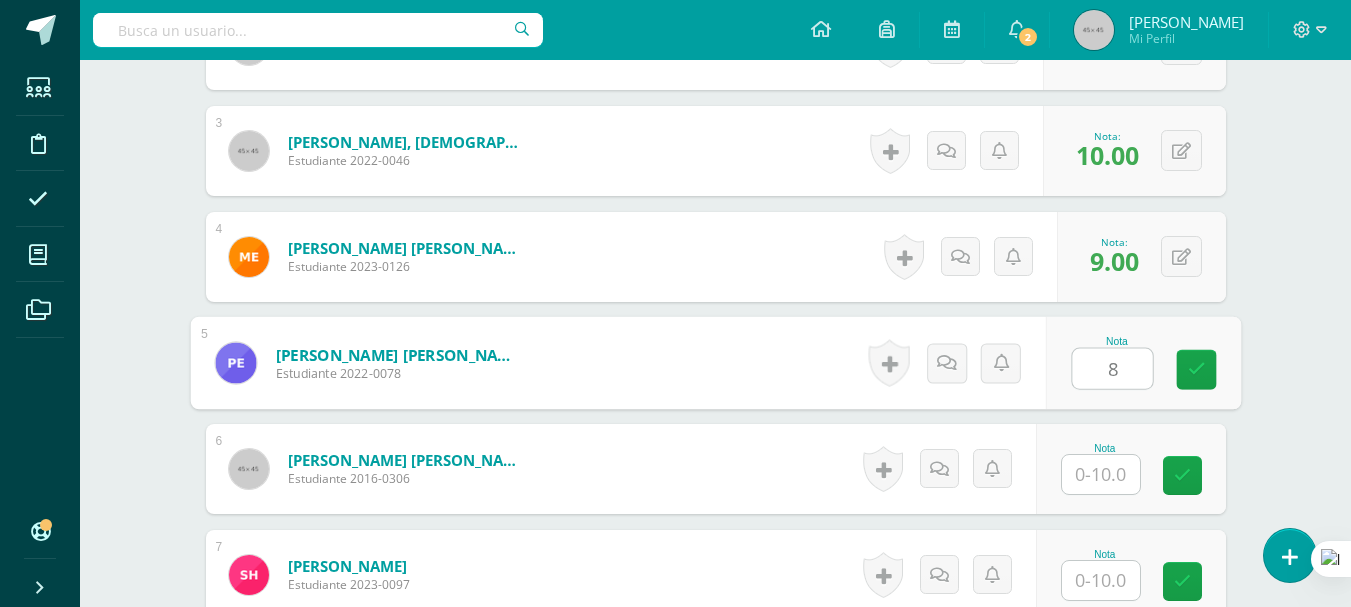 click at bounding box center [1101, 474] 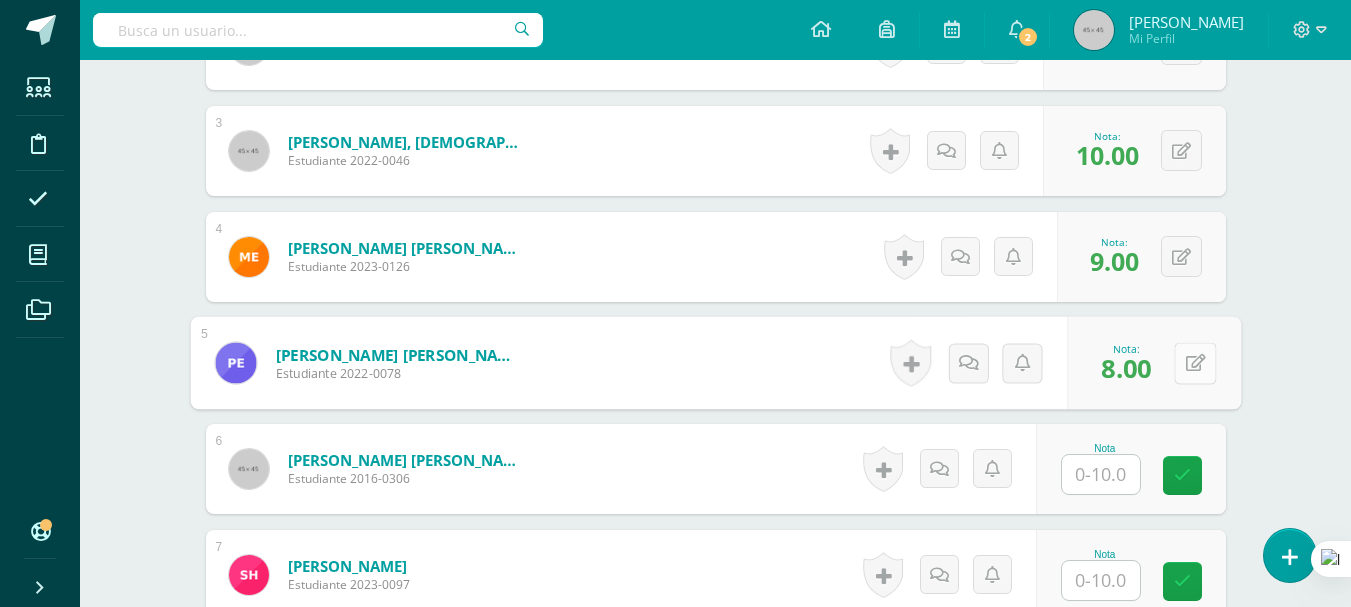 click at bounding box center (1195, 363) 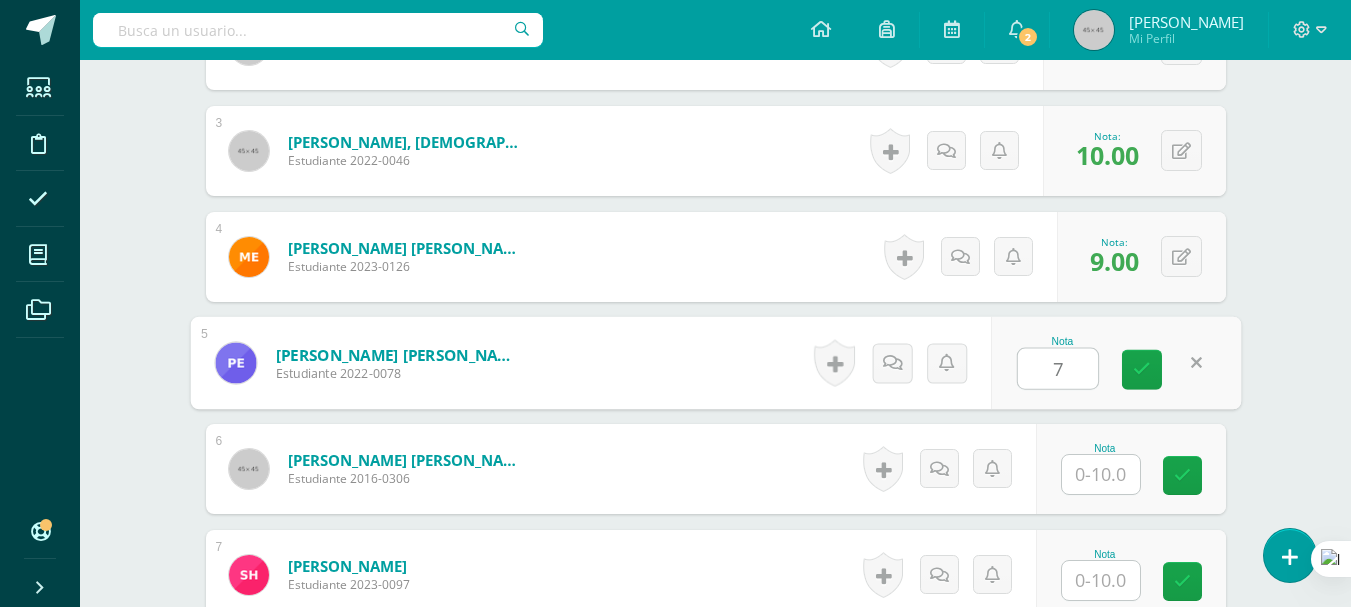 type on "7" 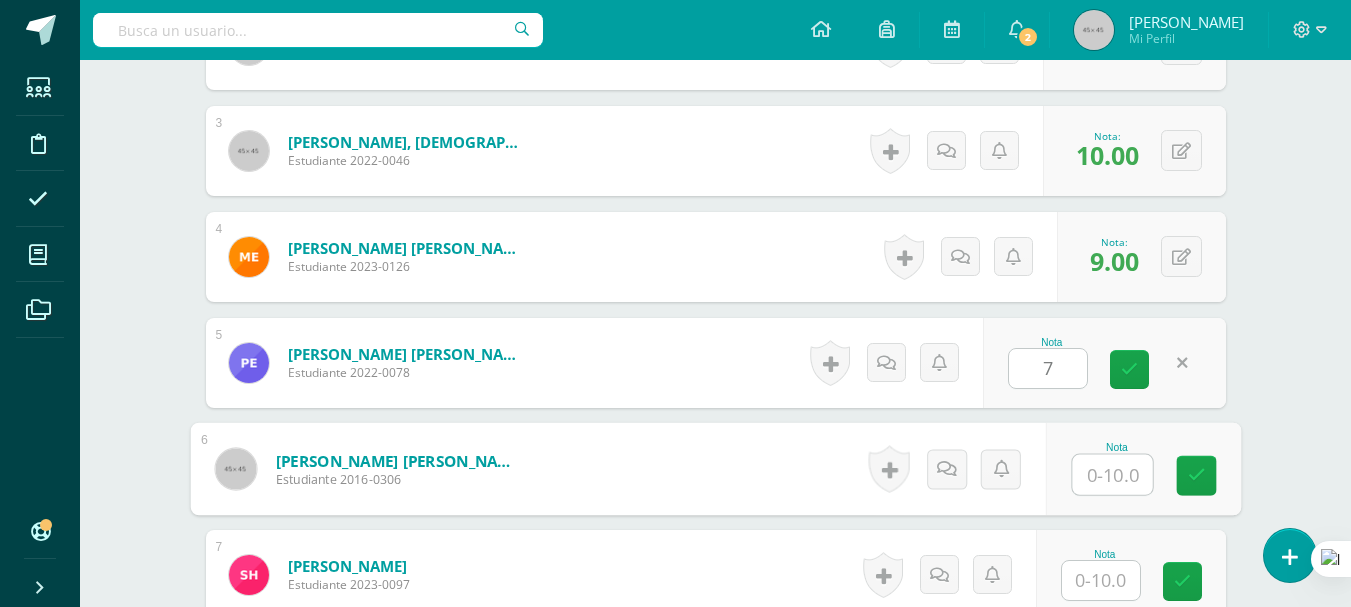 click at bounding box center (1112, 475) 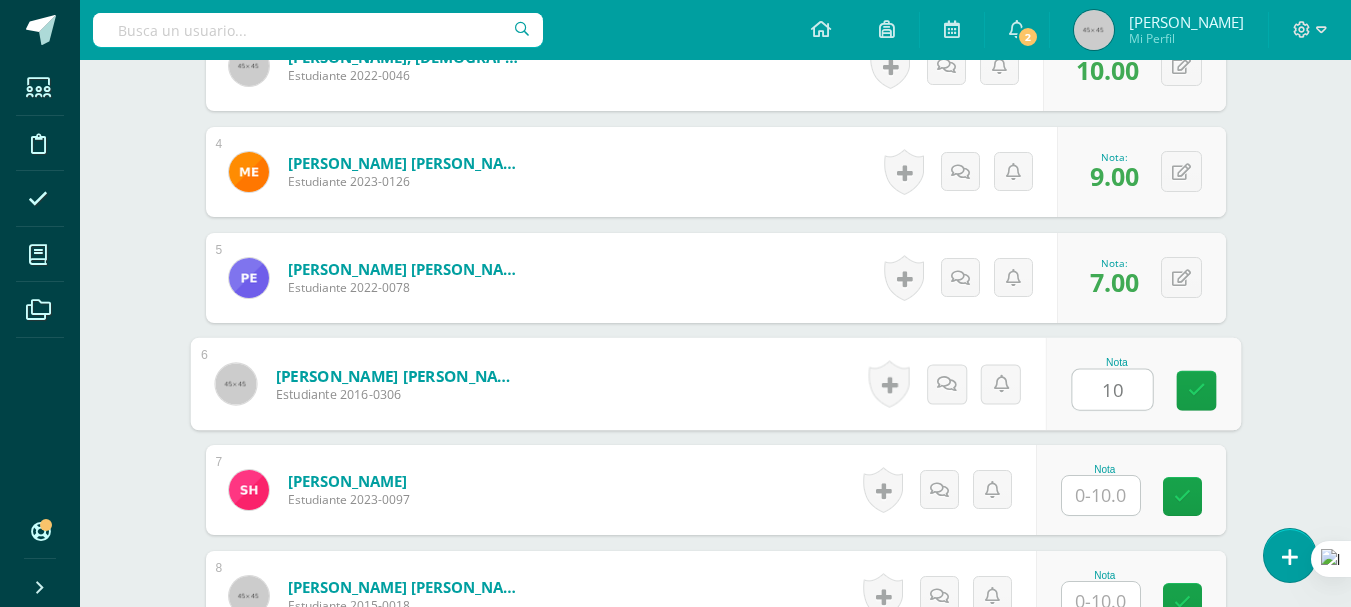 scroll, scrollTop: 1020, scrollLeft: 0, axis: vertical 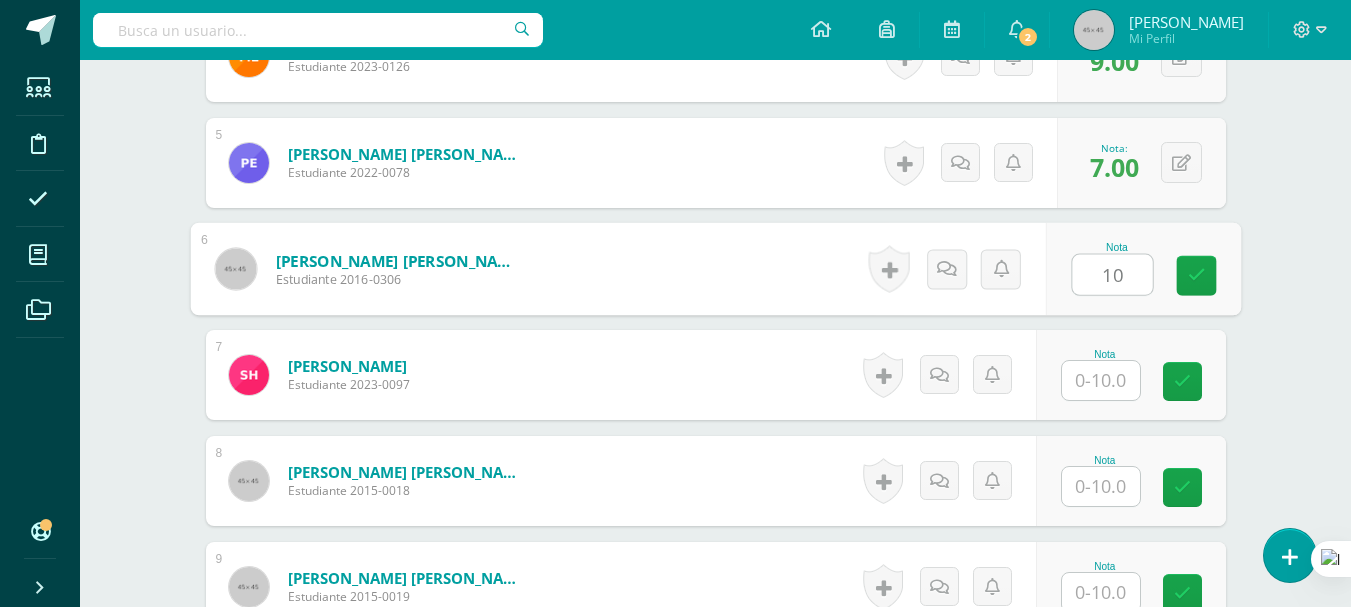 type on "10" 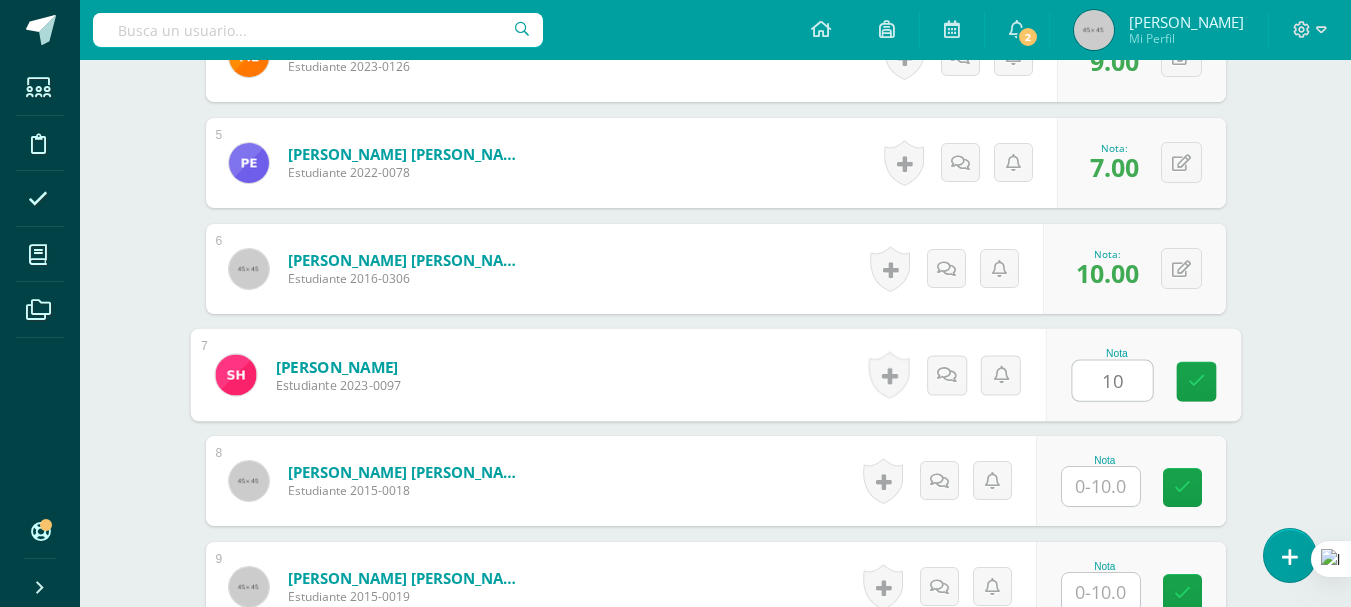 type on "10" 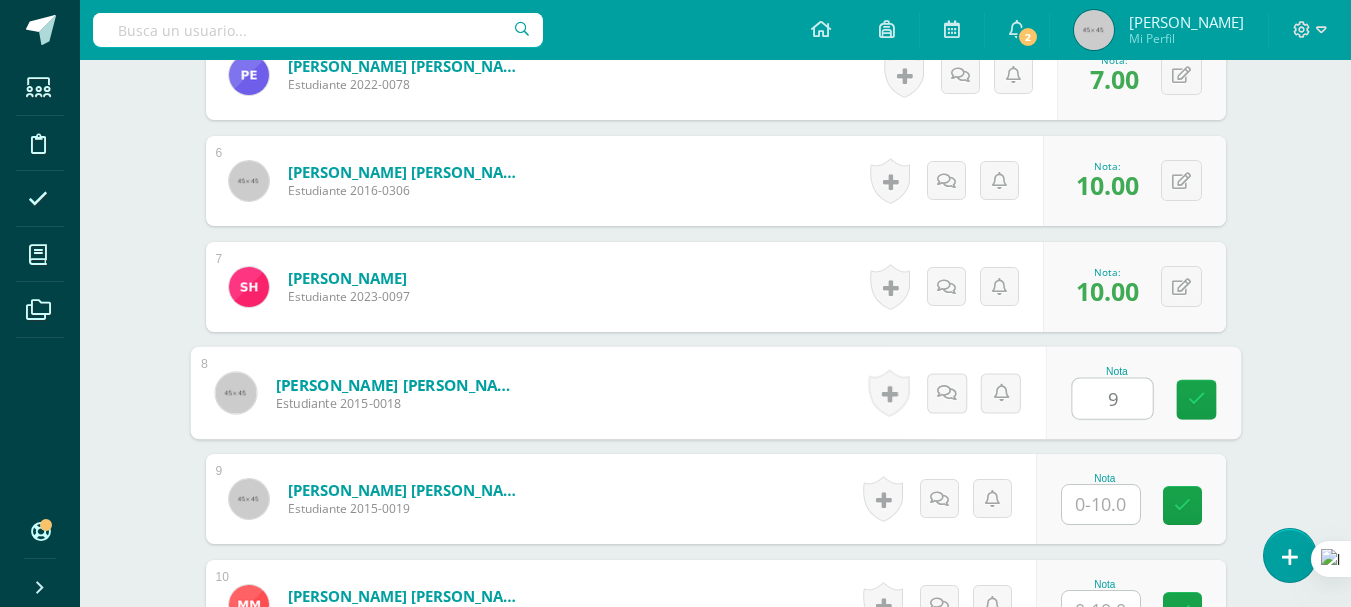 scroll, scrollTop: 1220, scrollLeft: 0, axis: vertical 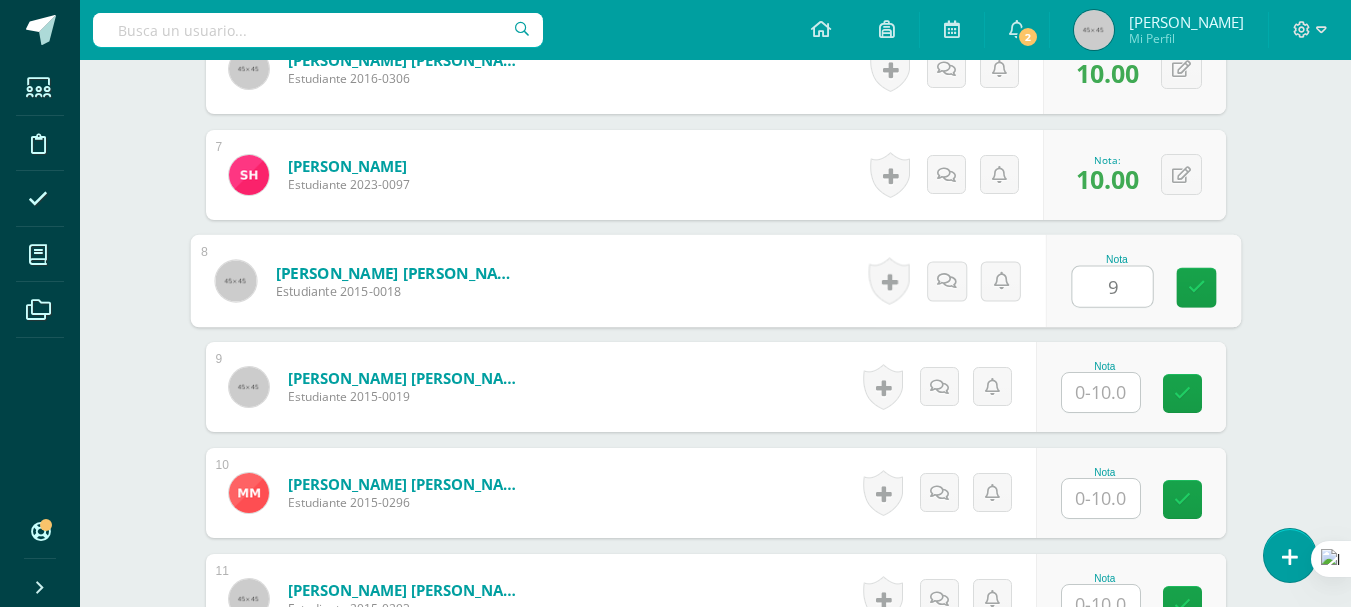 type on "9" 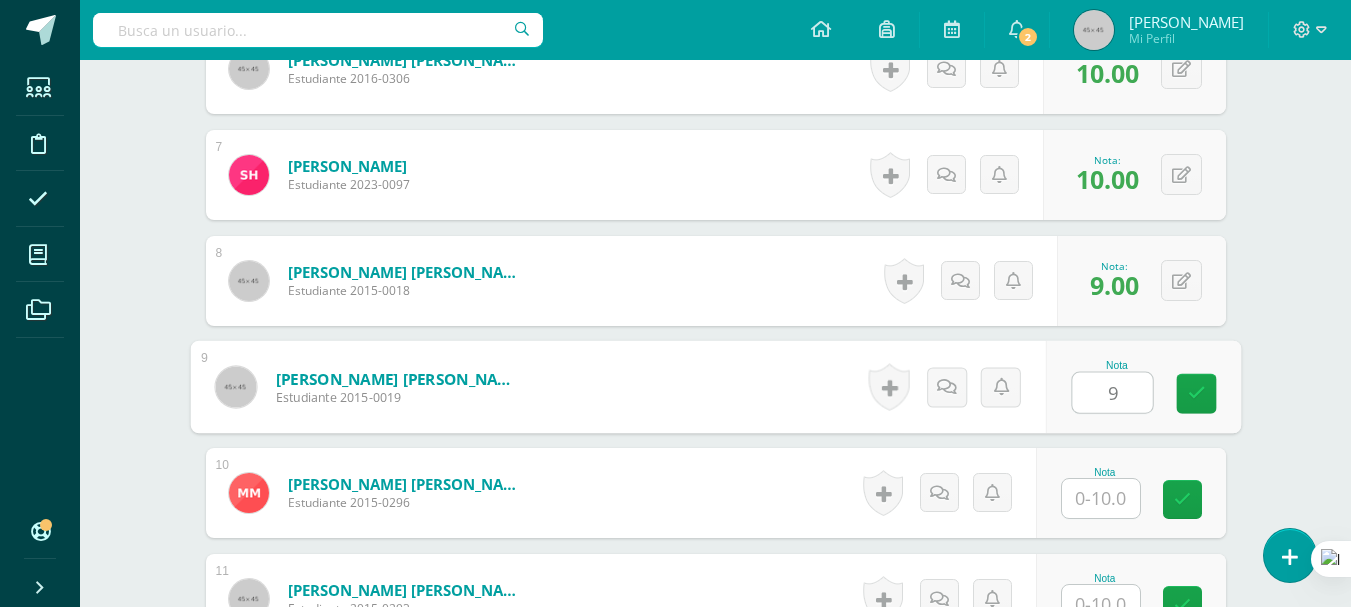type on "9" 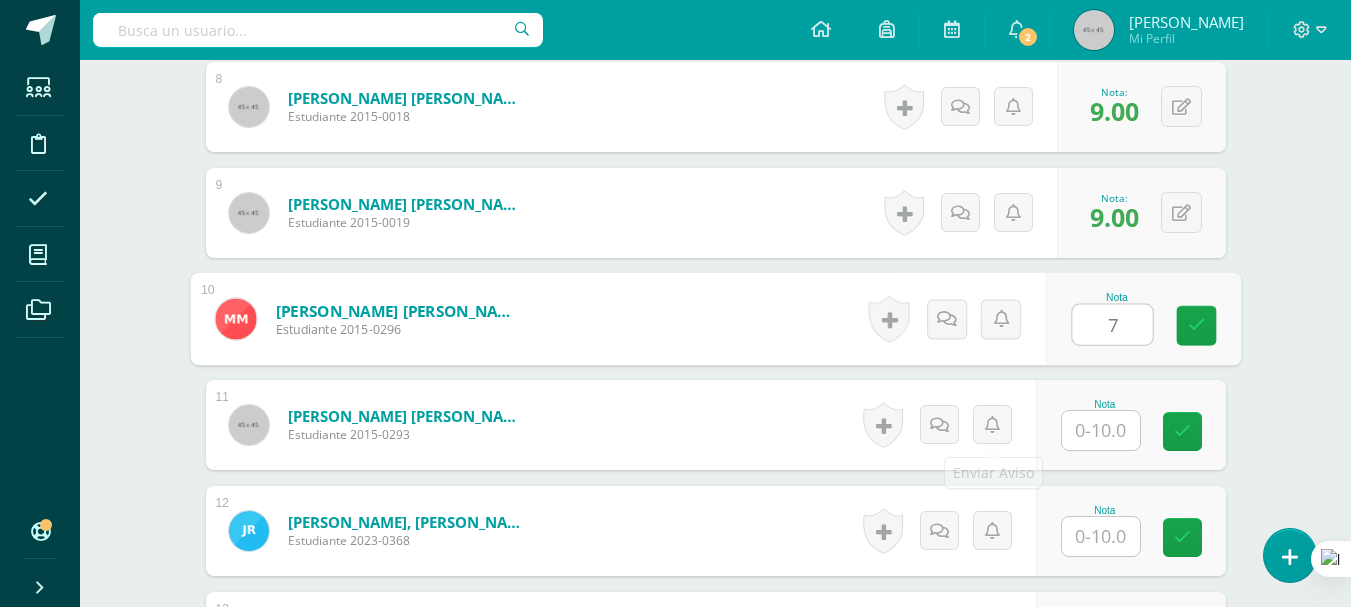 scroll, scrollTop: 1420, scrollLeft: 0, axis: vertical 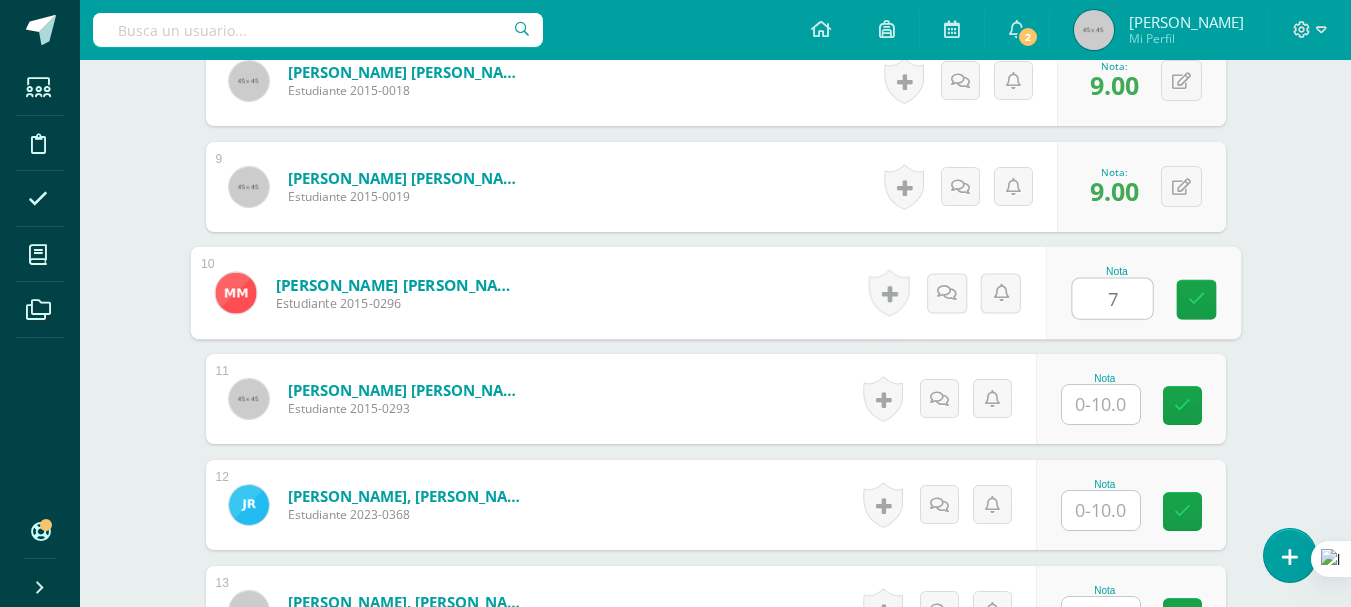 type on "7" 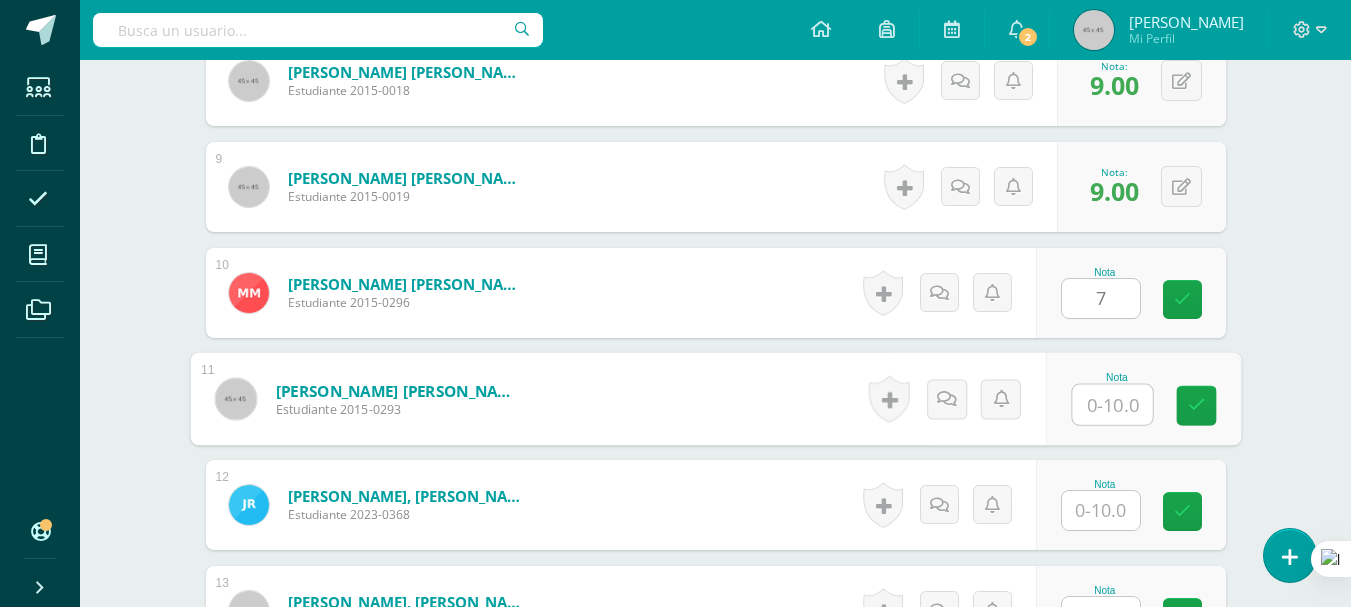 click at bounding box center (1112, 405) 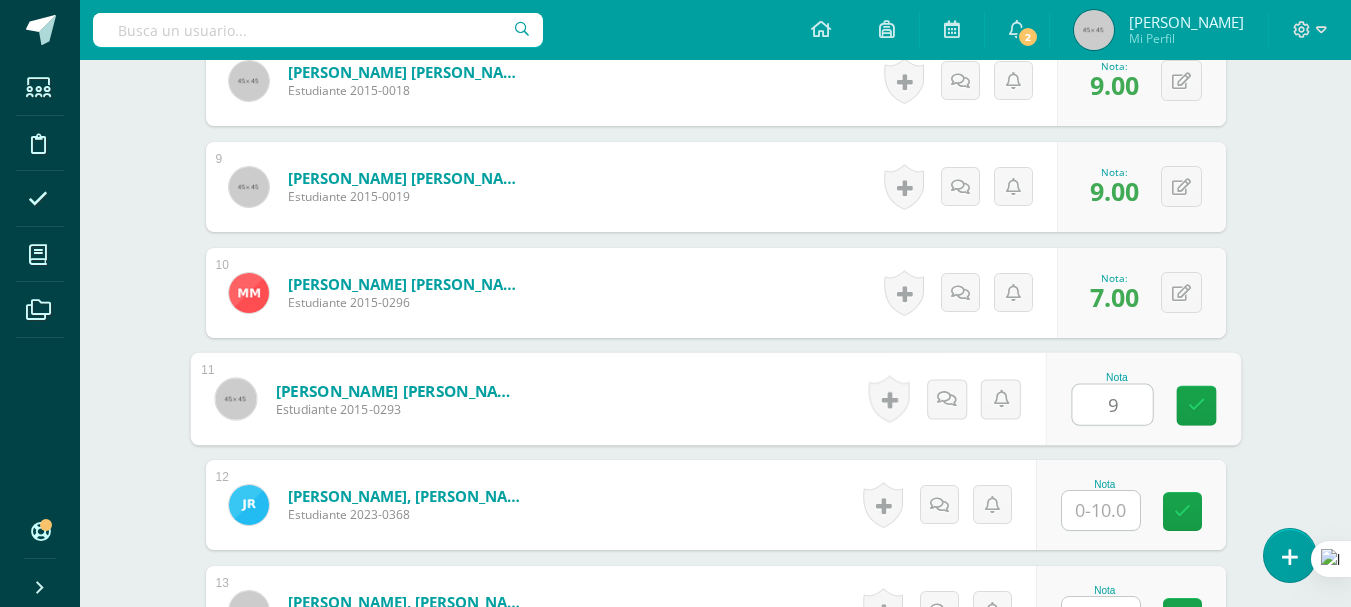 type on "9" 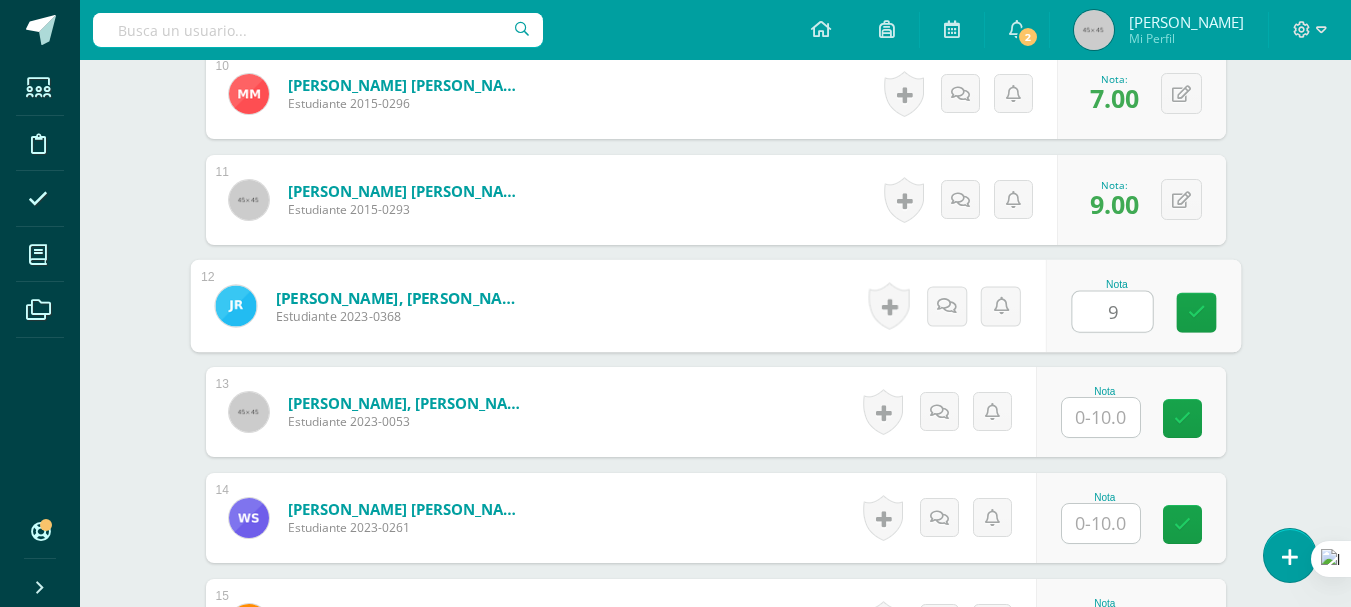 scroll, scrollTop: 1620, scrollLeft: 0, axis: vertical 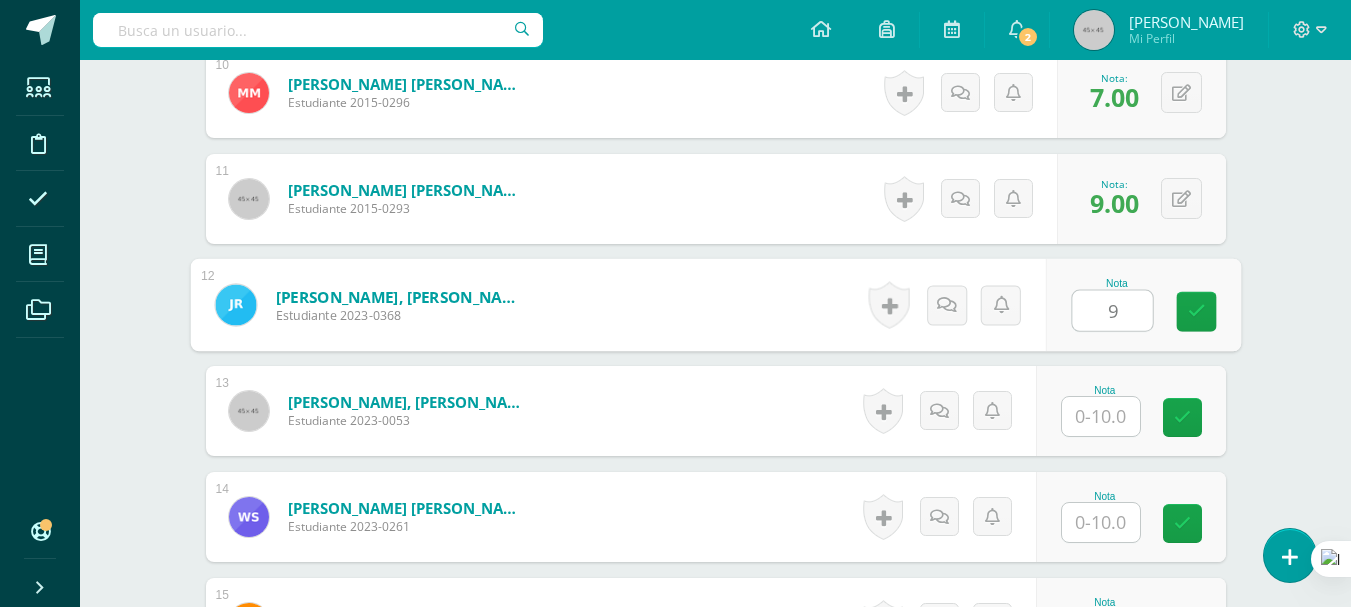type on "9" 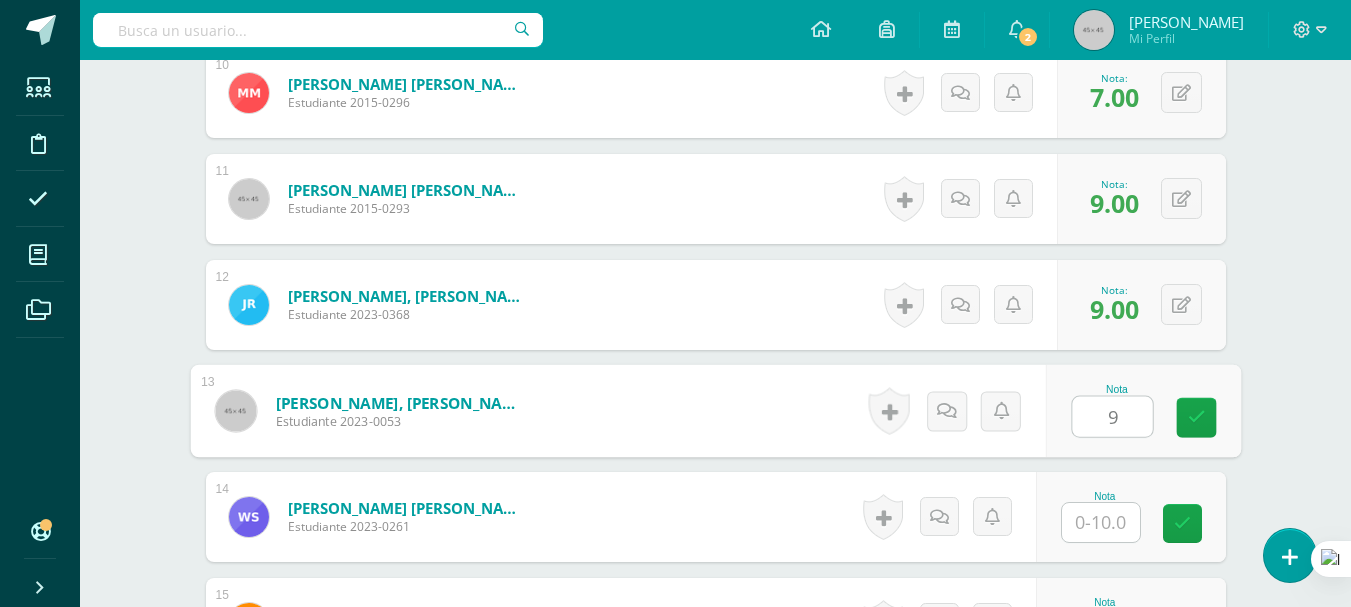 type on "9" 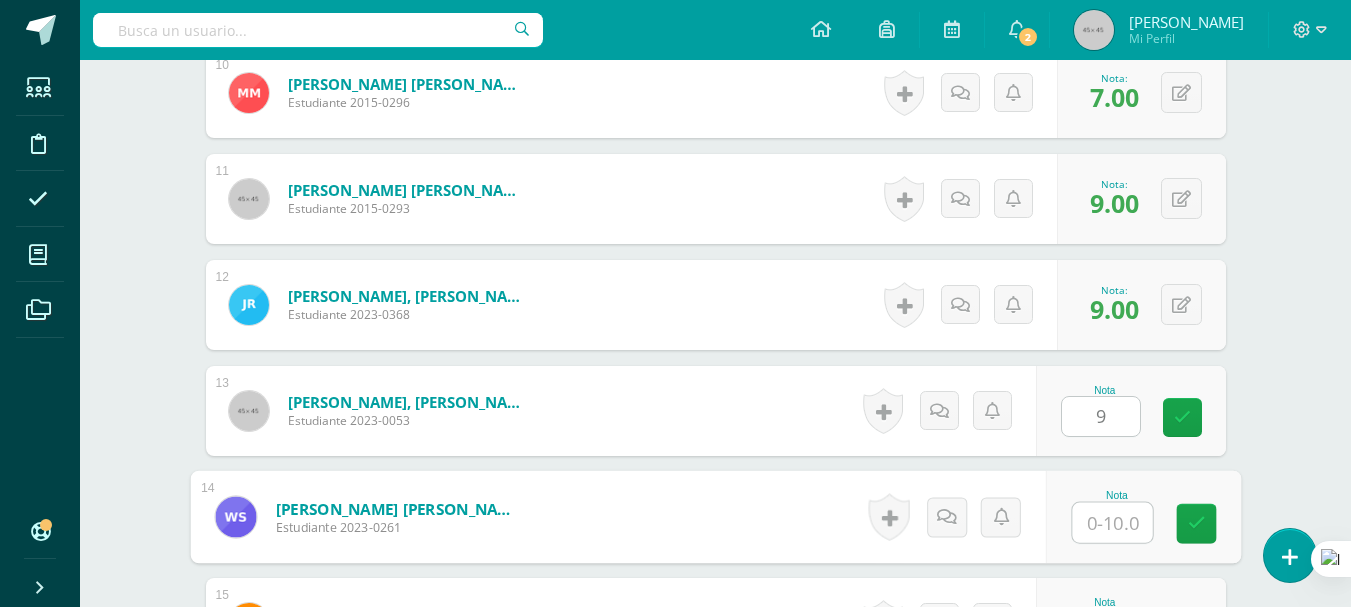 click at bounding box center [1112, 523] 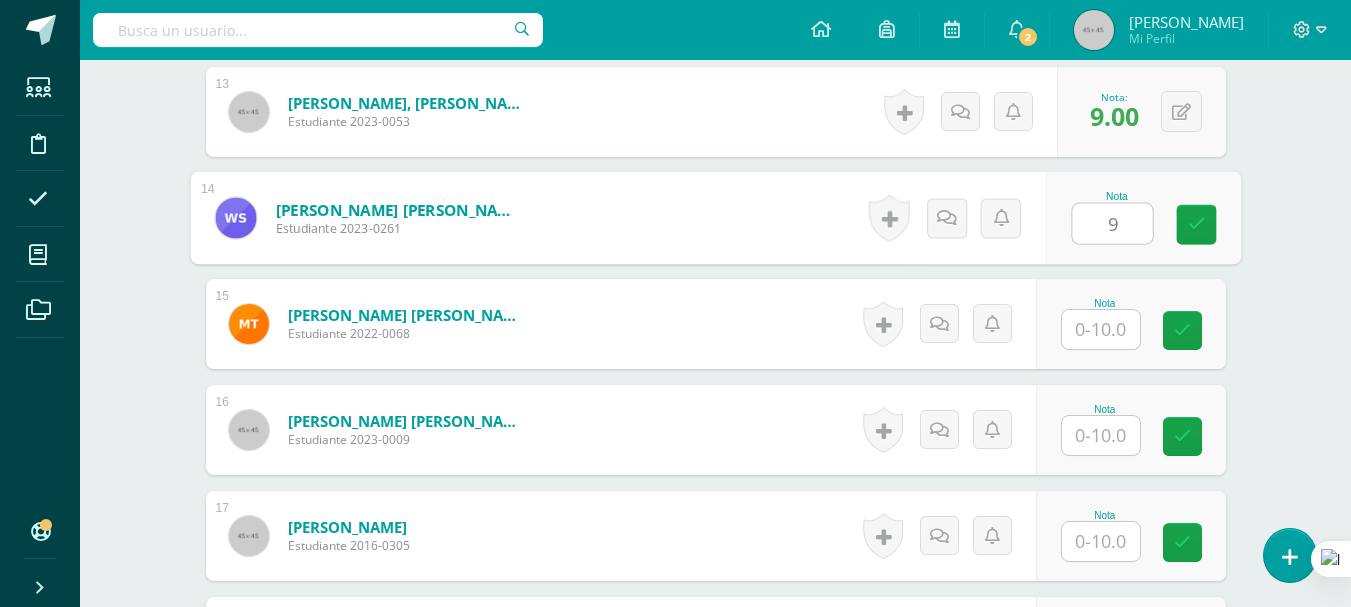 scroll, scrollTop: 1920, scrollLeft: 0, axis: vertical 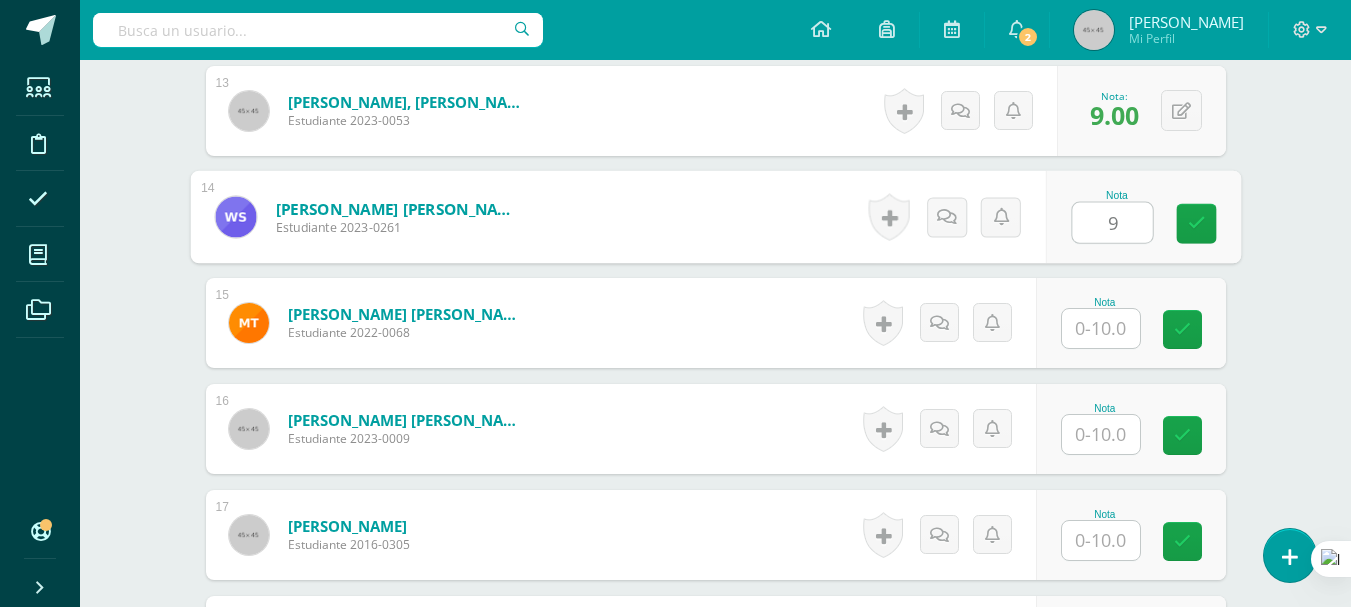 type on "9" 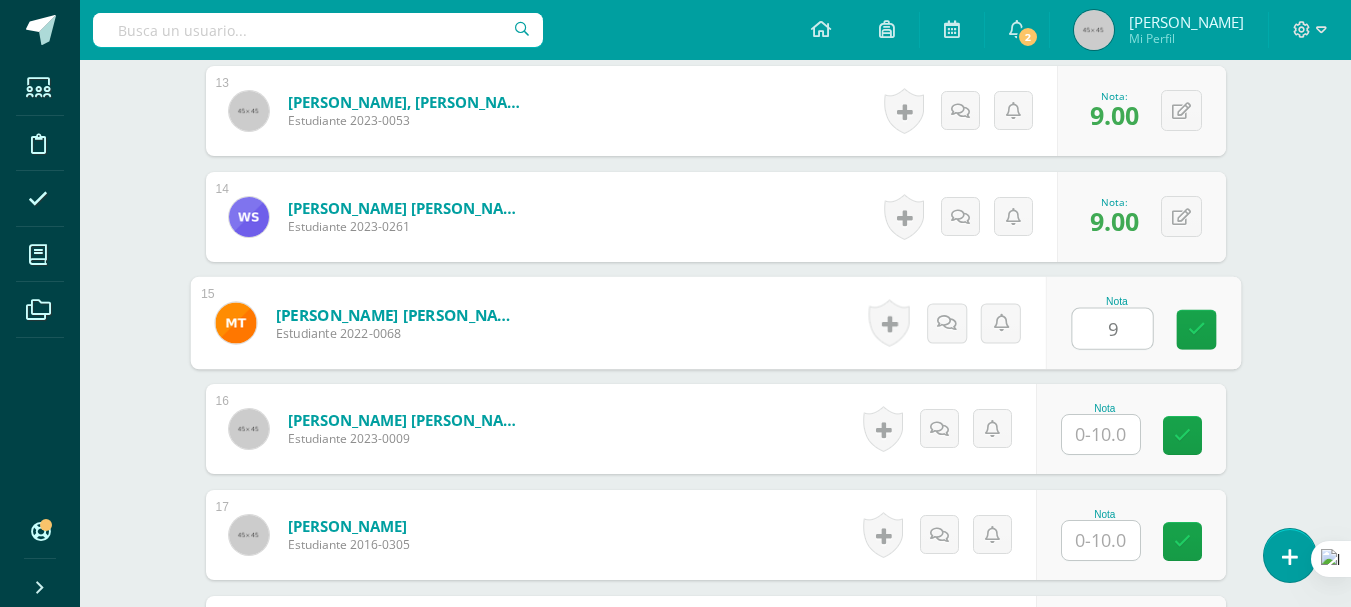type on "9" 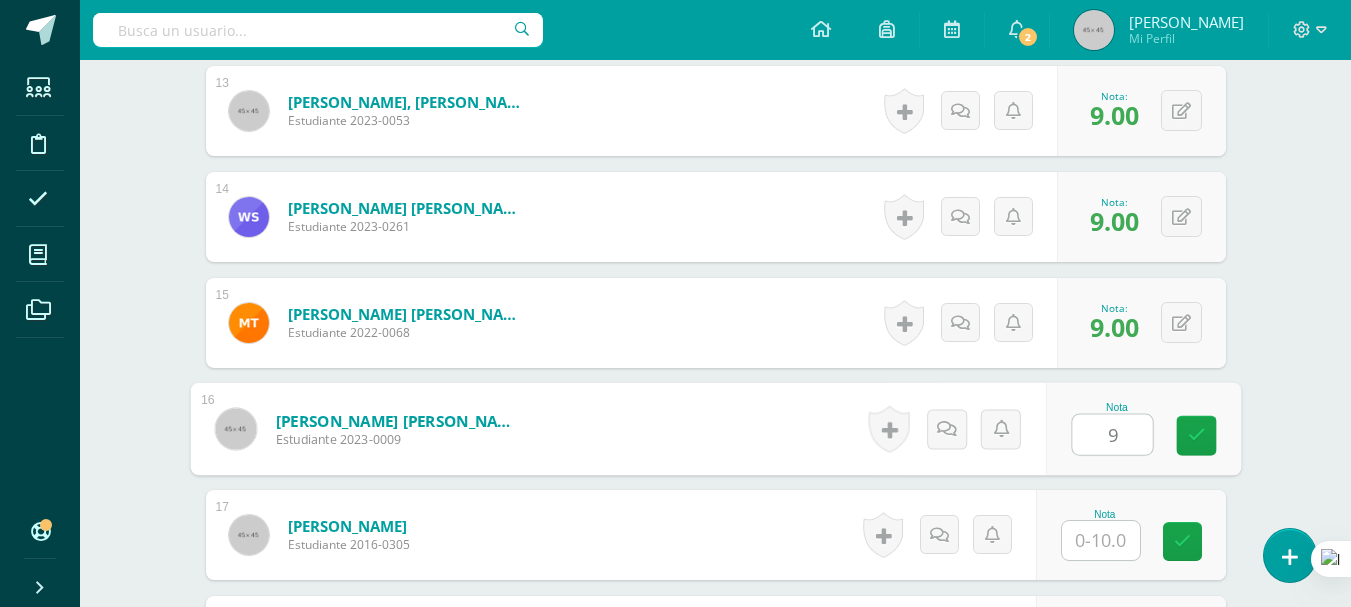 type on "9" 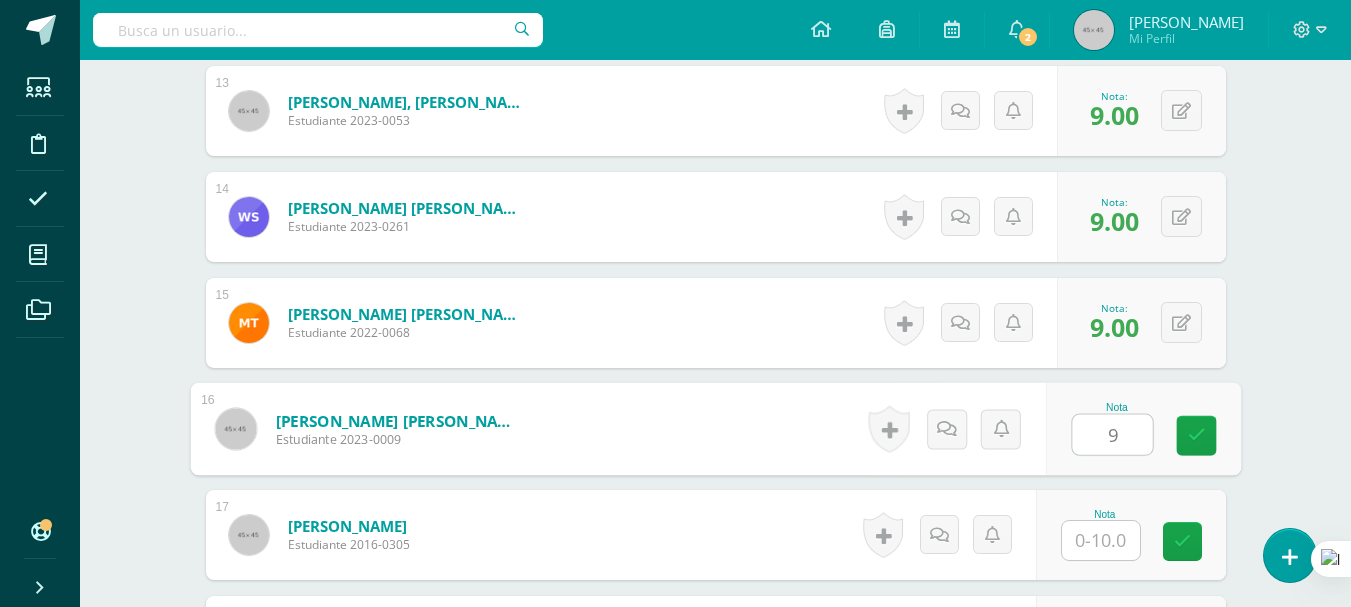 click at bounding box center [1101, 540] 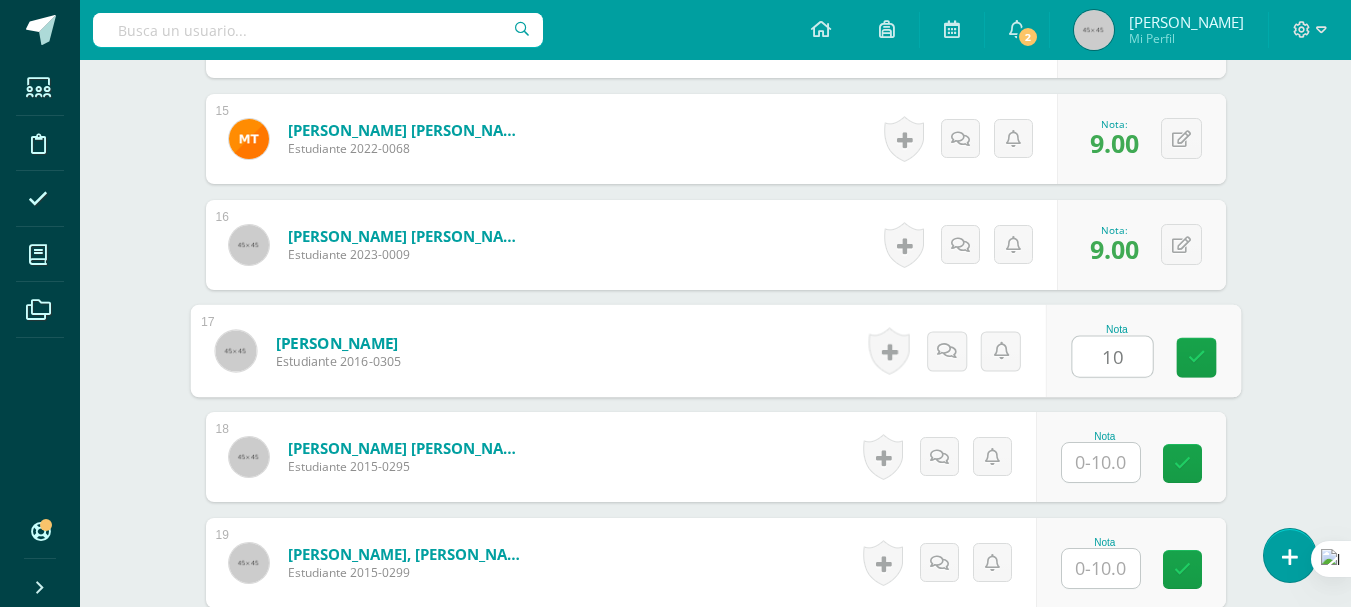 scroll, scrollTop: 2120, scrollLeft: 0, axis: vertical 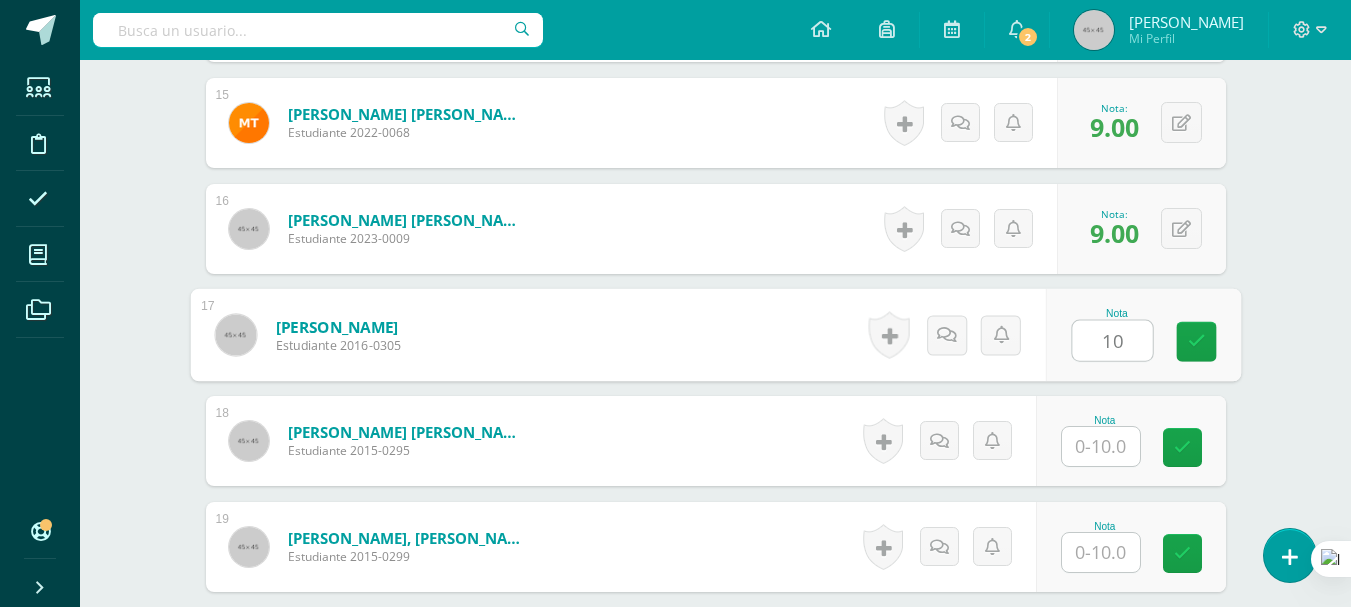 type on "10" 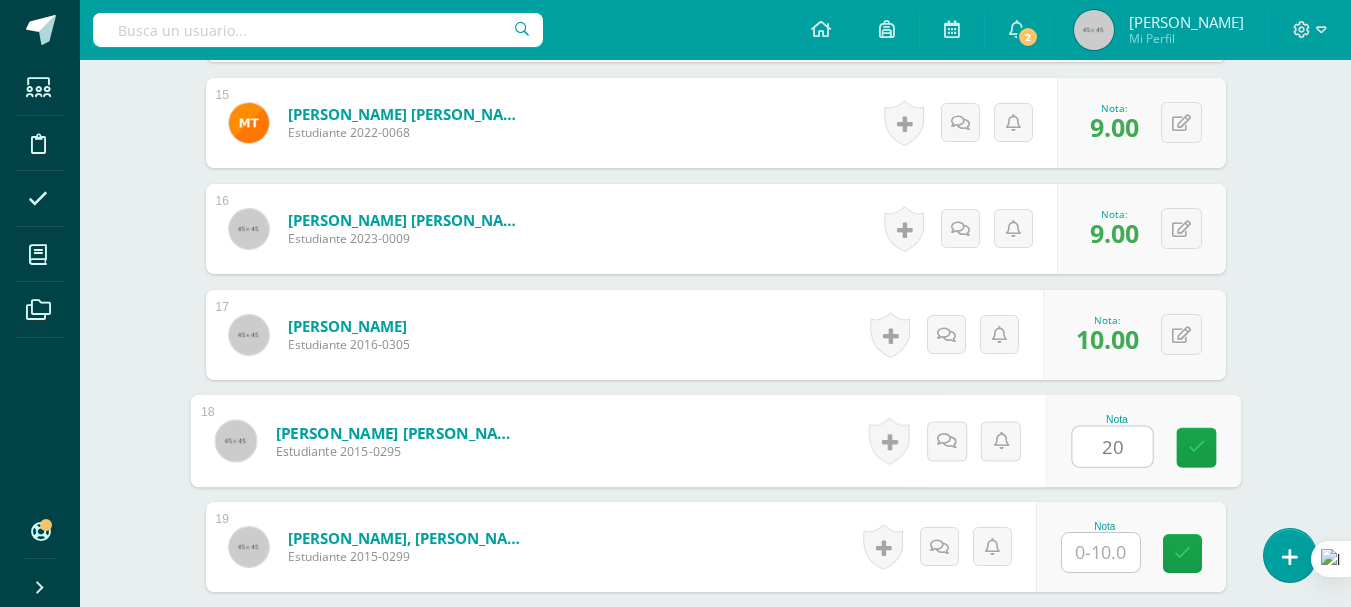 type on "2" 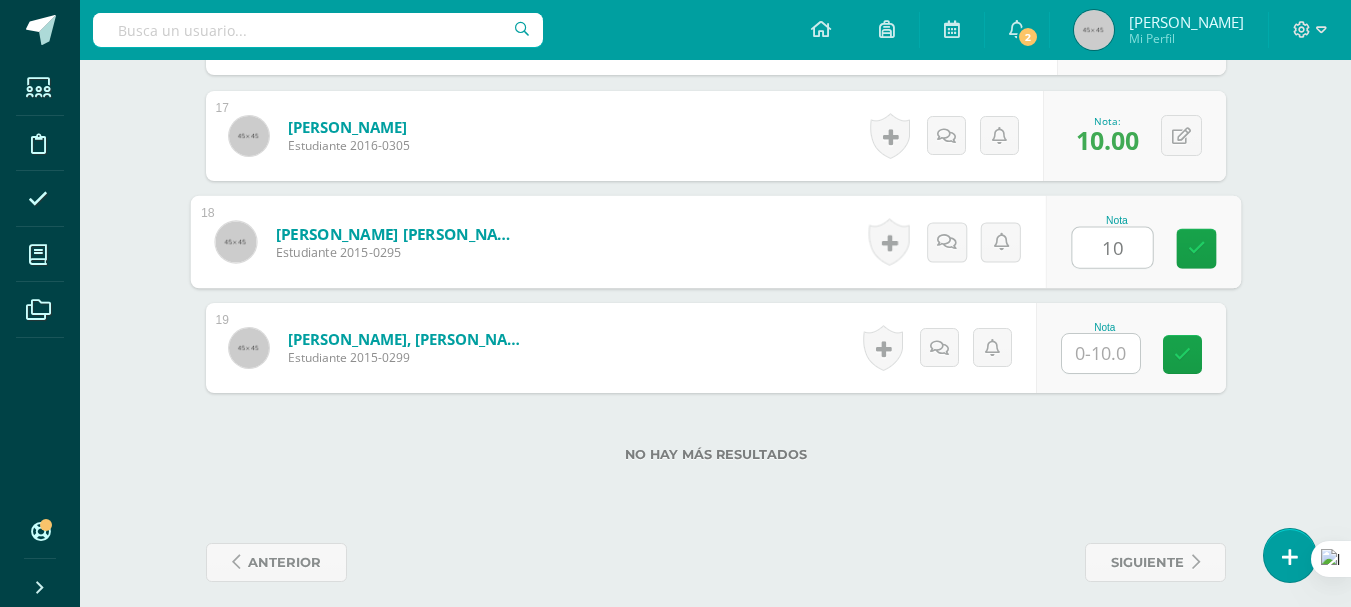 scroll, scrollTop: 2320, scrollLeft: 0, axis: vertical 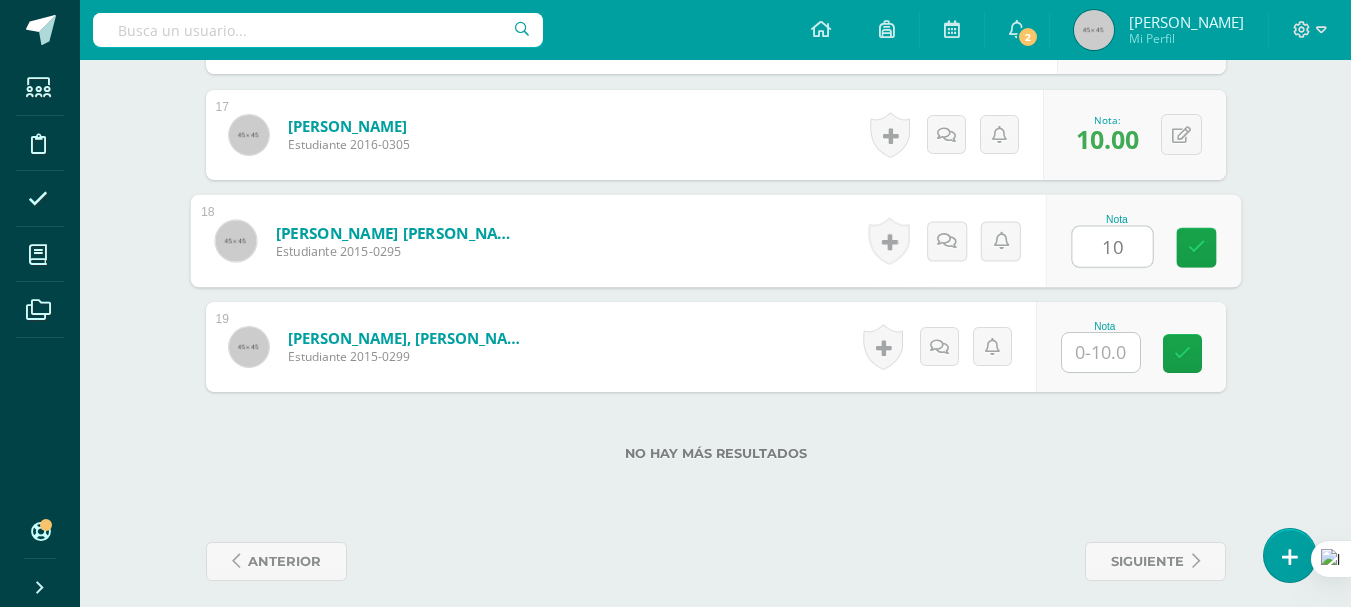 type on "10" 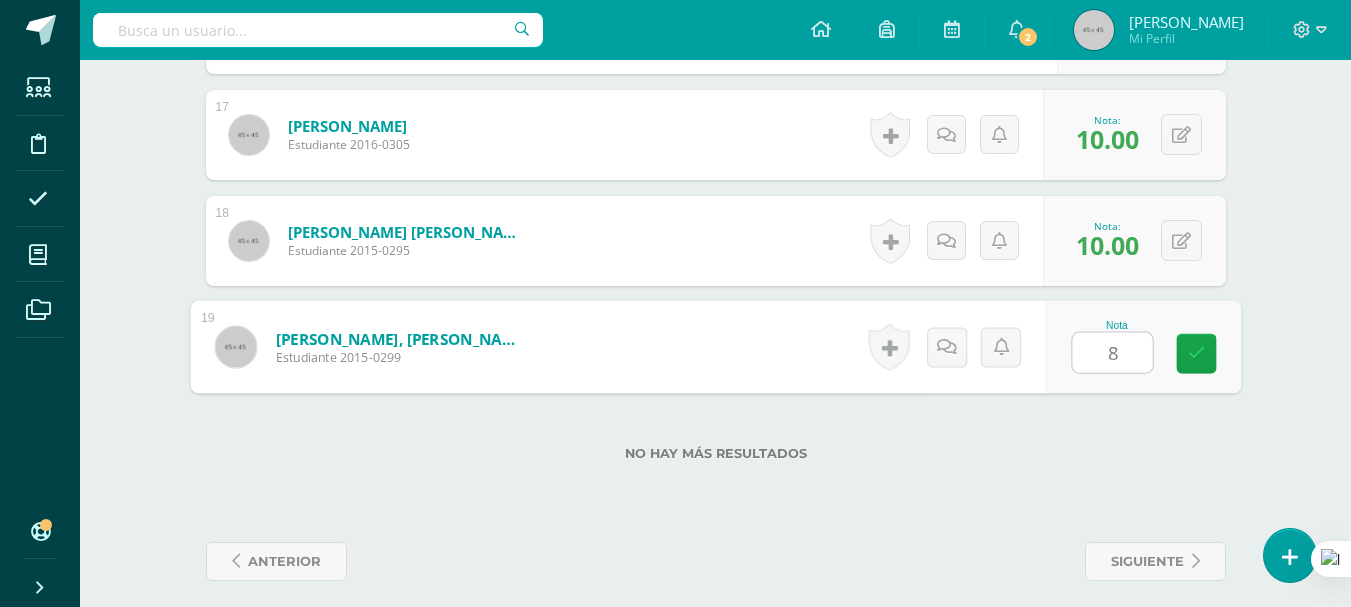 type on "8" 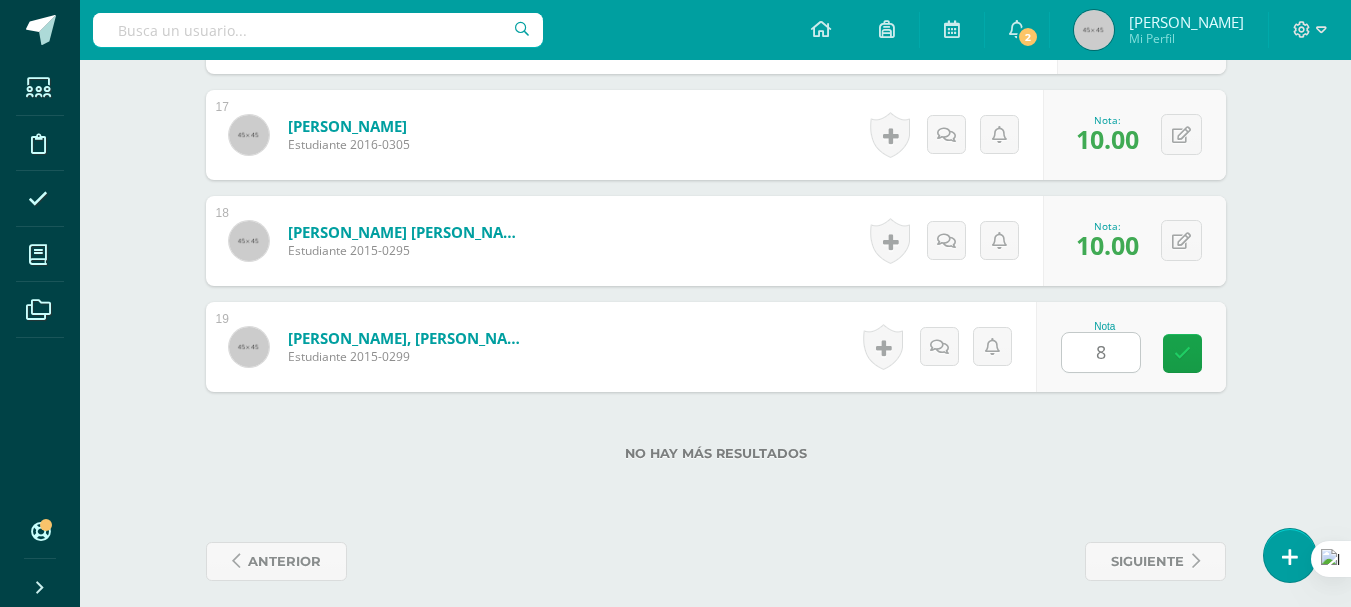 click on "Zepeda Baca, David Alexander
Estudiante  2015-0299
Nota
8
0
Logros" at bounding box center (716, 347) 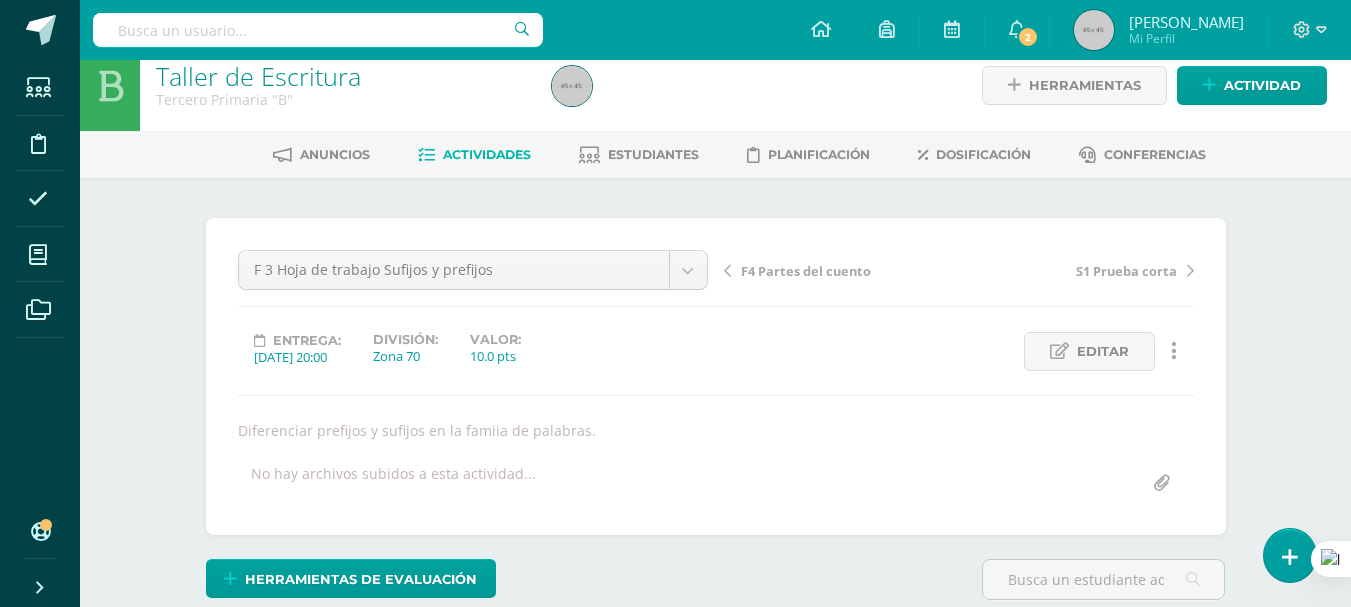 scroll, scrollTop: 0, scrollLeft: 0, axis: both 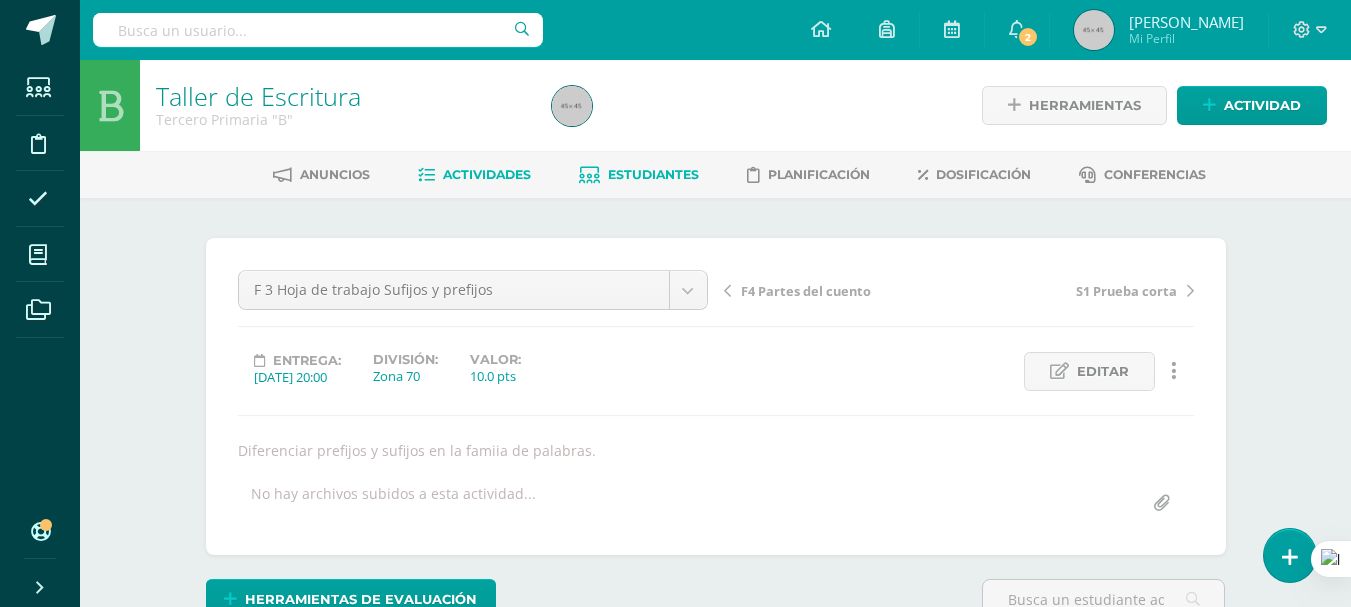 click on "Estudiantes" at bounding box center [653, 174] 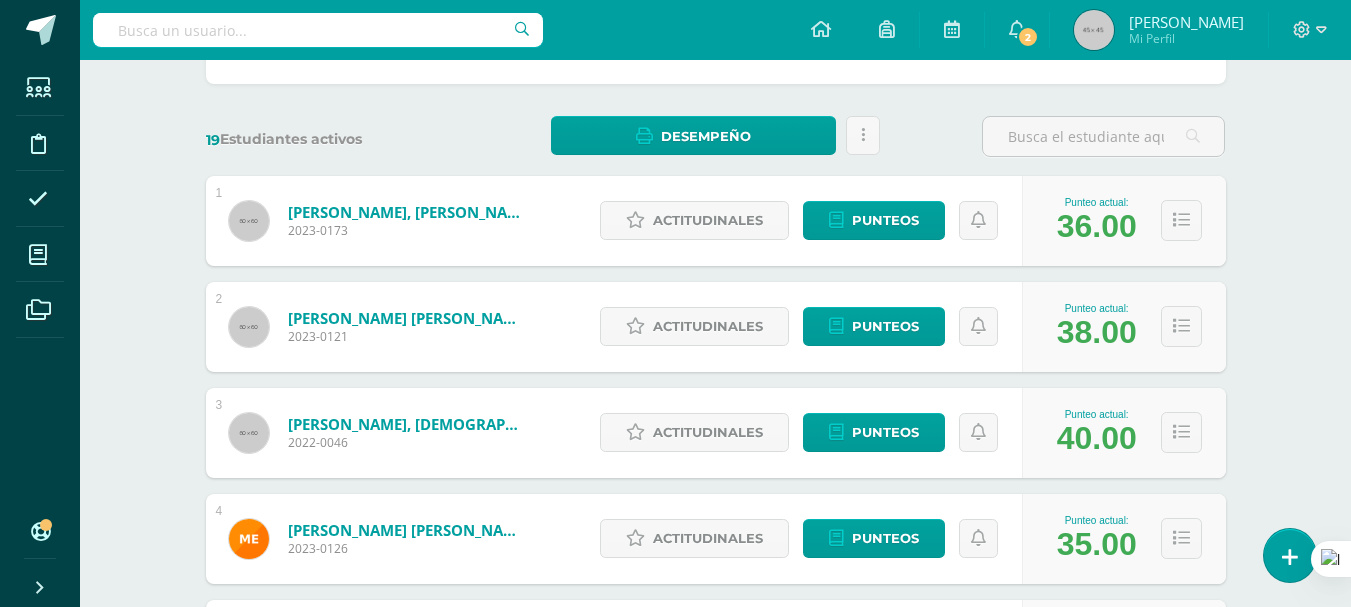 scroll, scrollTop: 0, scrollLeft: 0, axis: both 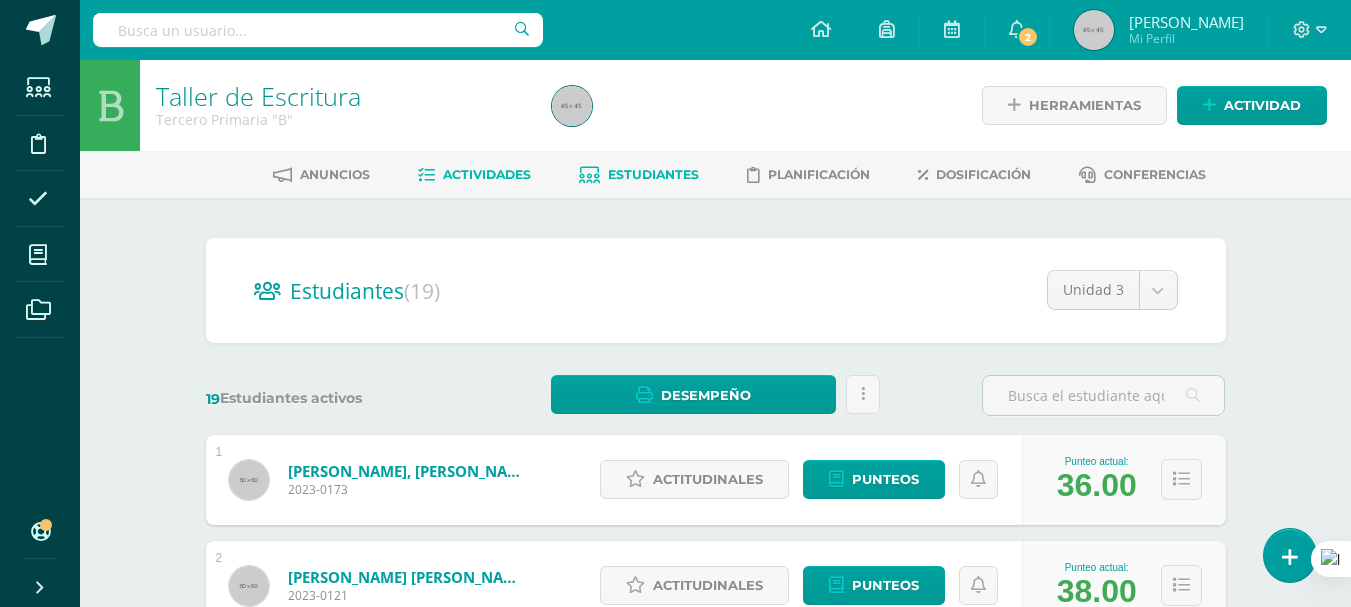 click on "Actividades" at bounding box center (474, 175) 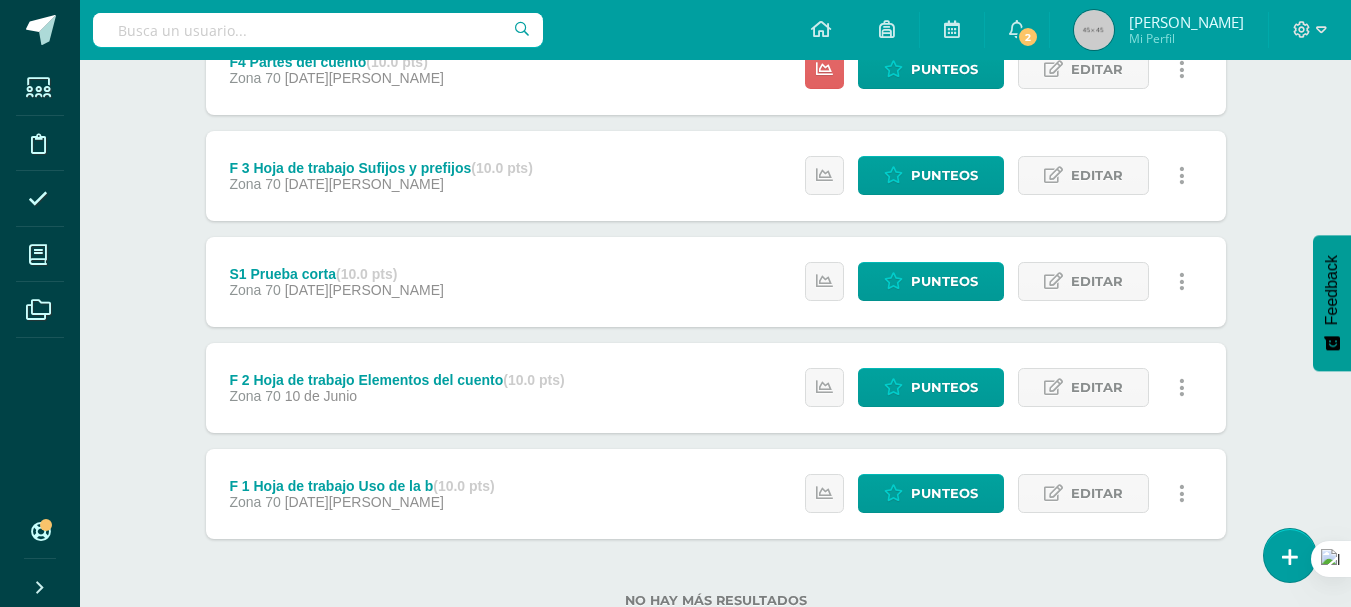 scroll, scrollTop: 591, scrollLeft: 0, axis: vertical 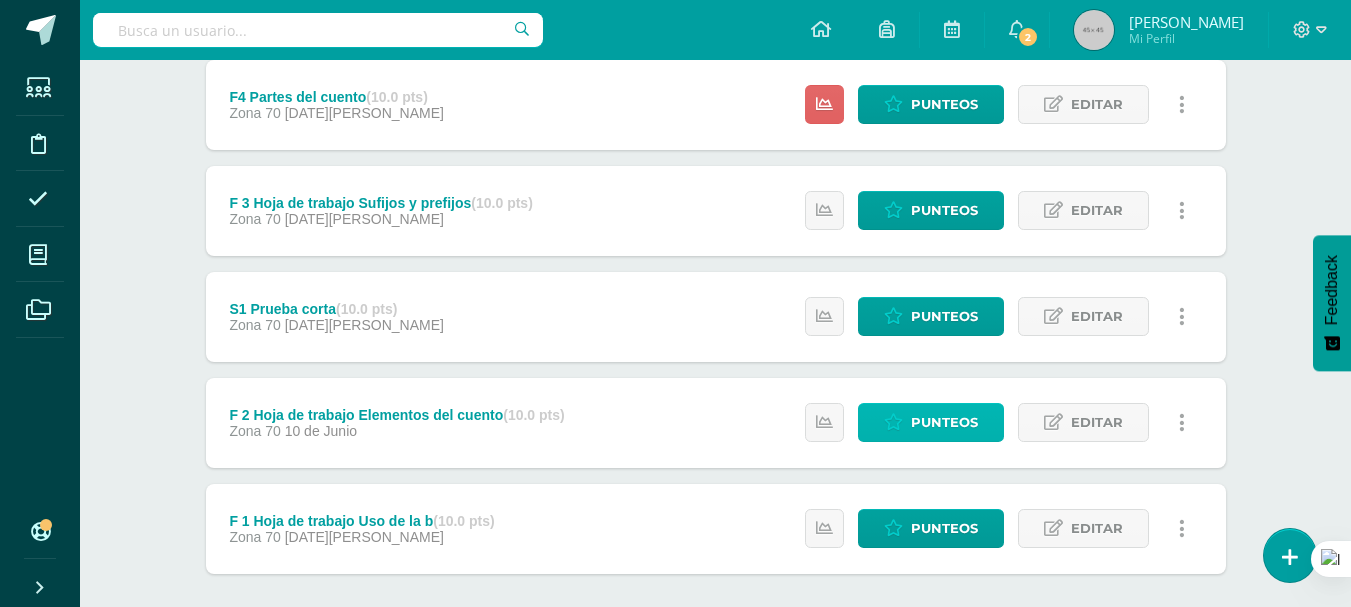 click on "Punteos" at bounding box center [944, 422] 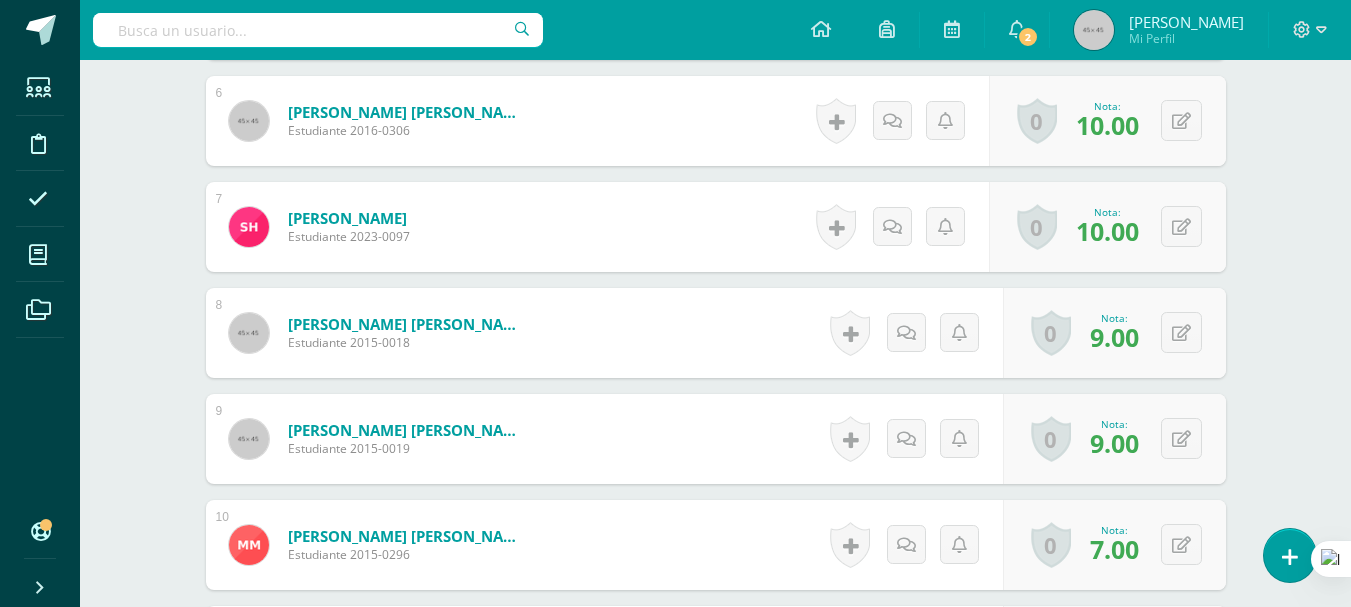 scroll, scrollTop: 1268, scrollLeft: 0, axis: vertical 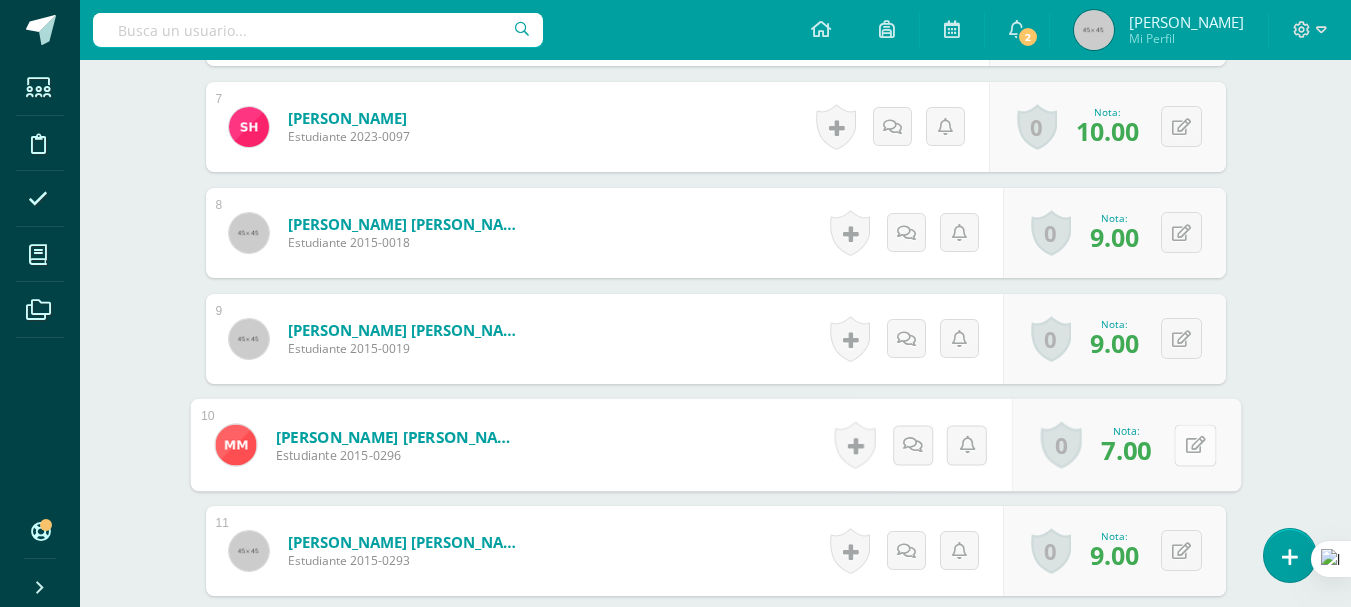 click at bounding box center (1195, 444) 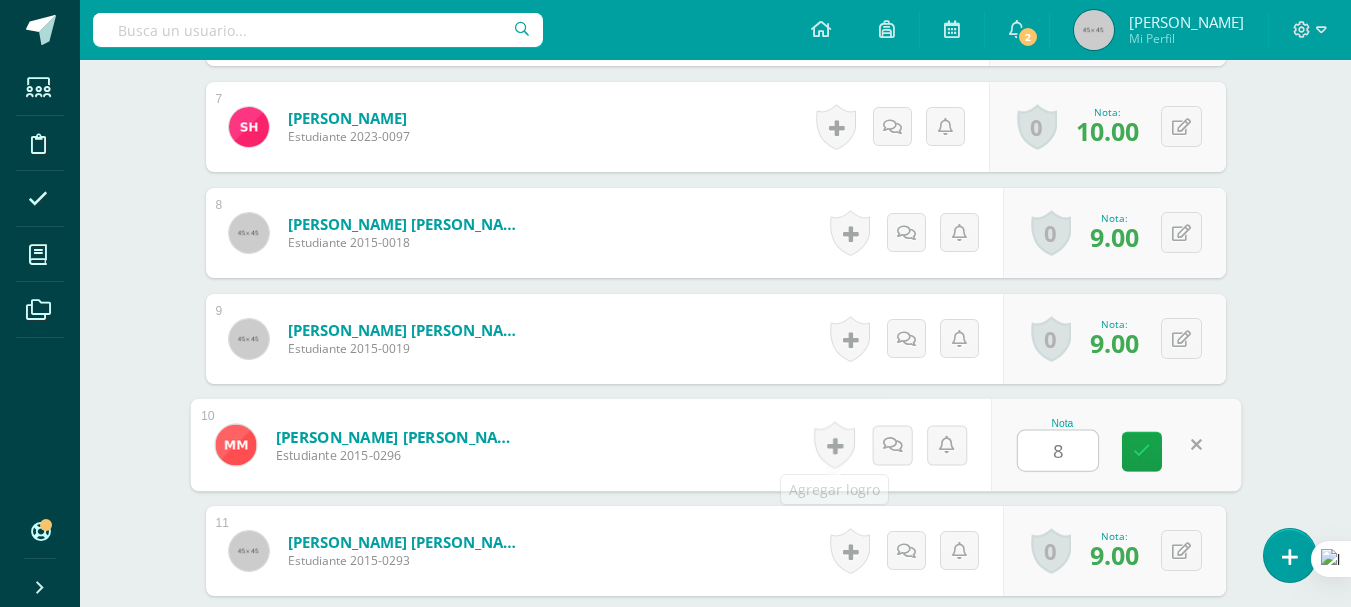 type on "8" 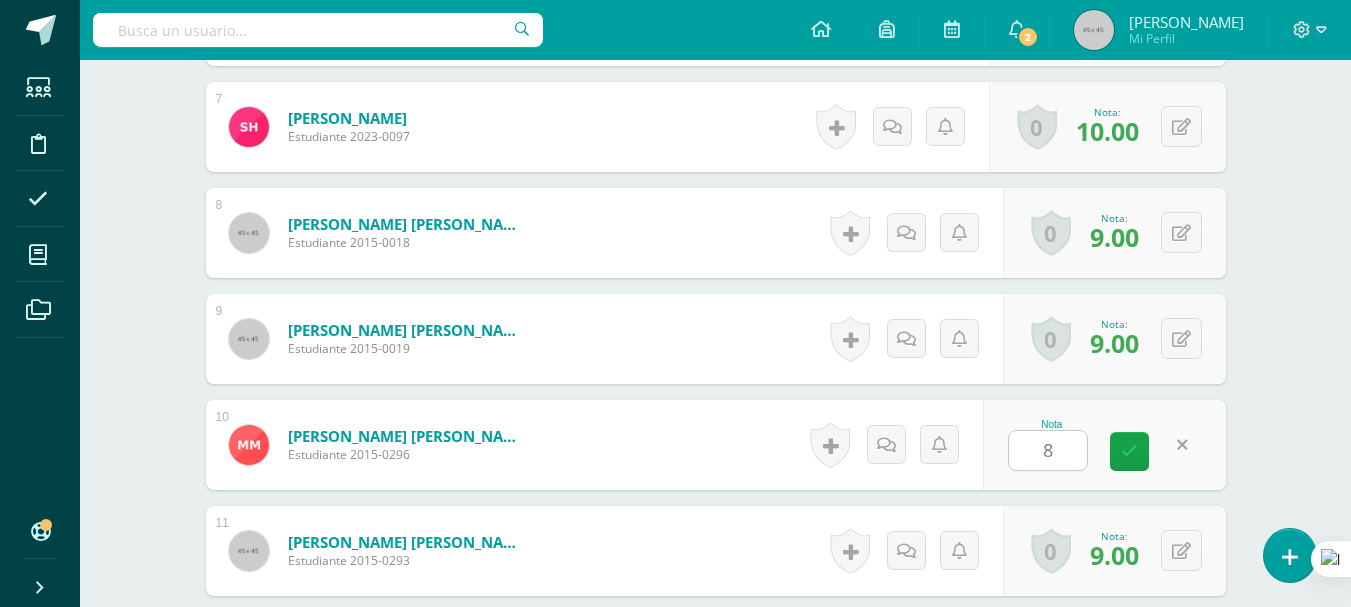 click on "Mijares Perez, Mariana Sofia
Estudiante  2015-0296
Nota
8
0
Logros
Logros obtenidos
7.00" at bounding box center (716, 445) 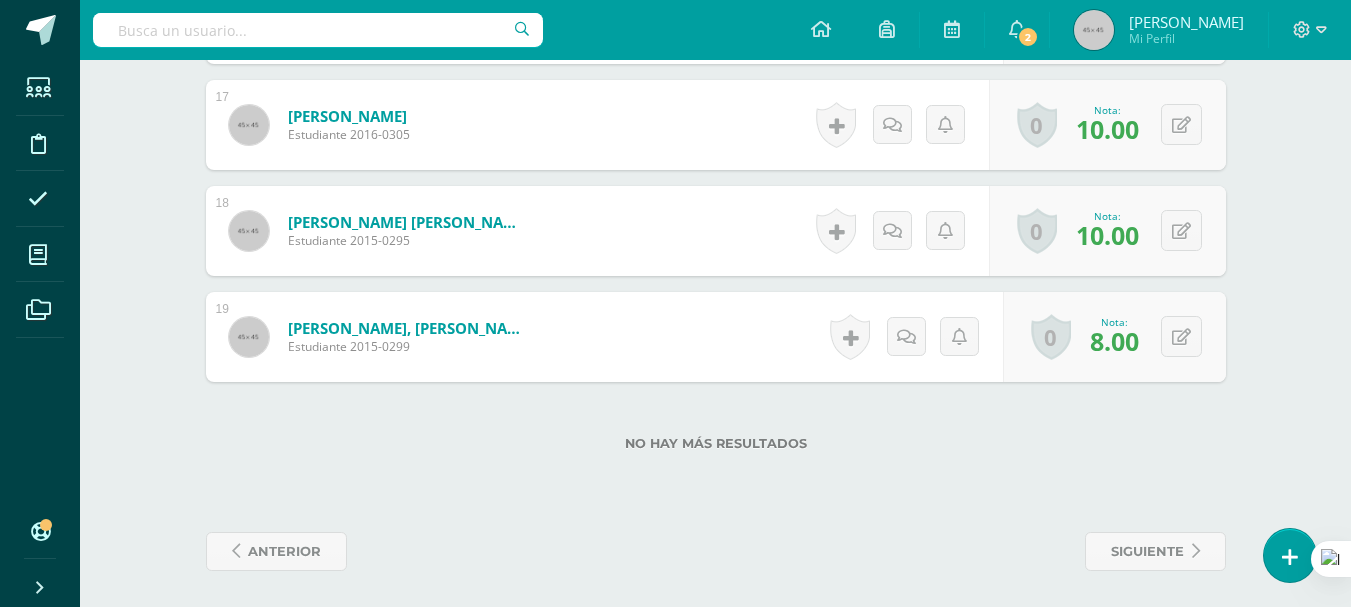 scroll, scrollTop: 2334, scrollLeft: 0, axis: vertical 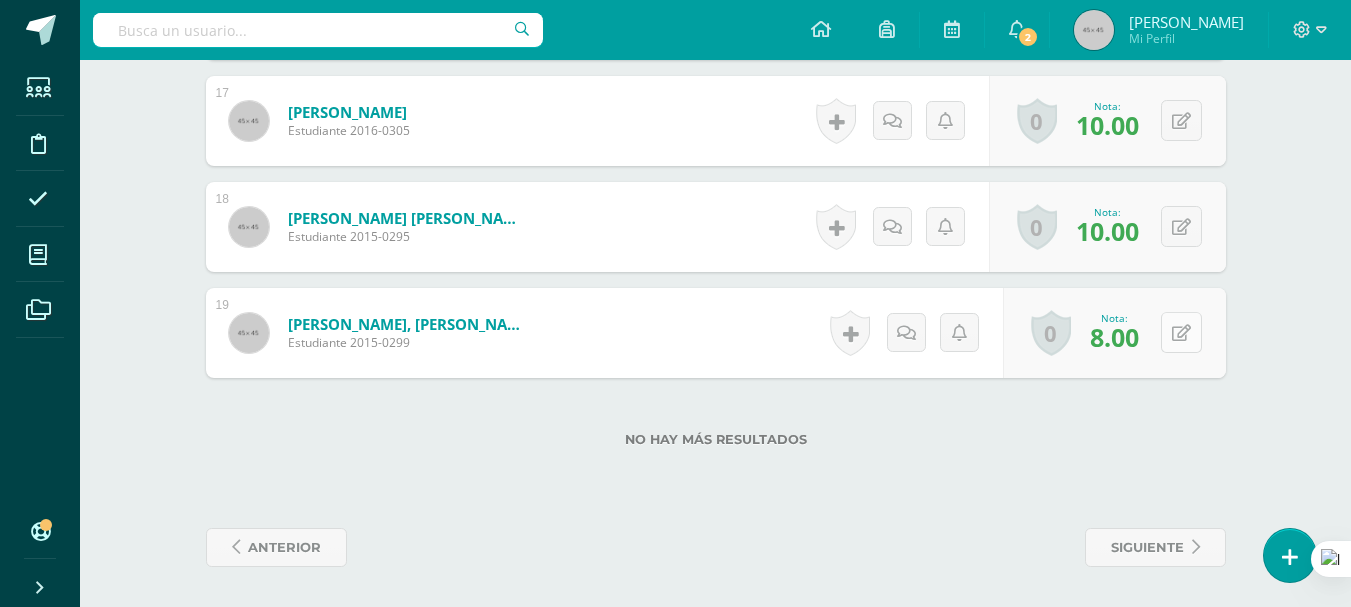 click on "0
Logros
Logros obtenidos
Aún no hay logros agregados
Nota:
8.00" at bounding box center (1114, 333) 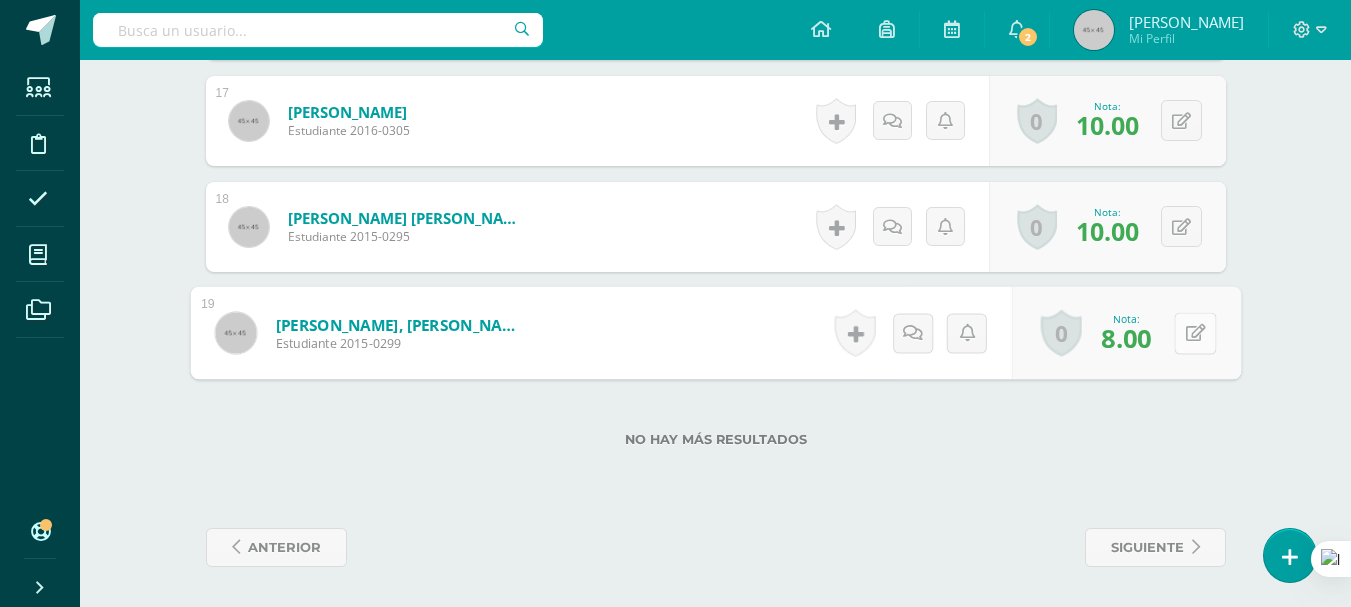 click at bounding box center (1195, 332) 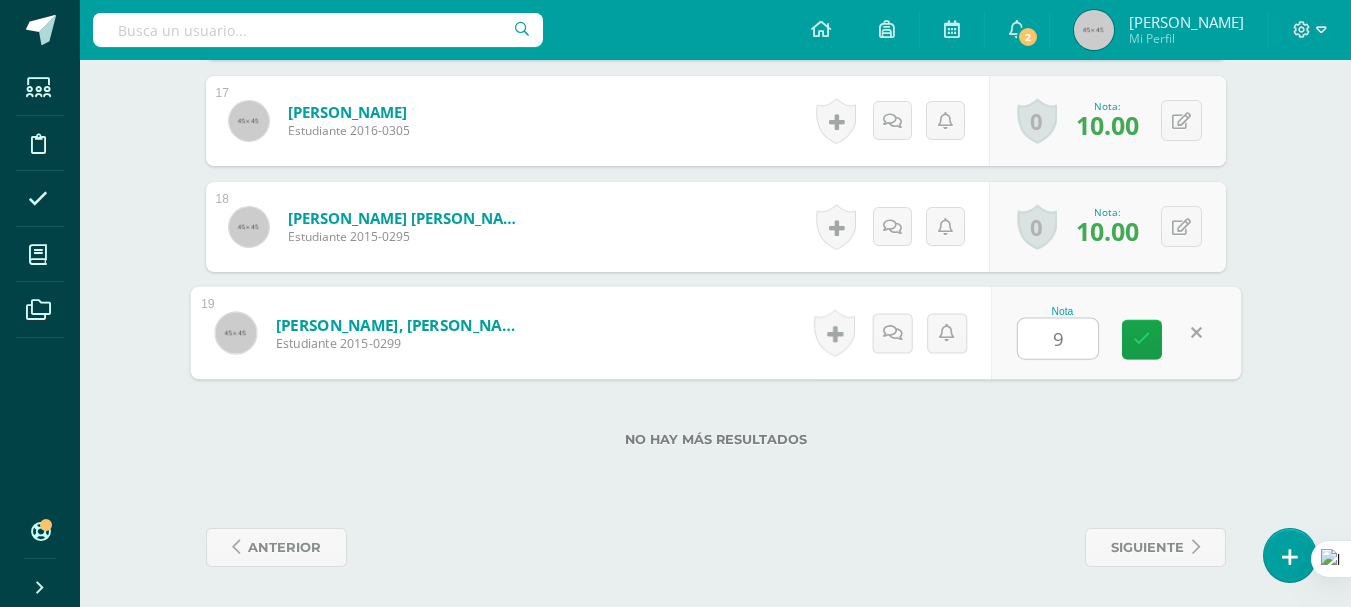 type on "9" 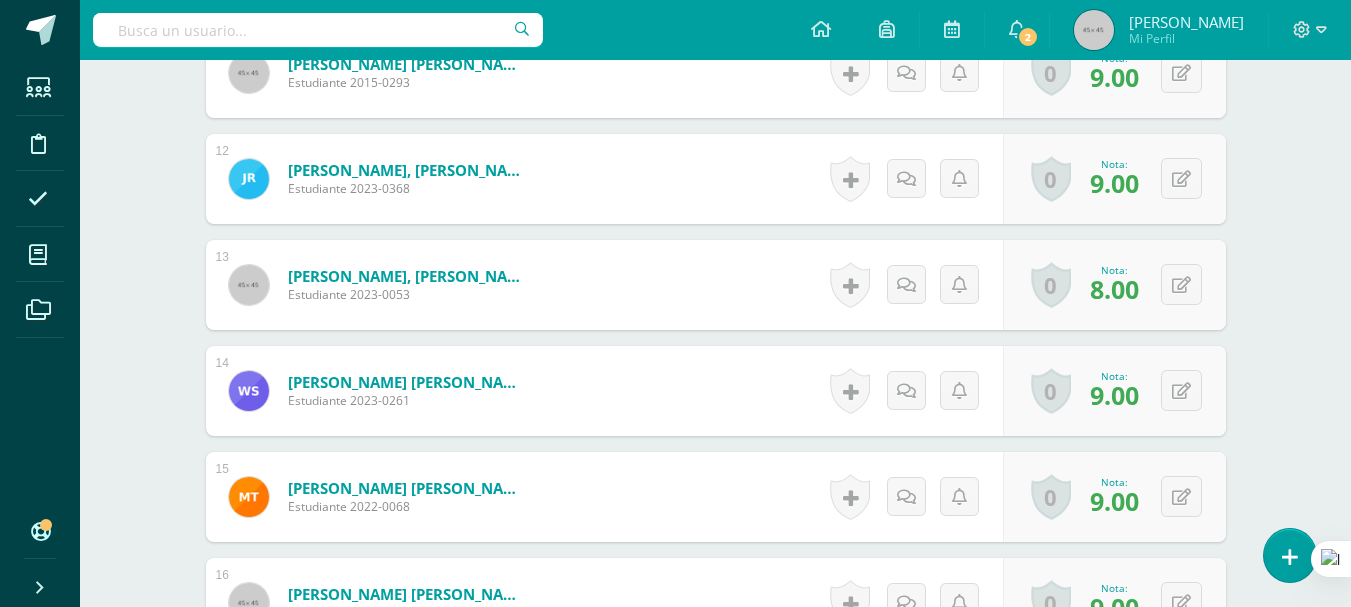 scroll, scrollTop: 1734, scrollLeft: 0, axis: vertical 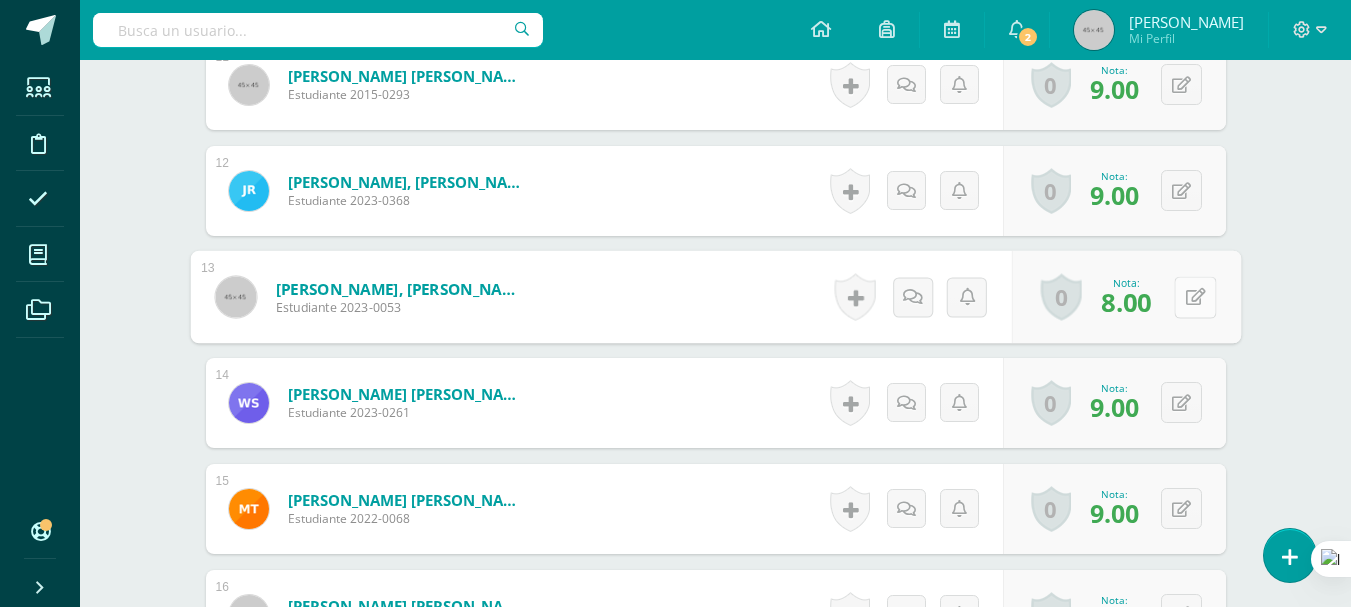 click at bounding box center [1195, 297] 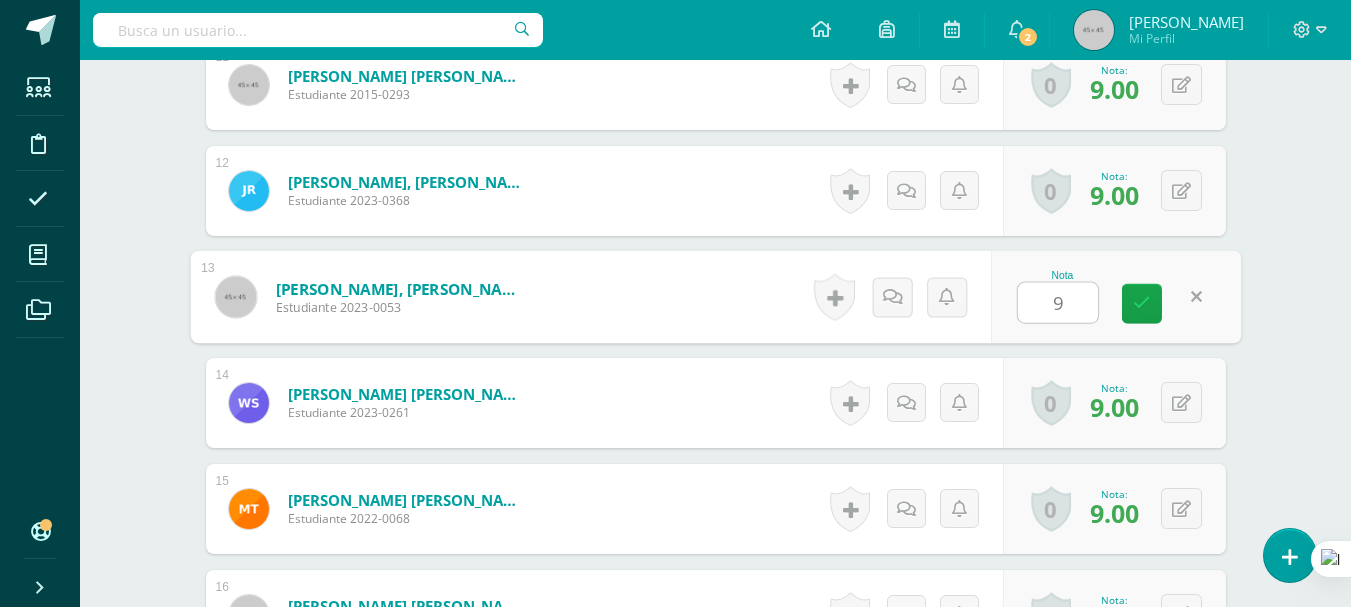 type on "9" 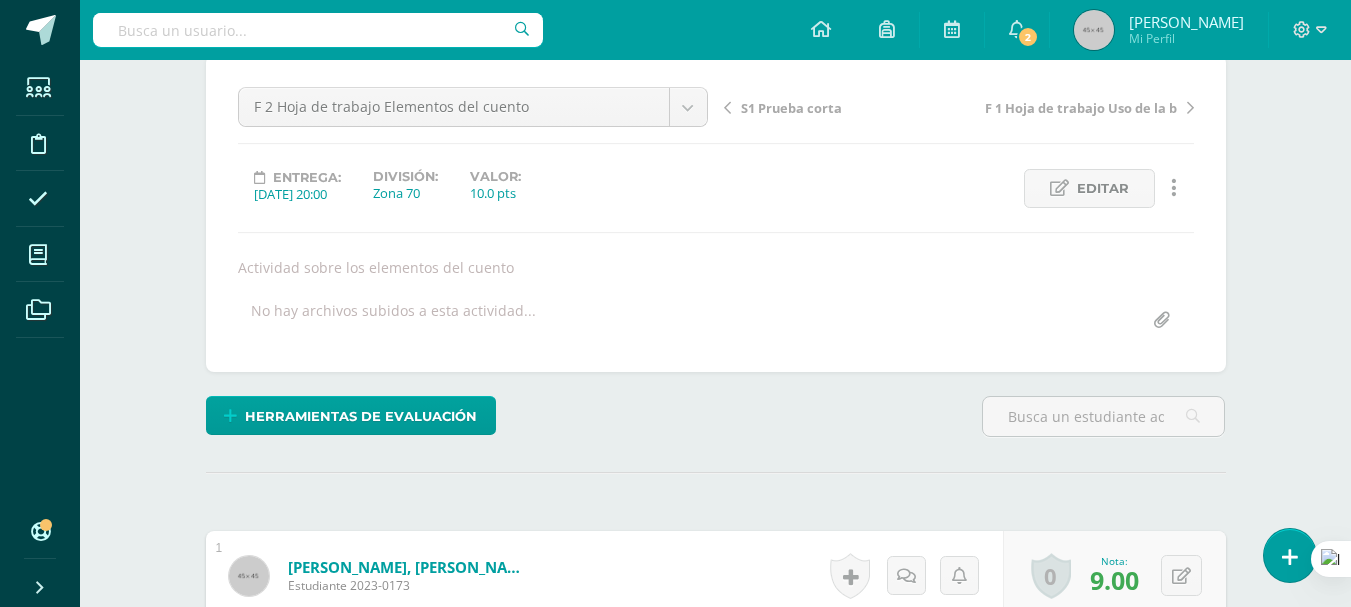 scroll, scrollTop: 0, scrollLeft: 0, axis: both 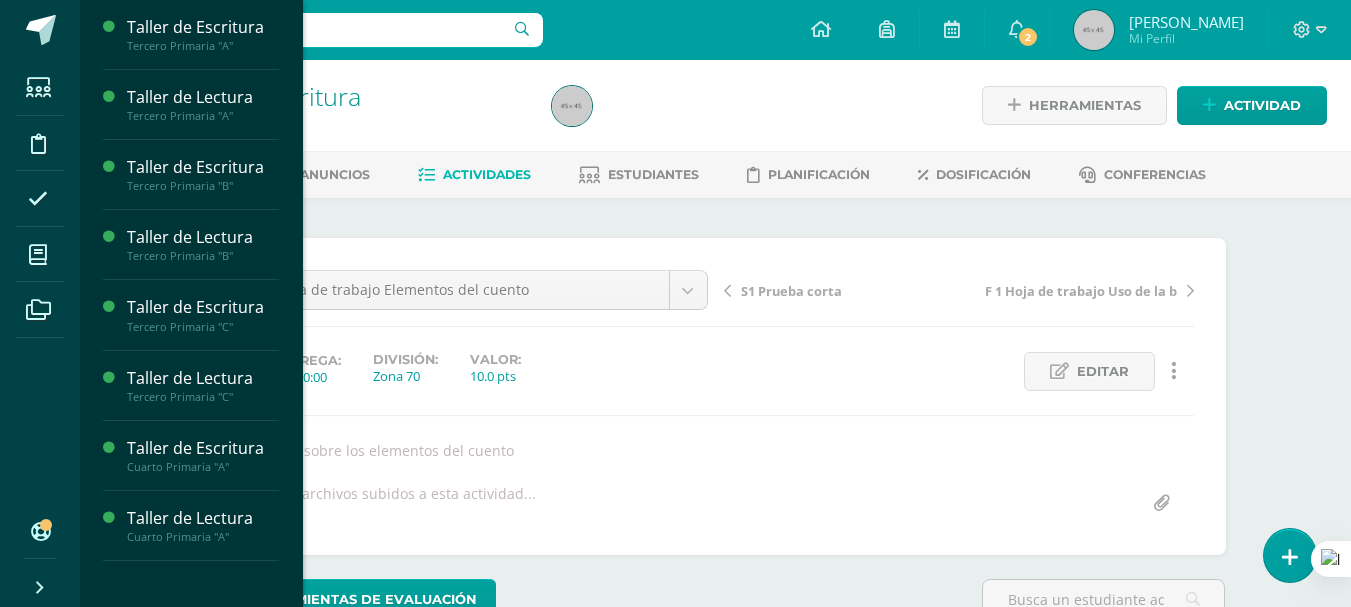 click on "Taller de Lectura" at bounding box center [203, 237] 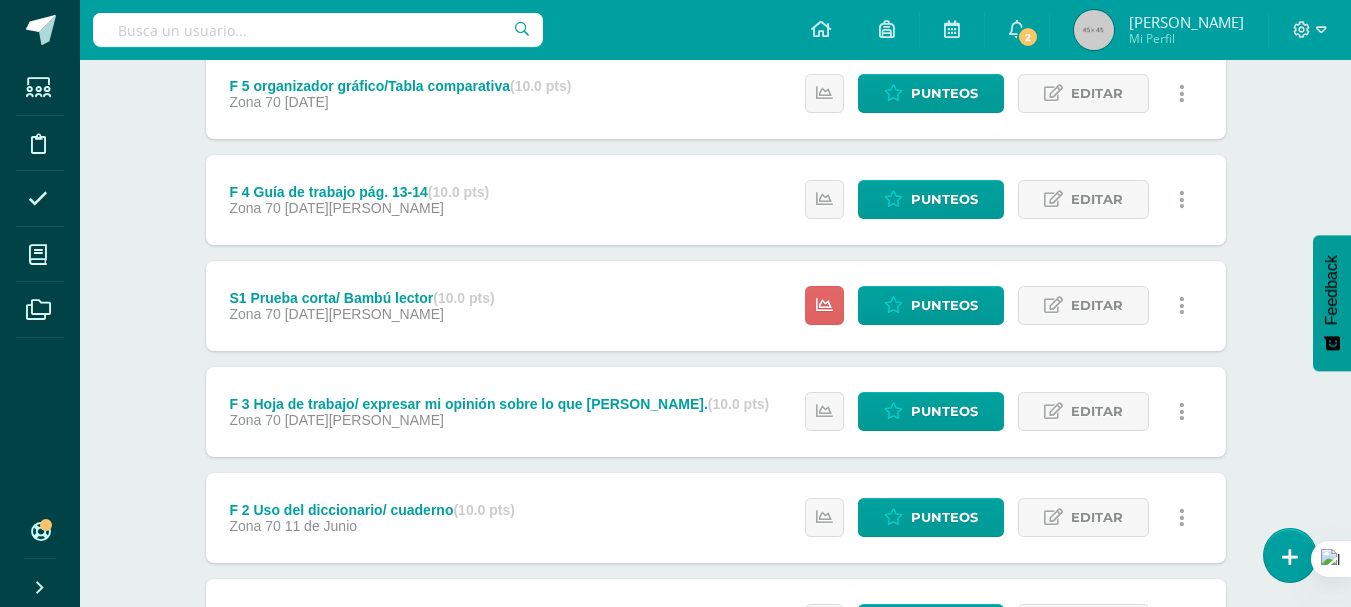 scroll, scrollTop: 491, scrollLeft: 0, axis: vertical 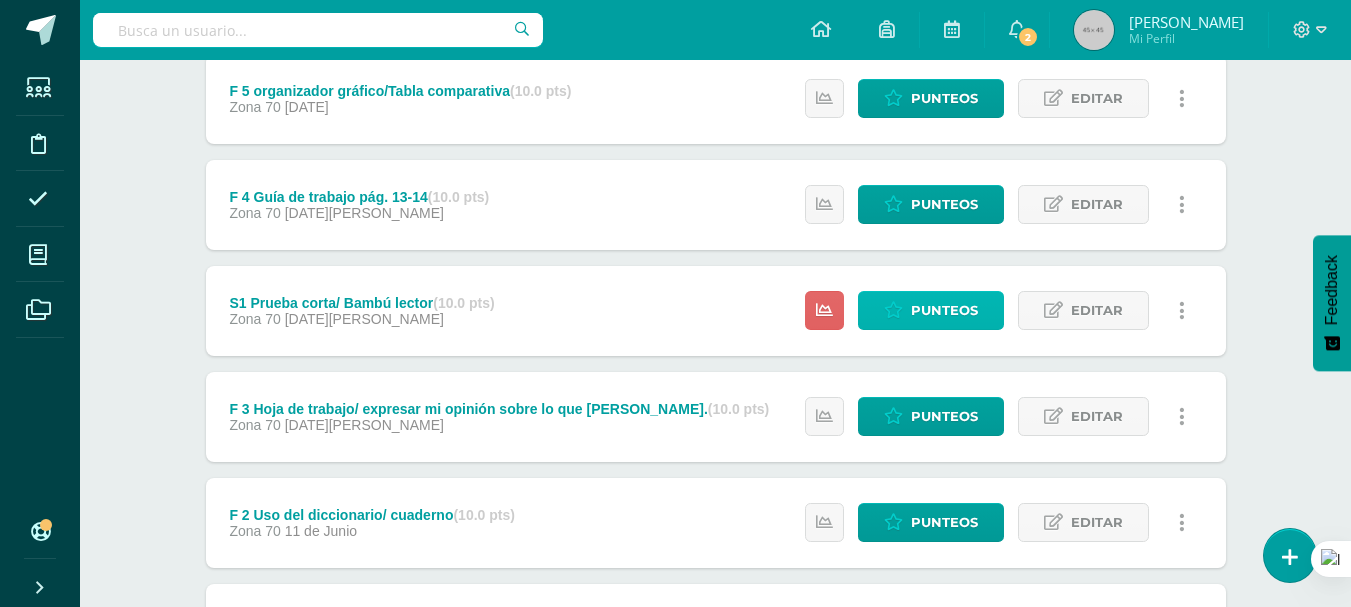 click on "Punteos" at bounding box center (944, 310) 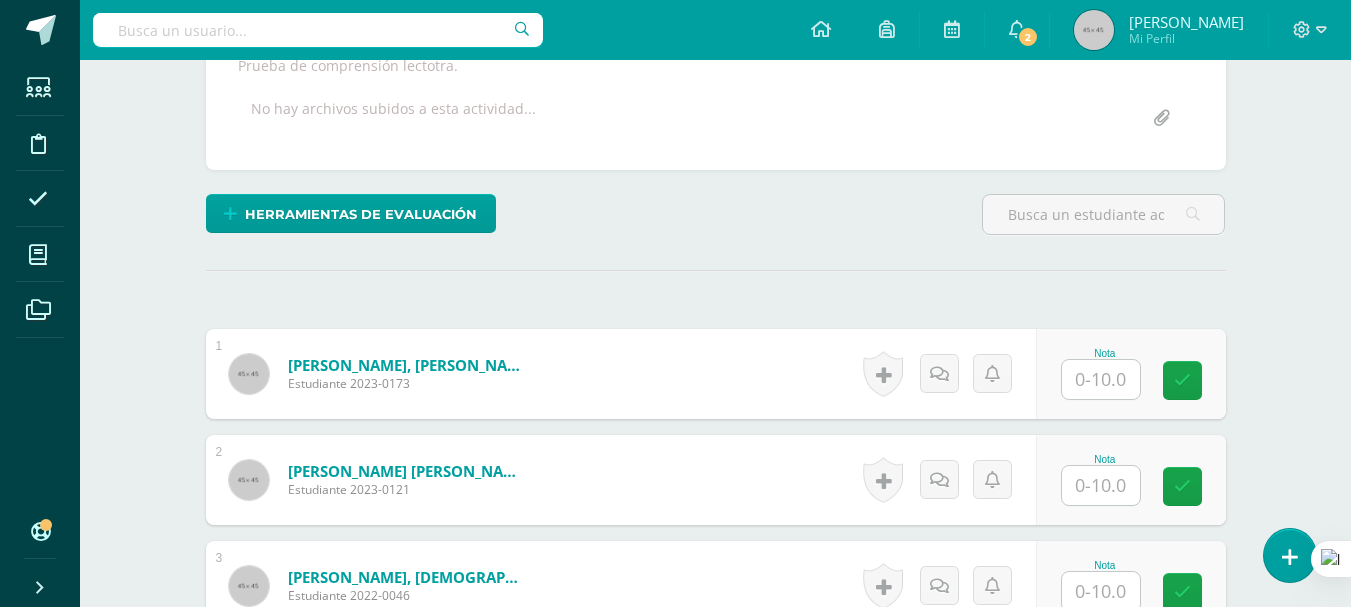 scroll, scrollTop: 420, scrollLeft: 0, axis: vertical 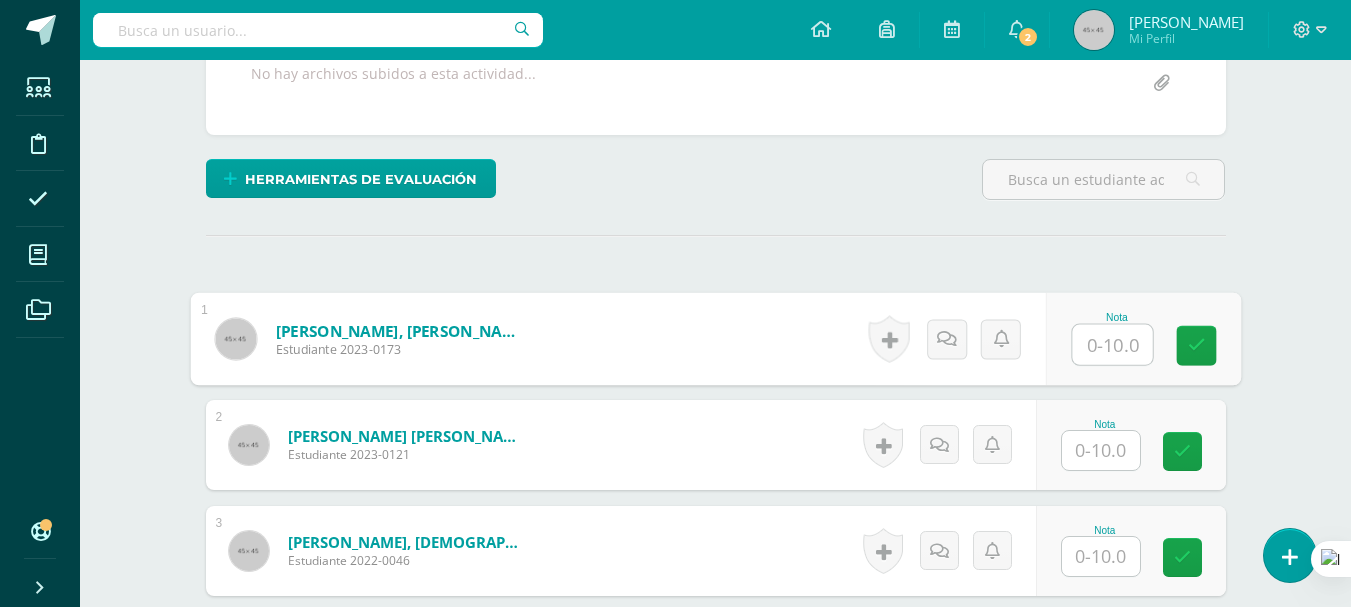 click at bounding box center (1112, 345) 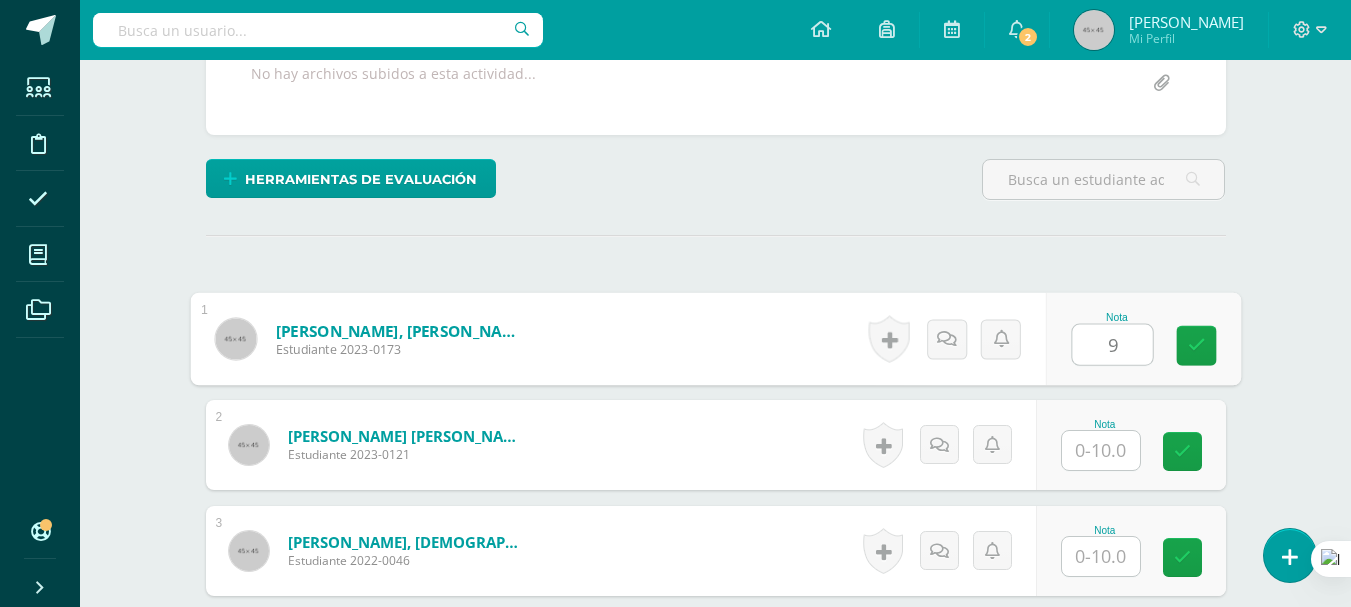type on "9" 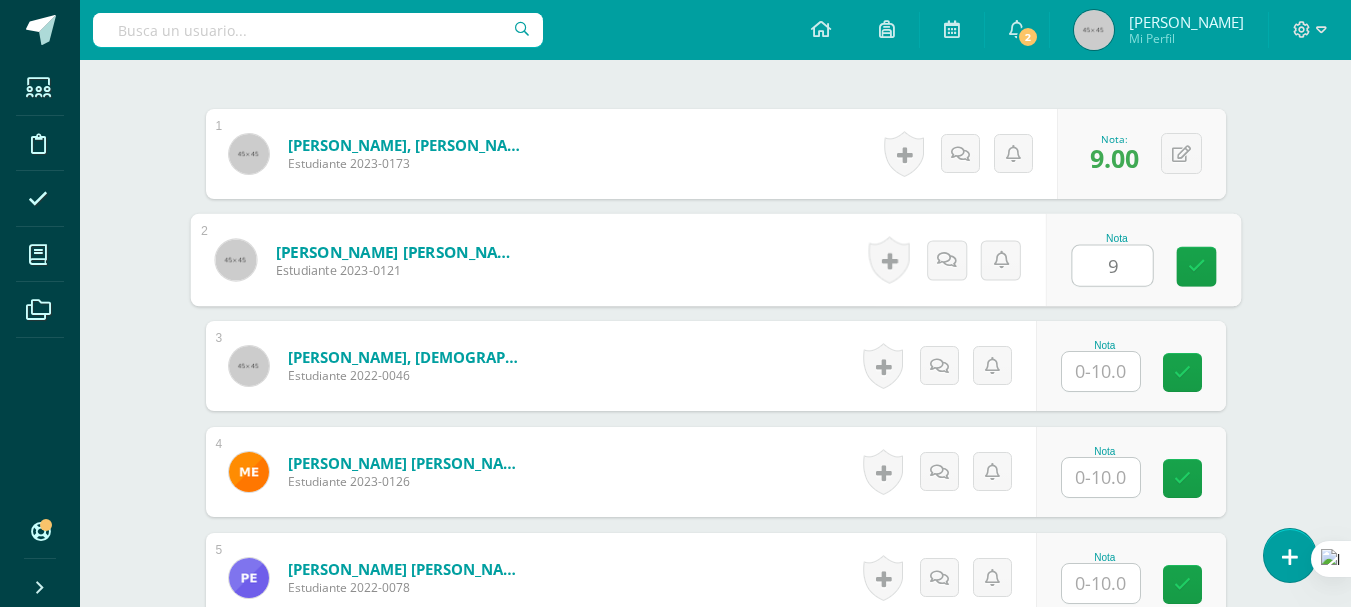 scroll, scrollTop: 620, scrollLeft: 0, axis: vertical 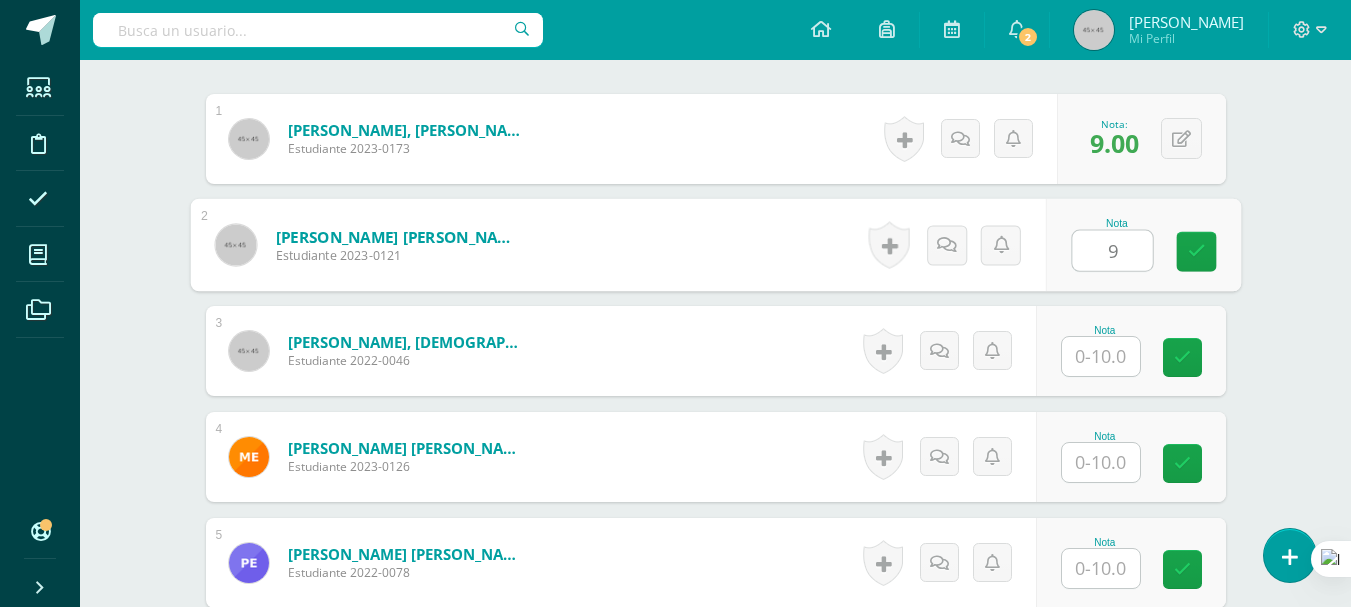 type on "9" 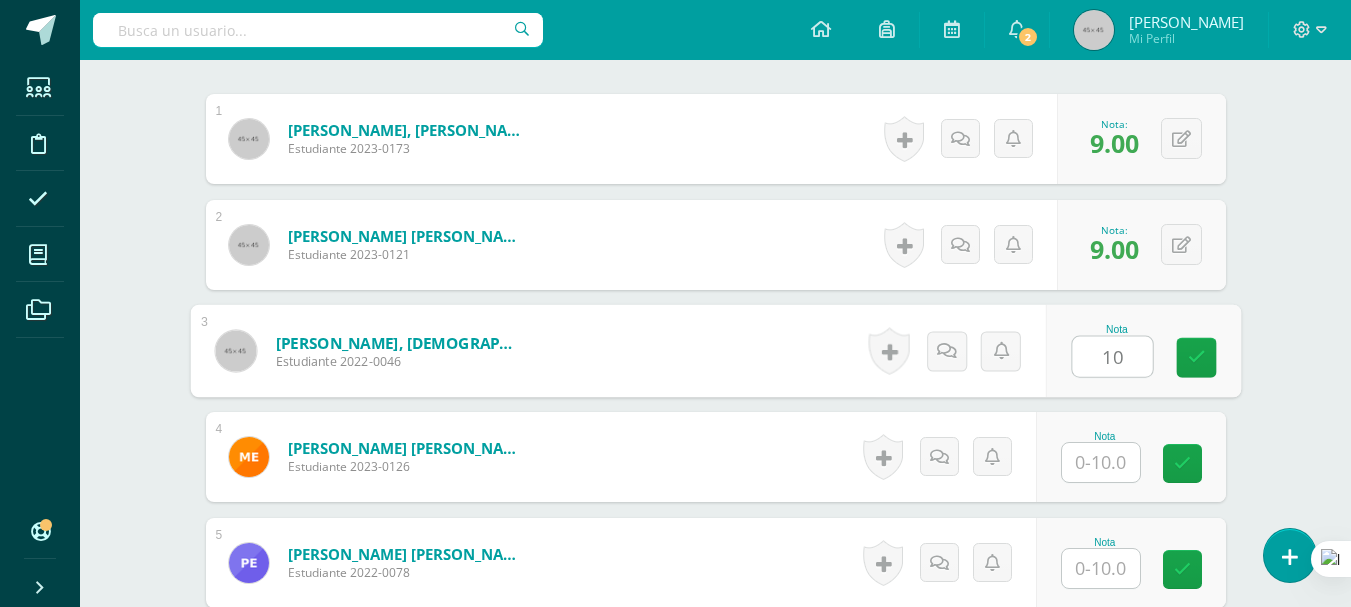 type on "10" 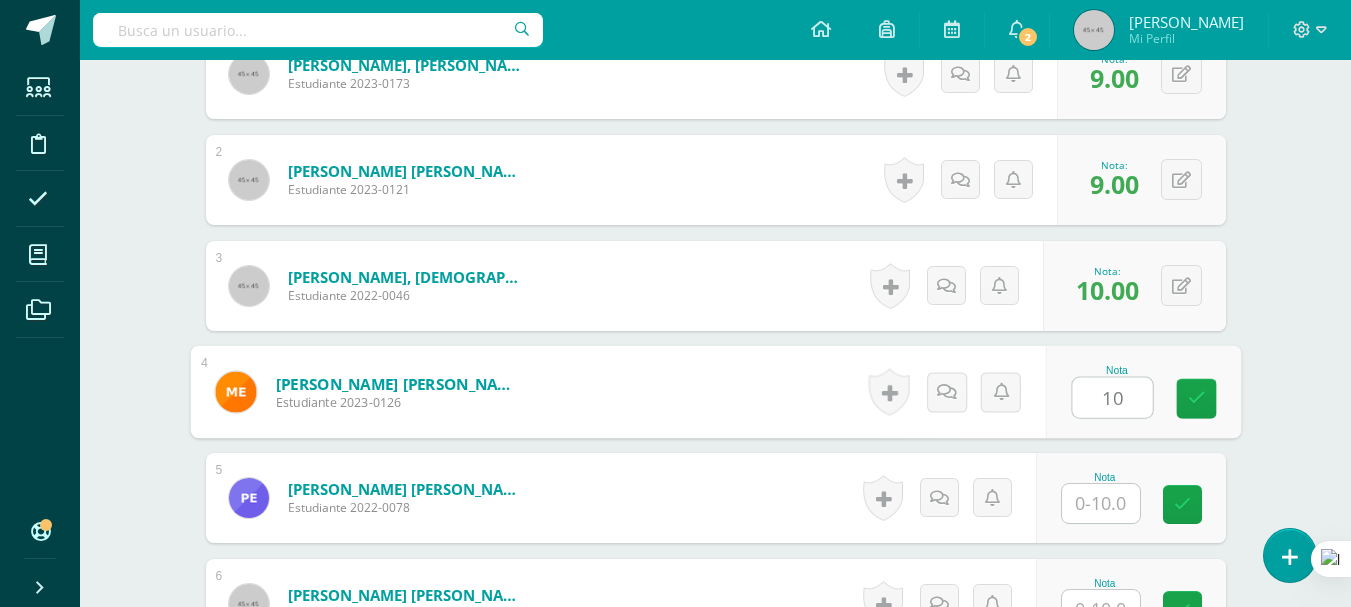 scroll, scrollTop: 720, scrollLeft: 0, axis: vertical 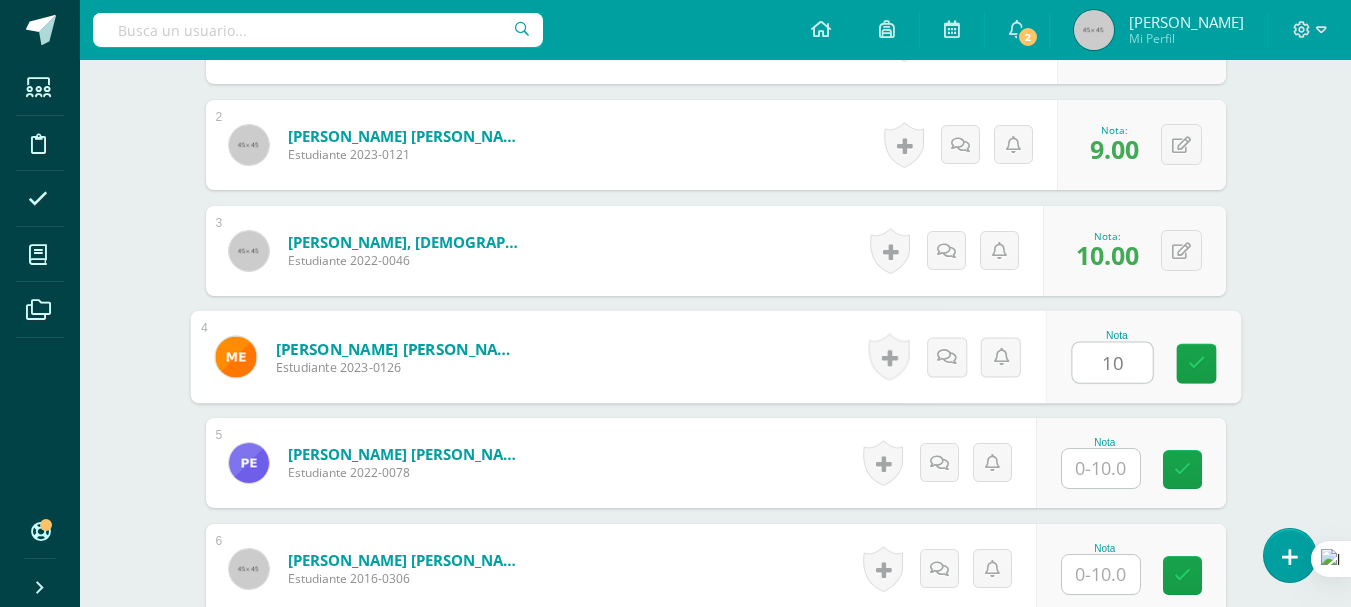type on "10" 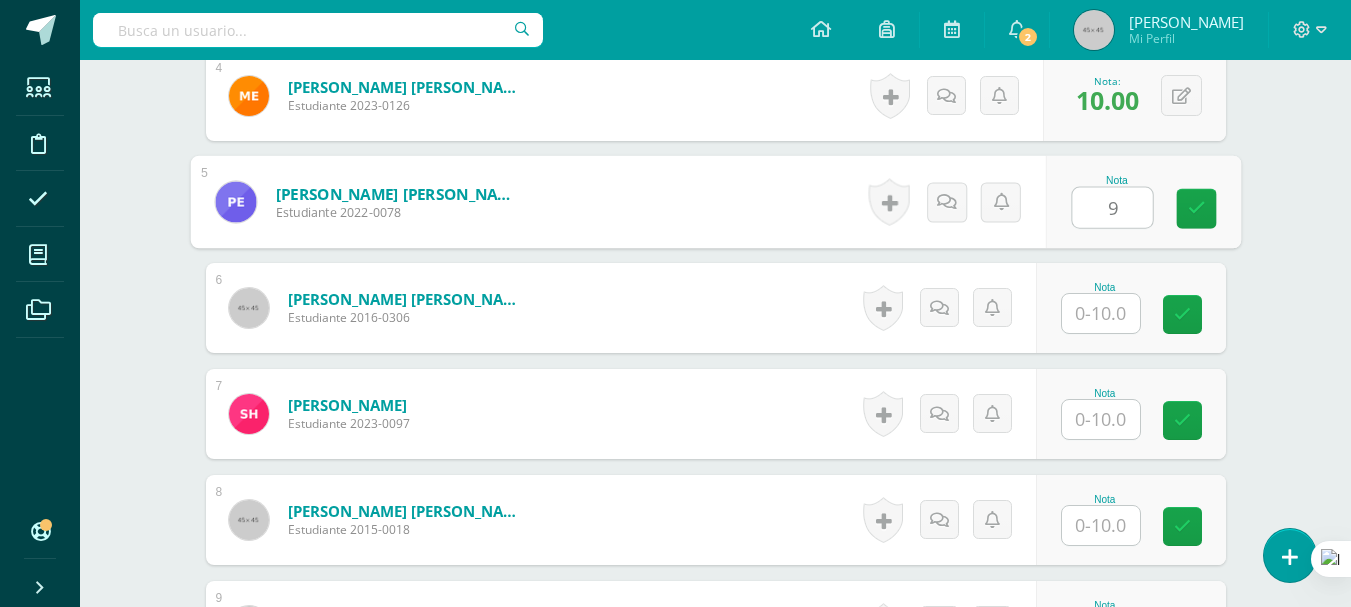 scroll, scrollTop: 1020, scrollLeft: 0, axis: vertical 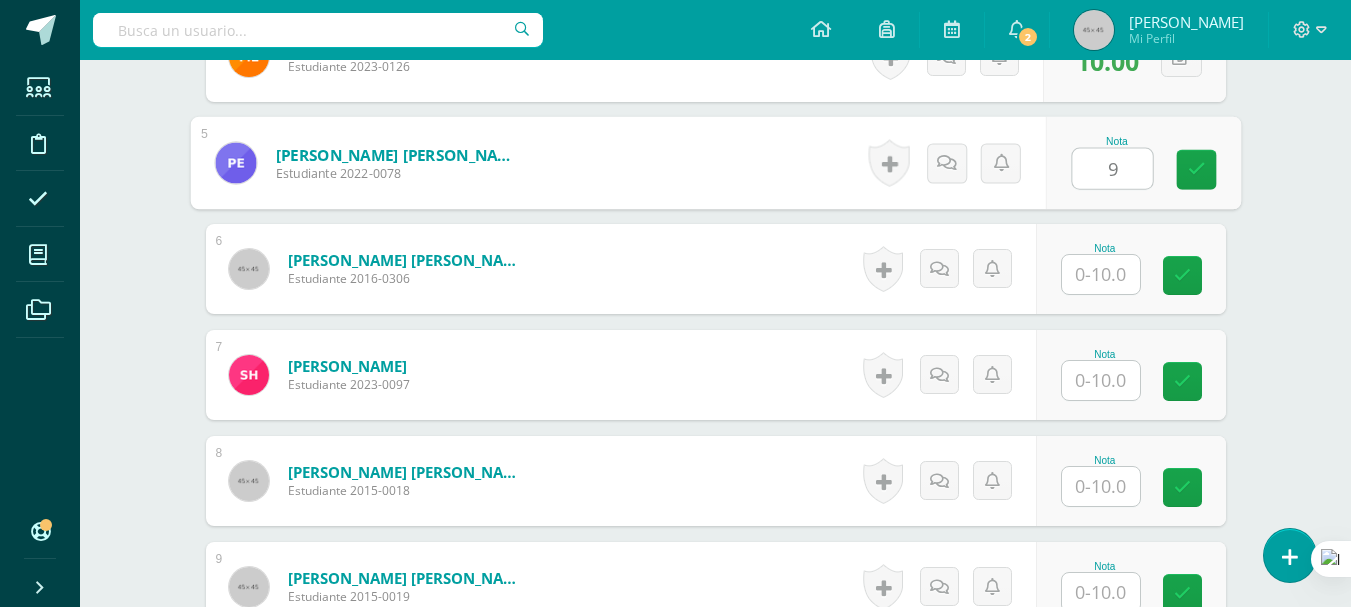 type on "9" 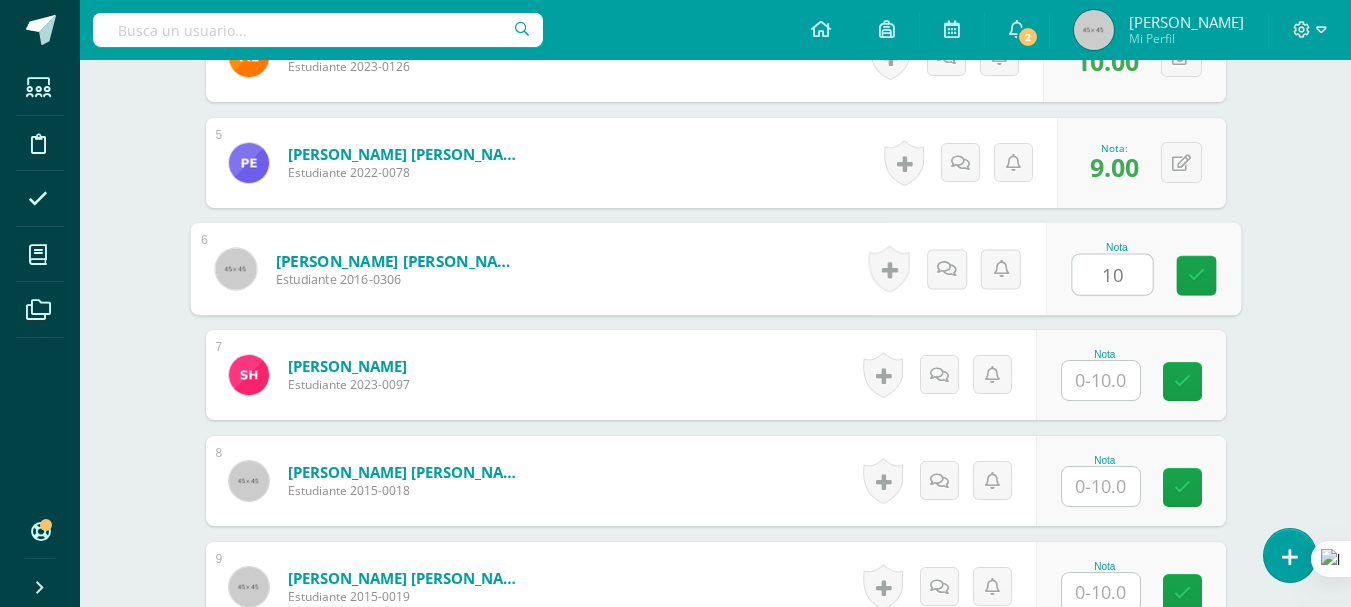 type on "10" 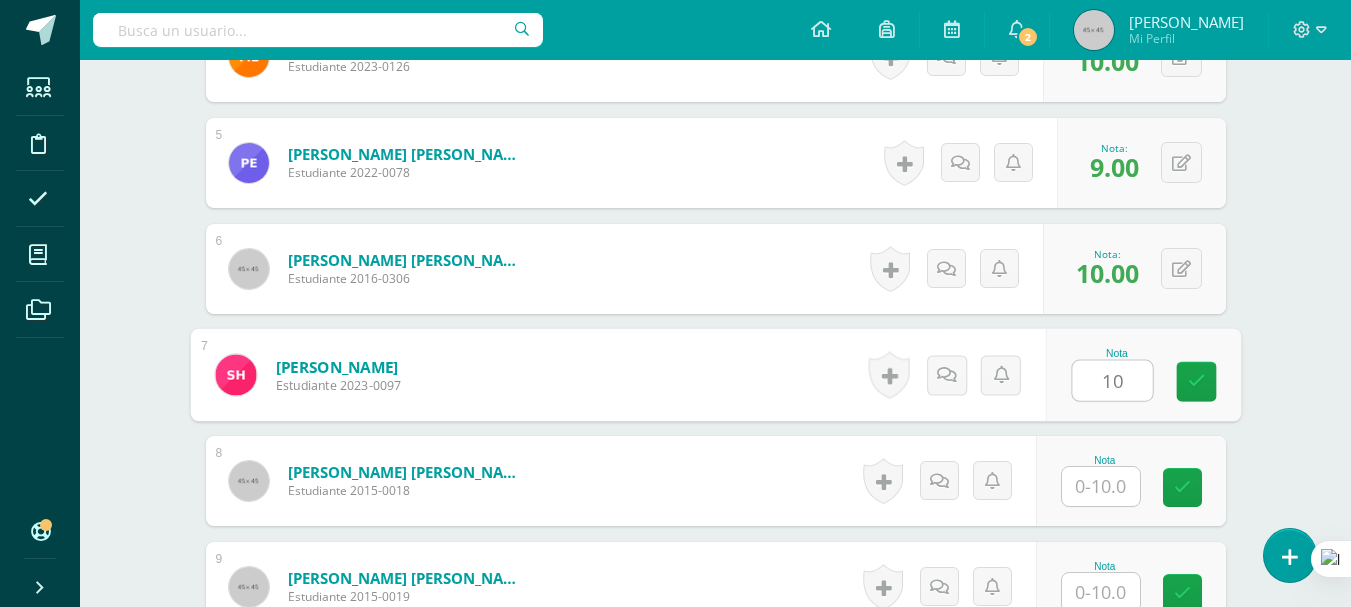 type on "10" 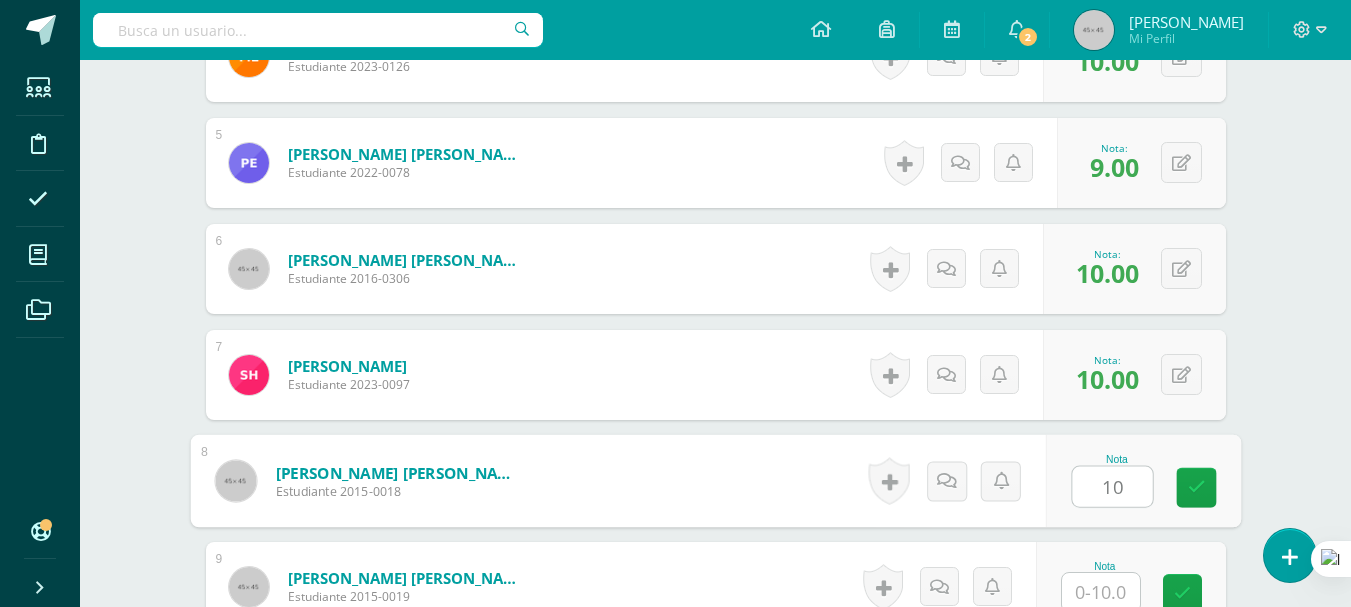type on "10" 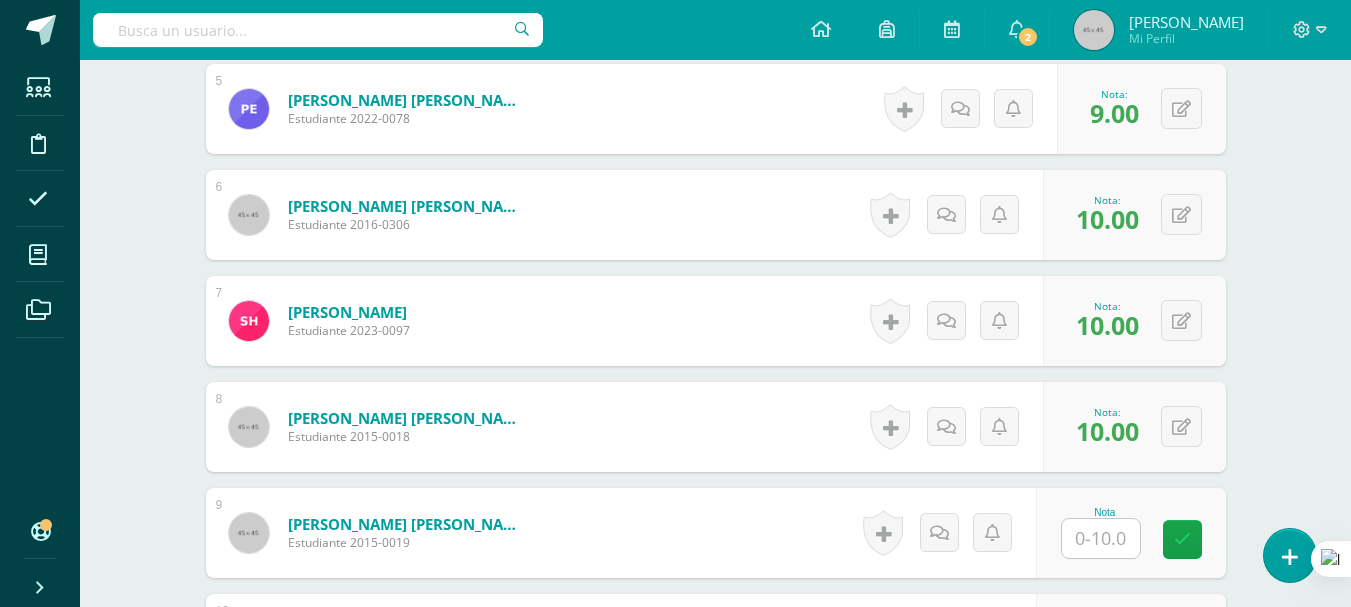scroll, scrollTop: 1220, scrollLeft: 0, axis: vertical 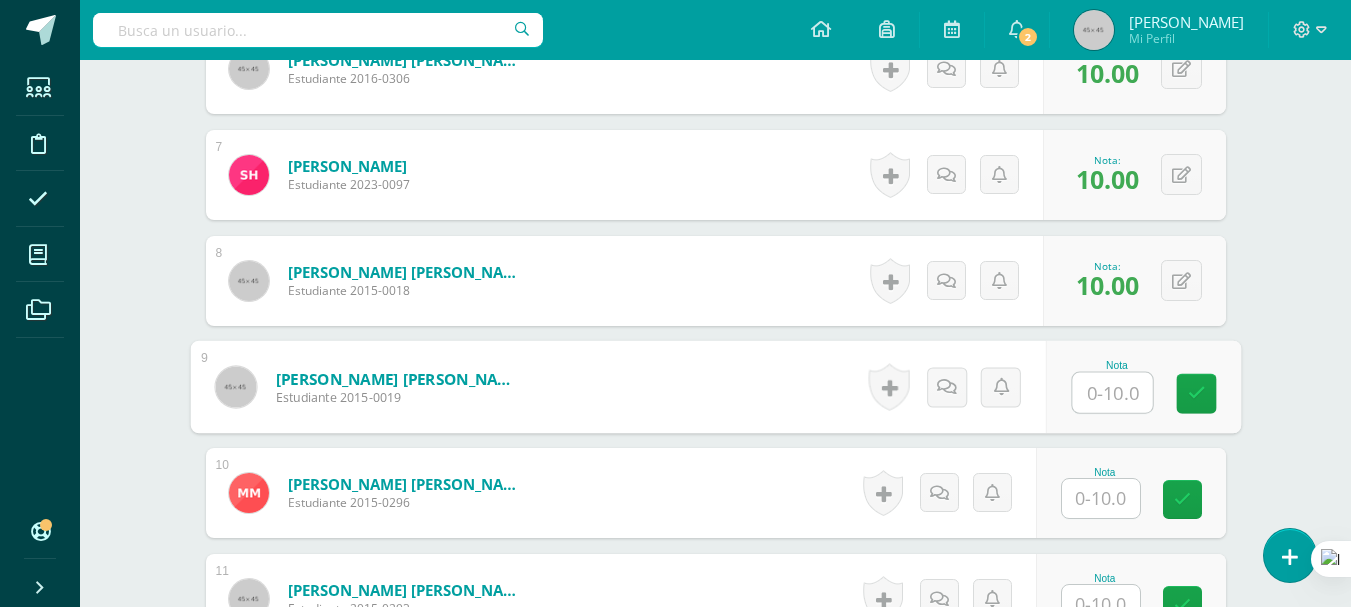 click at bounding box center (1112, 393) 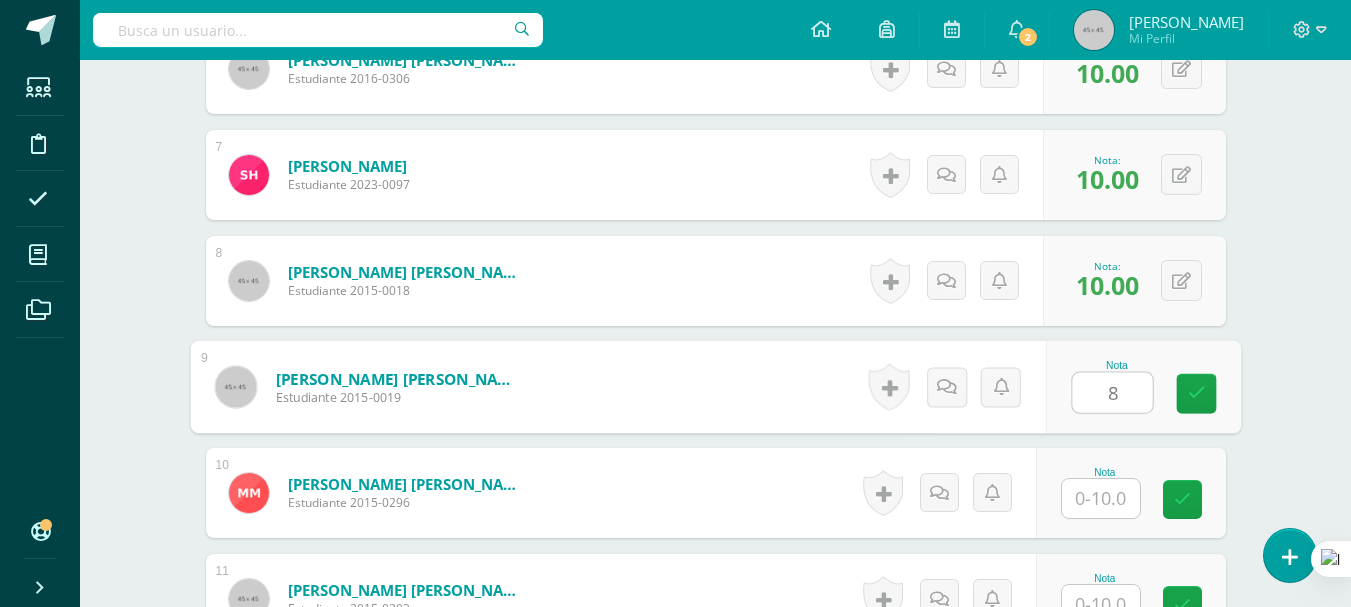 type on "8" 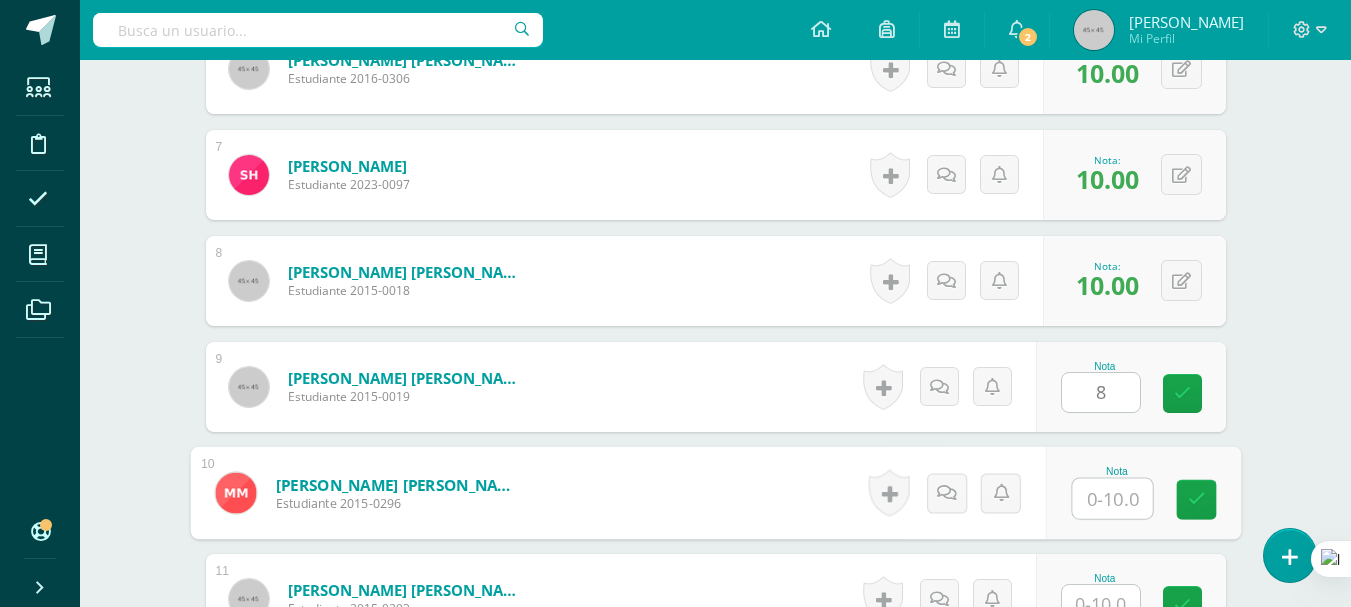 click at bounding box center (1112, 499) 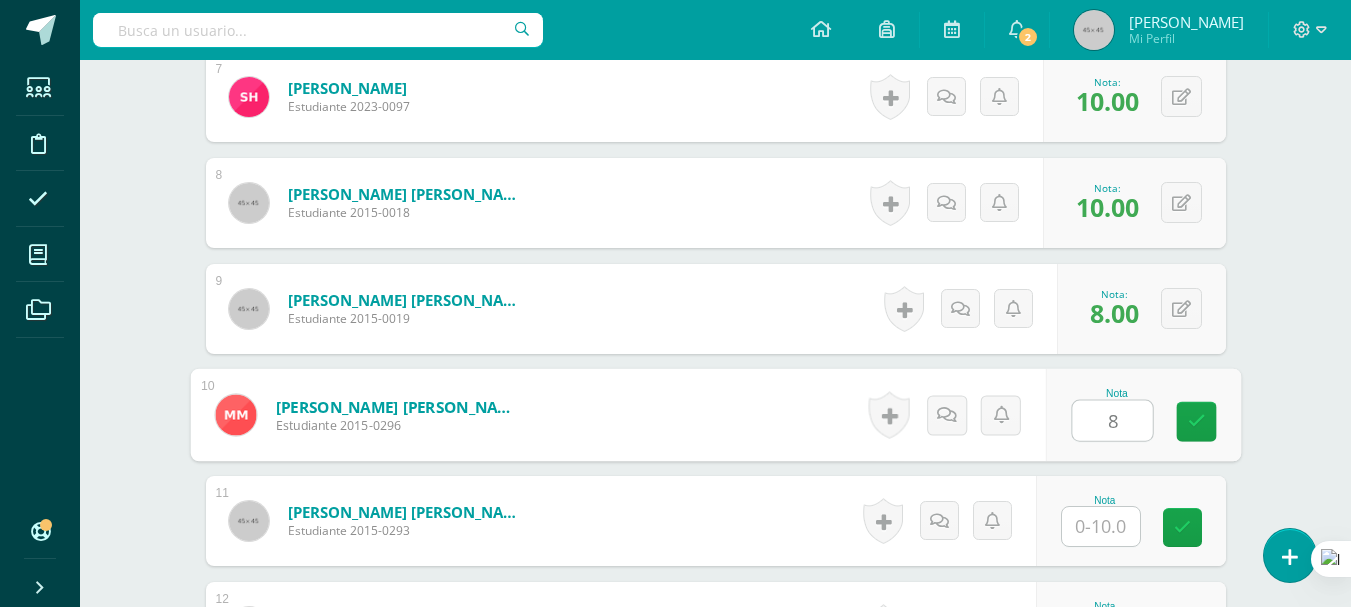 scroll, scrollTop: 1420, scrollLeft: 0, axis: vertical 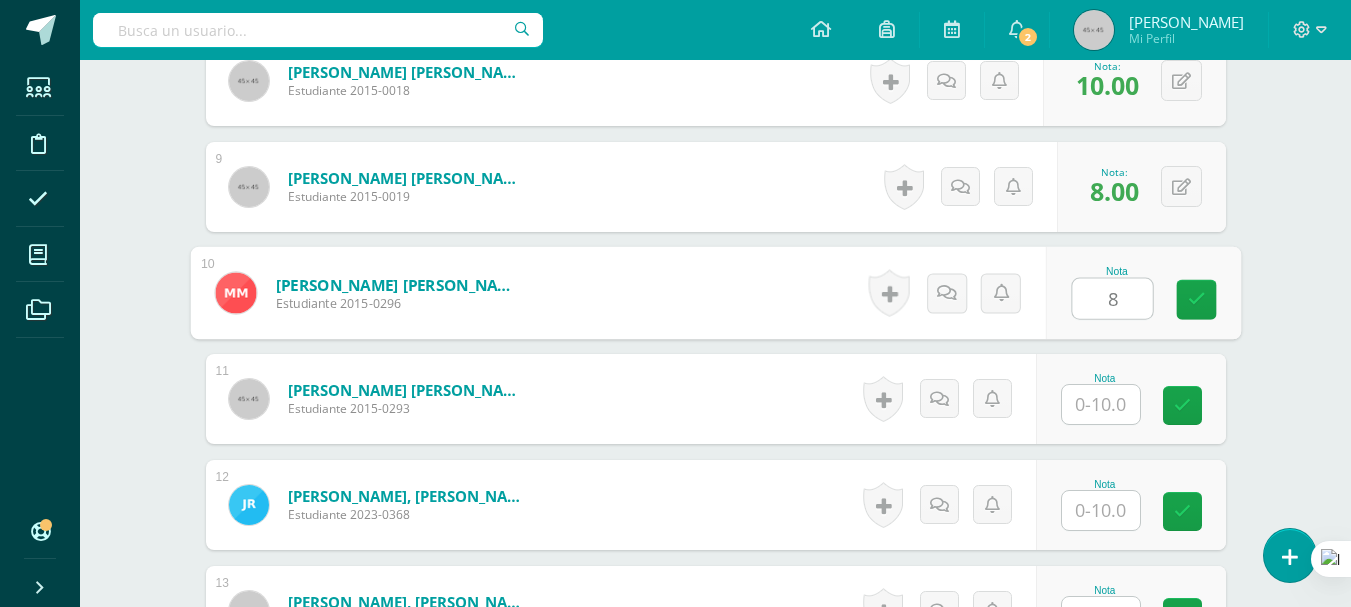 type on "8" 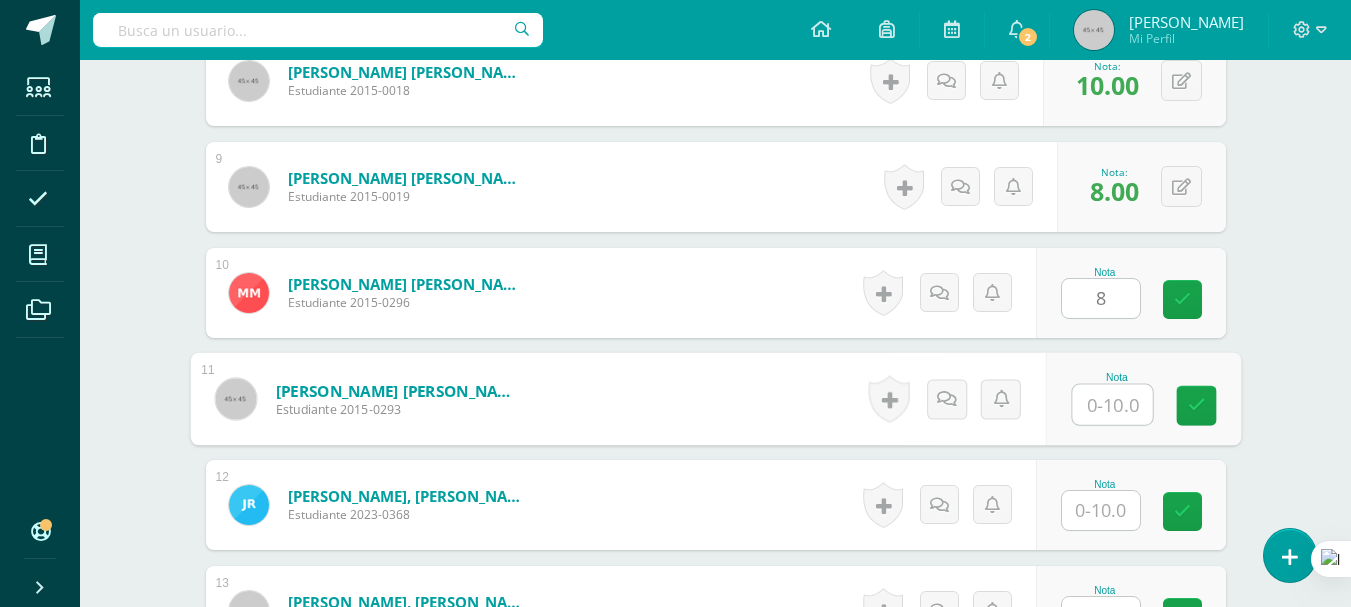 click at bounding box center [1112, 405] 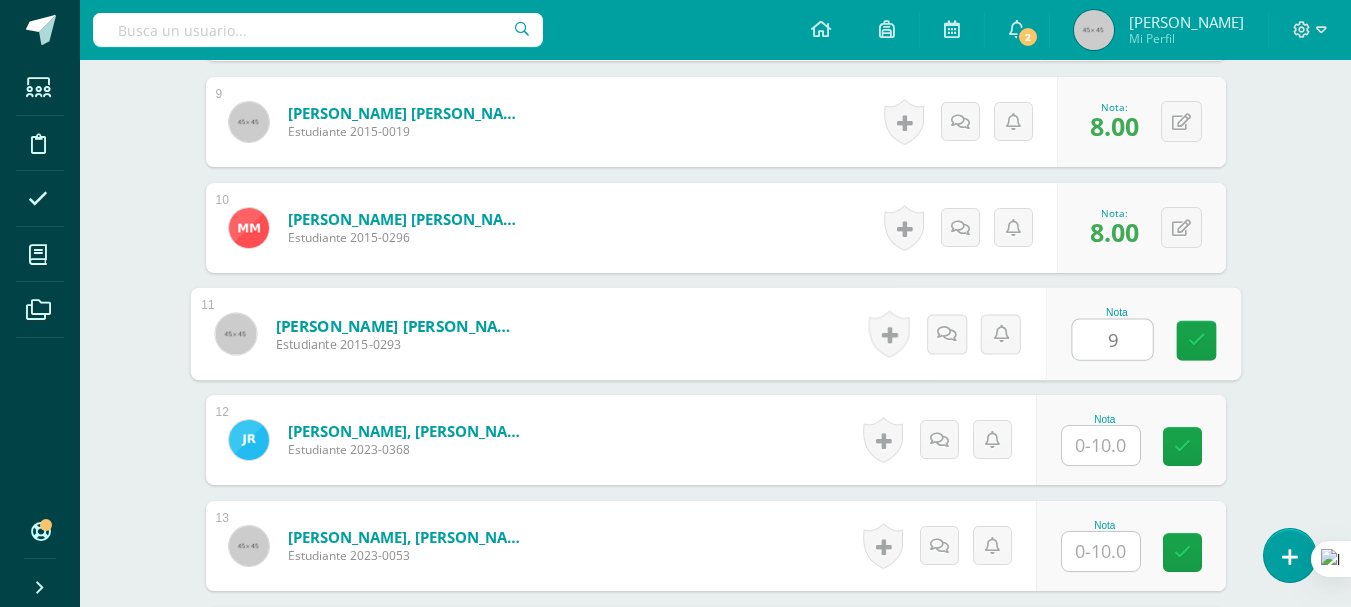 scroll, scrollTop: 1520, scrollLeft: 0, axis: vertical 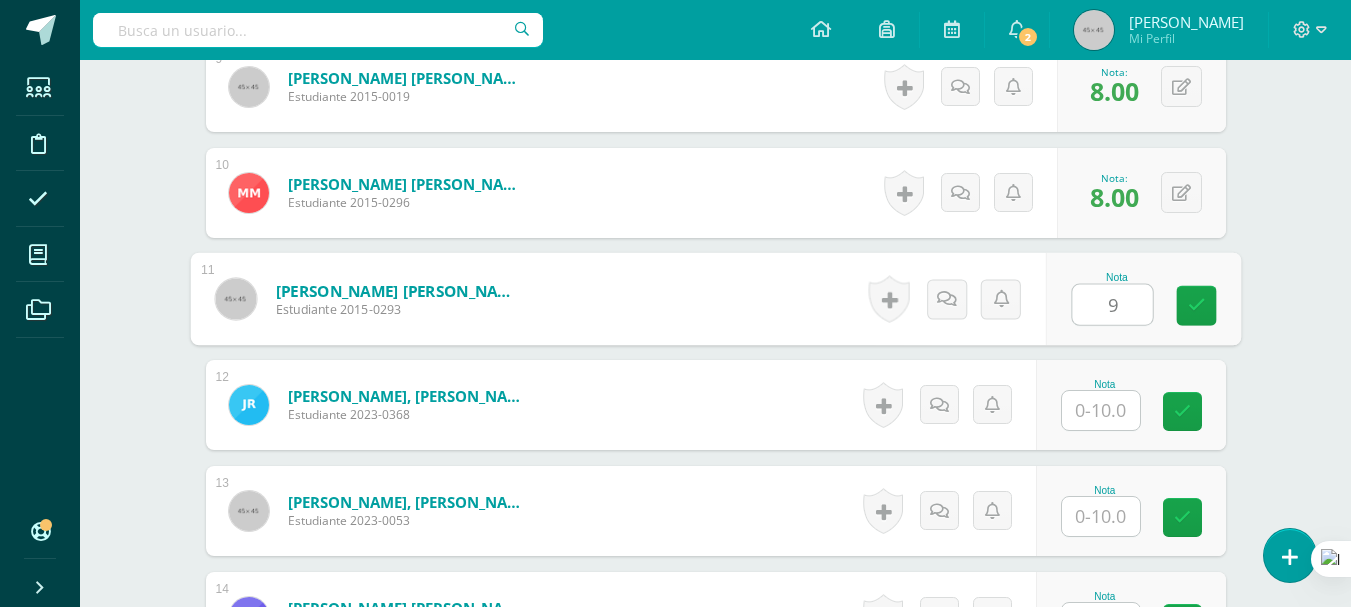 type on "9" 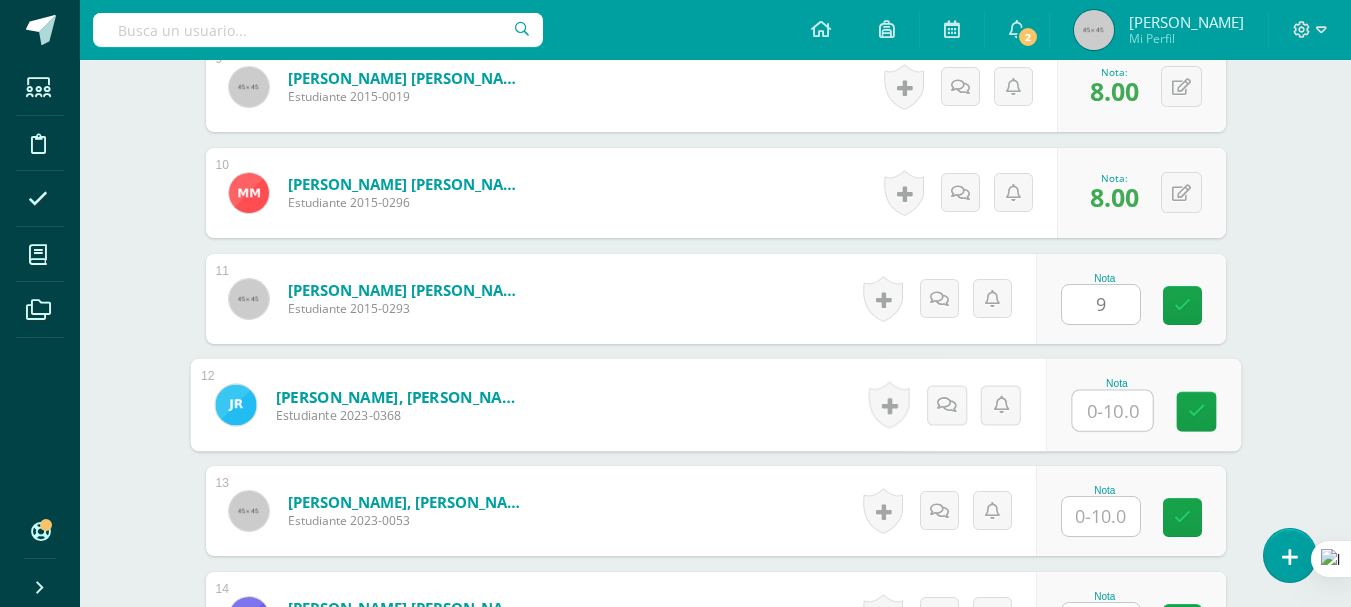 click at bounding box center (1112, 411) 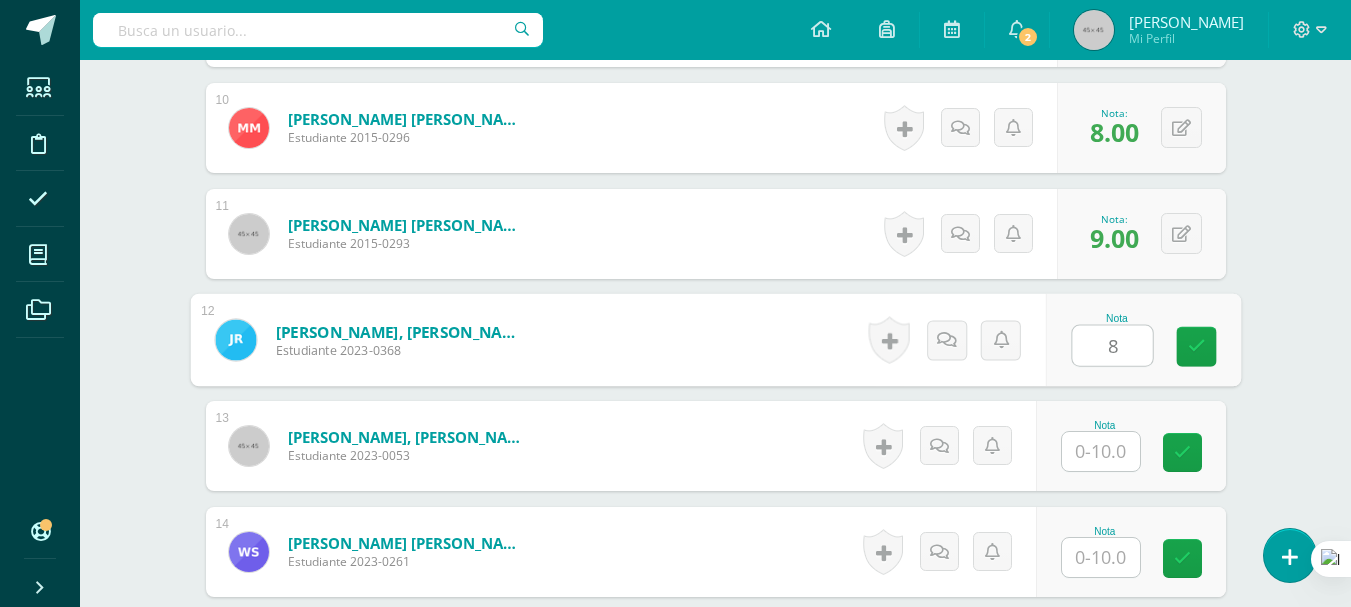 scroll, scrollTop: 1620, scrollLeft: 0, axis: vertical 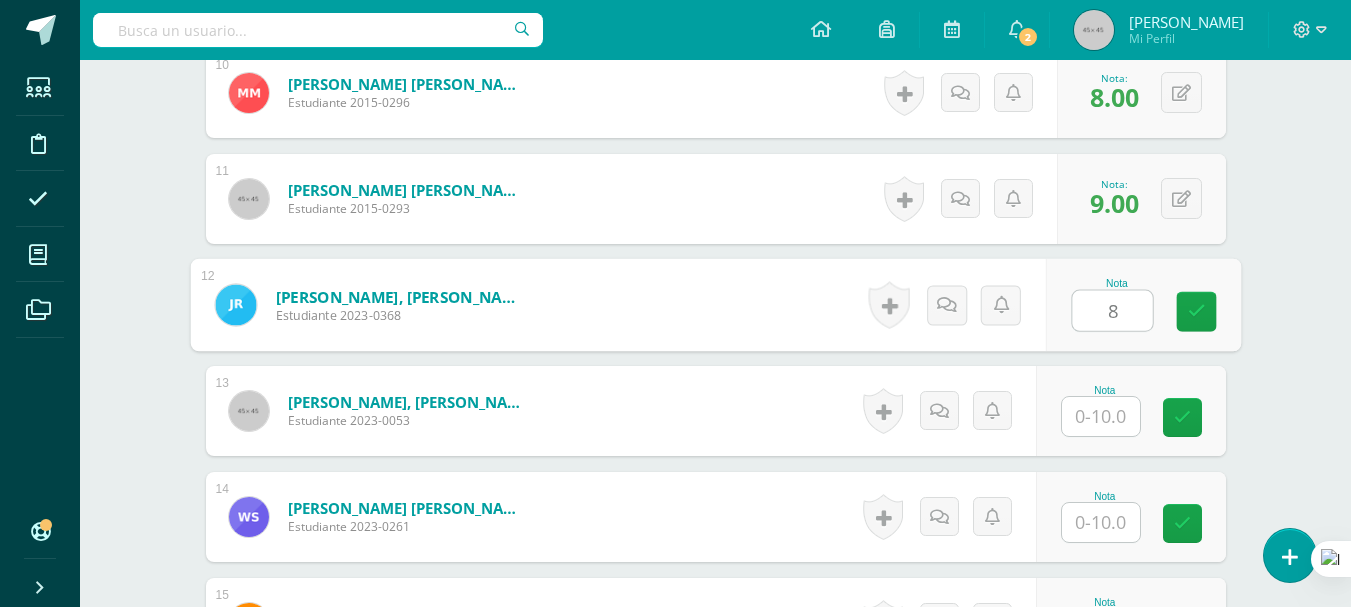 type on "8" 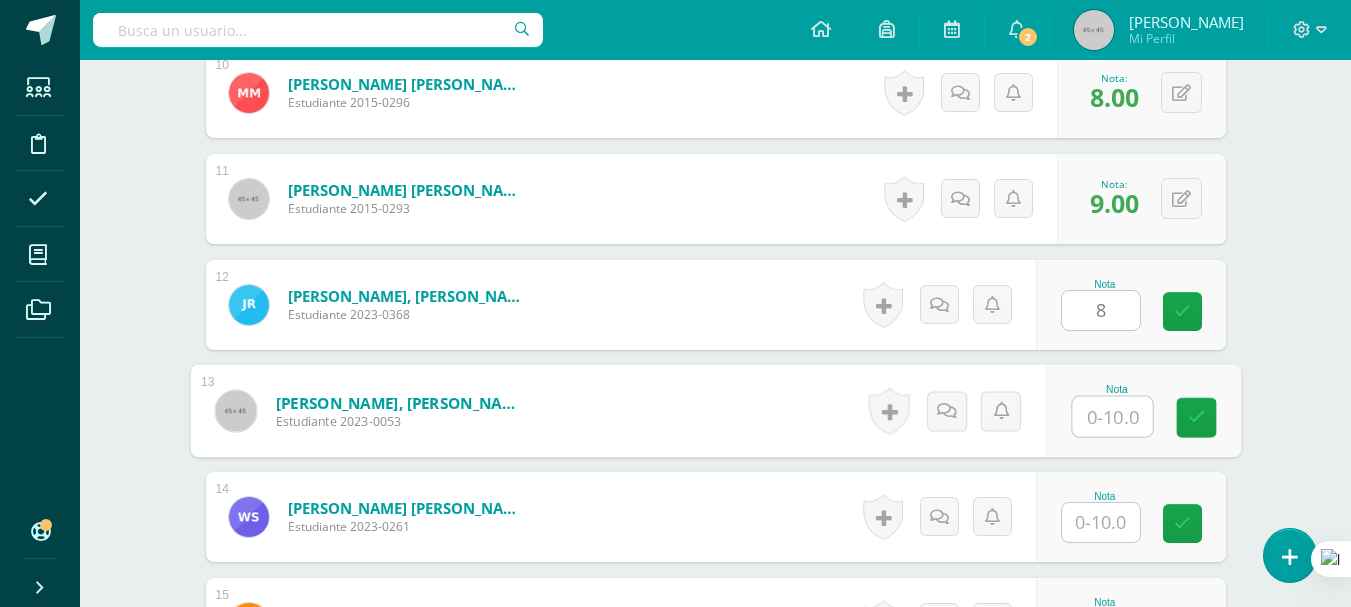 click at bounding box center [1112, 417] 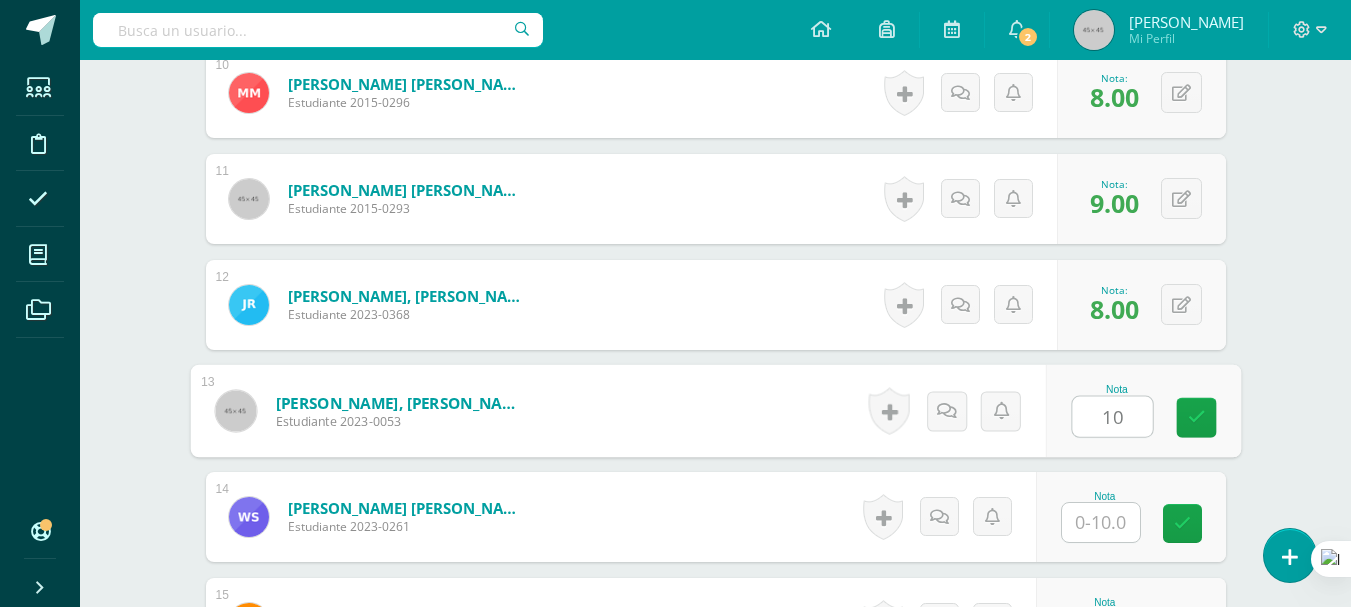 type on "10" 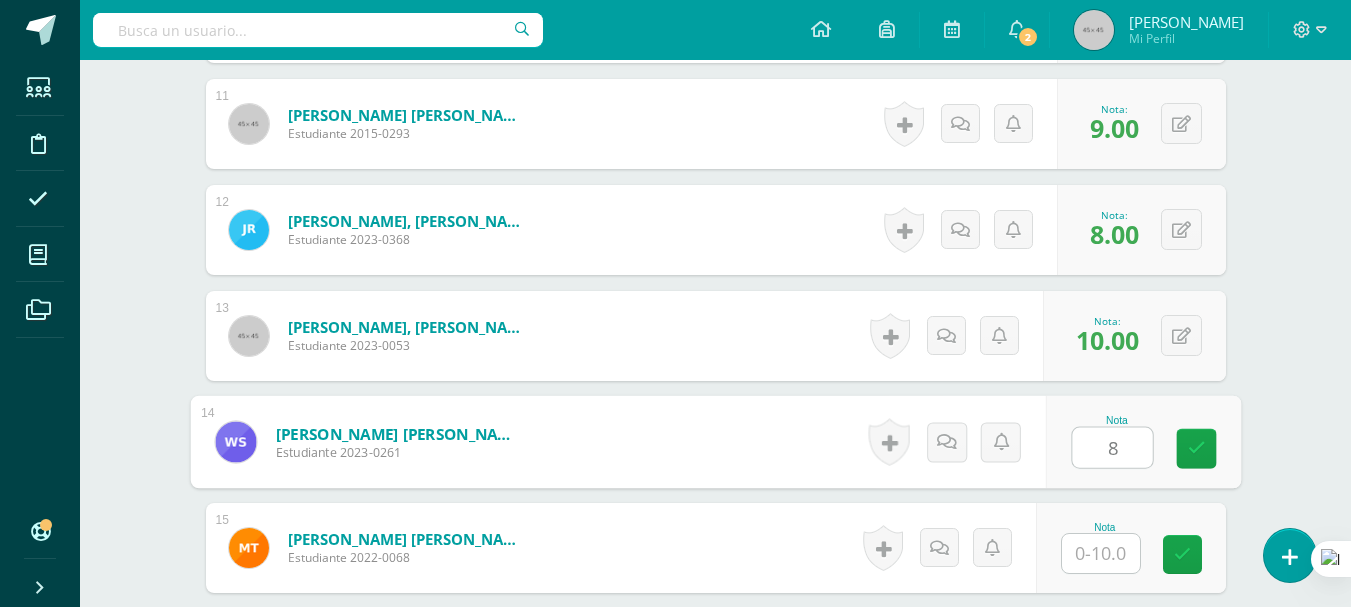 scroll, scrollTop: 1820, scrollLeft: 0, axis: vertical 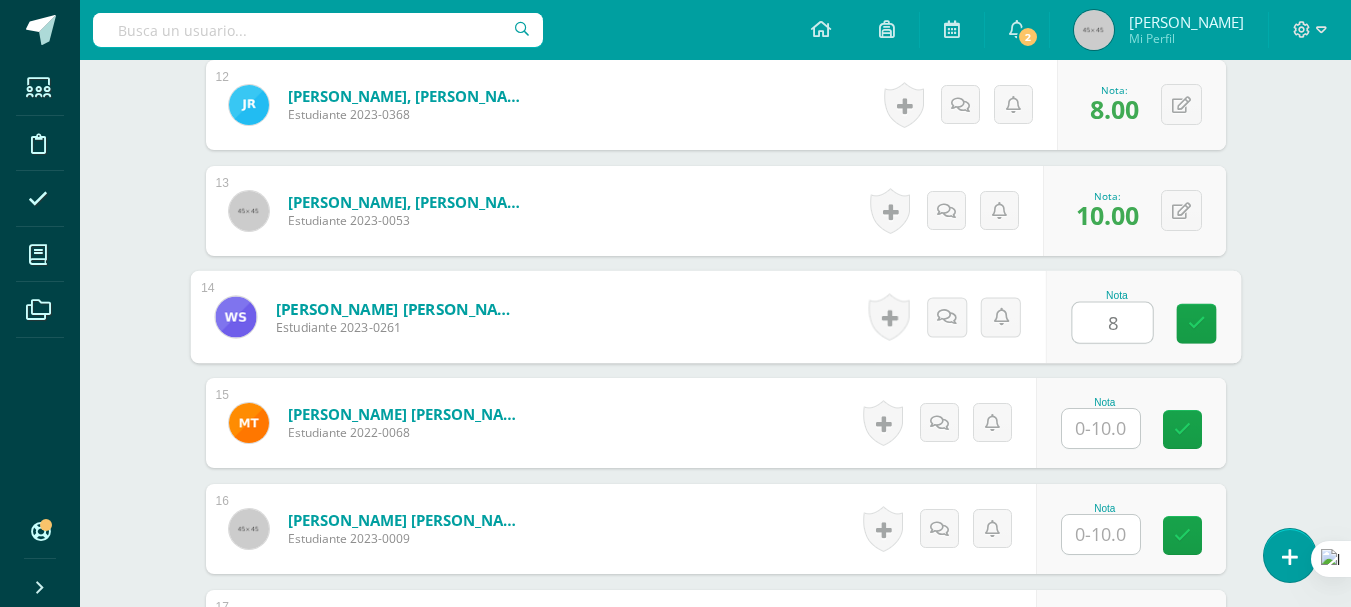 type on "8" 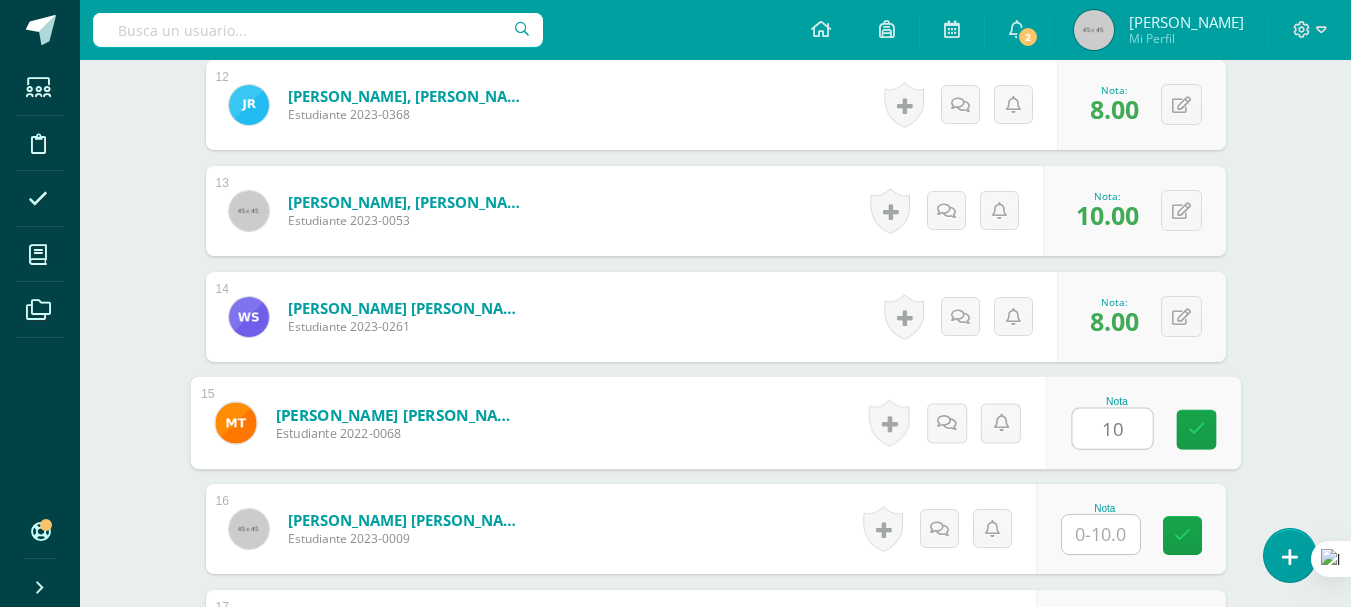type on "10" 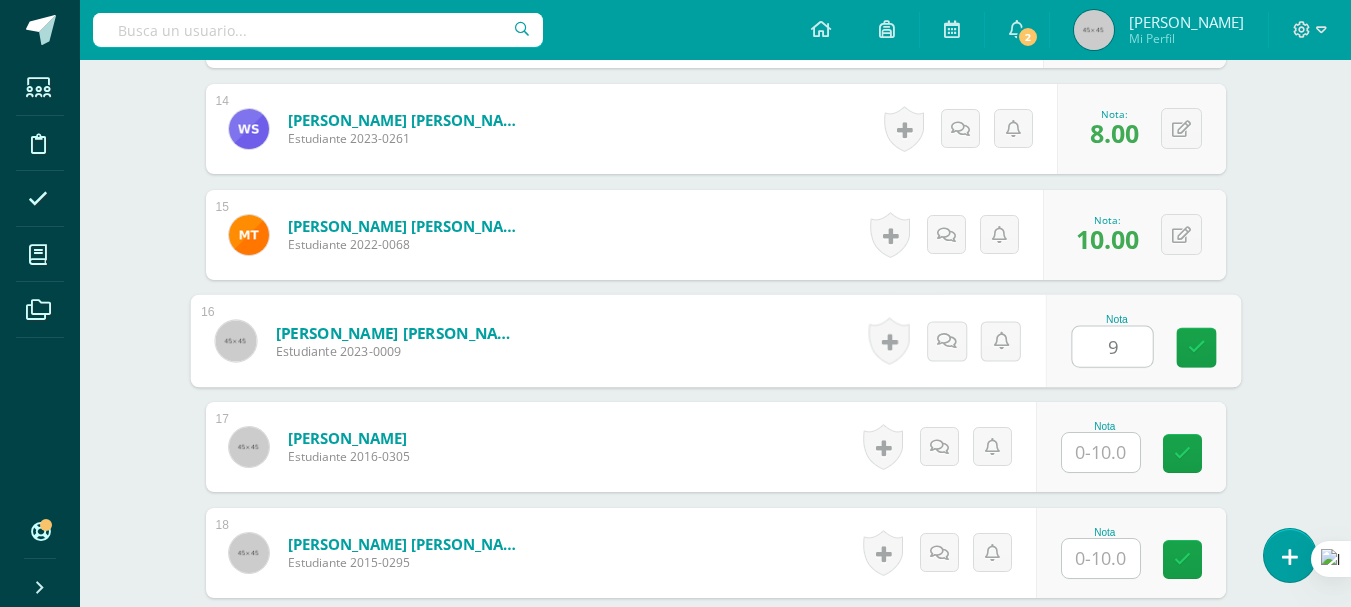 scroll, scrollTop: 2020, scrollLeft: 0, axis: vertical 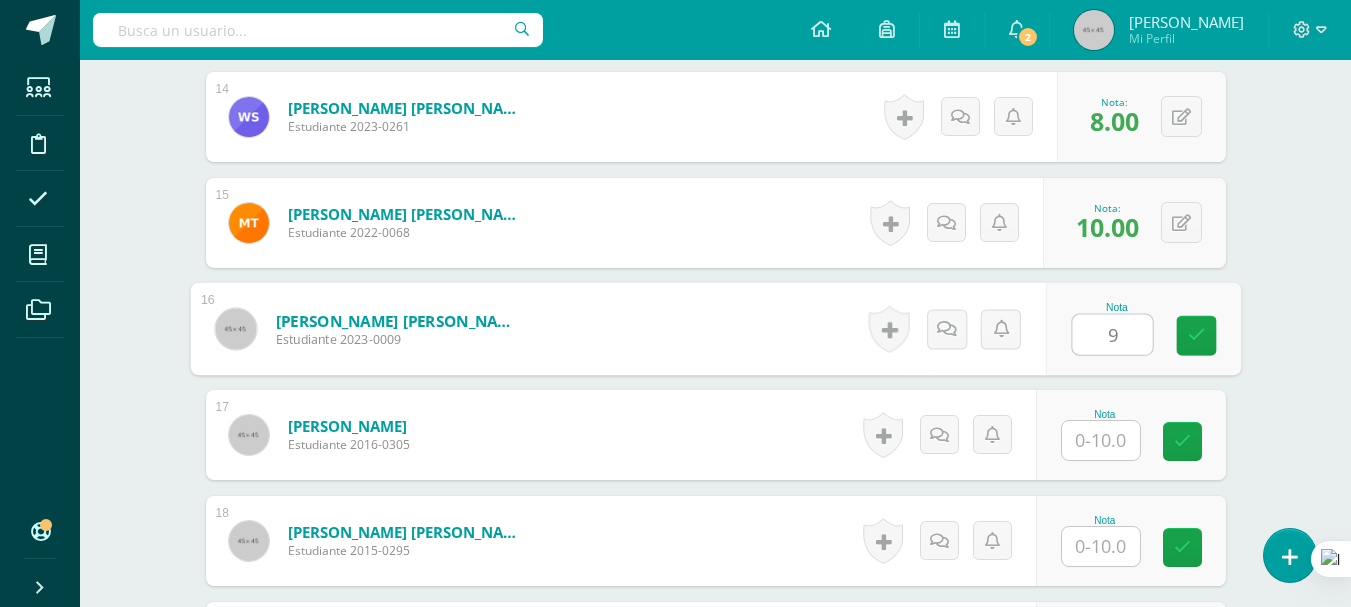 type on "9" 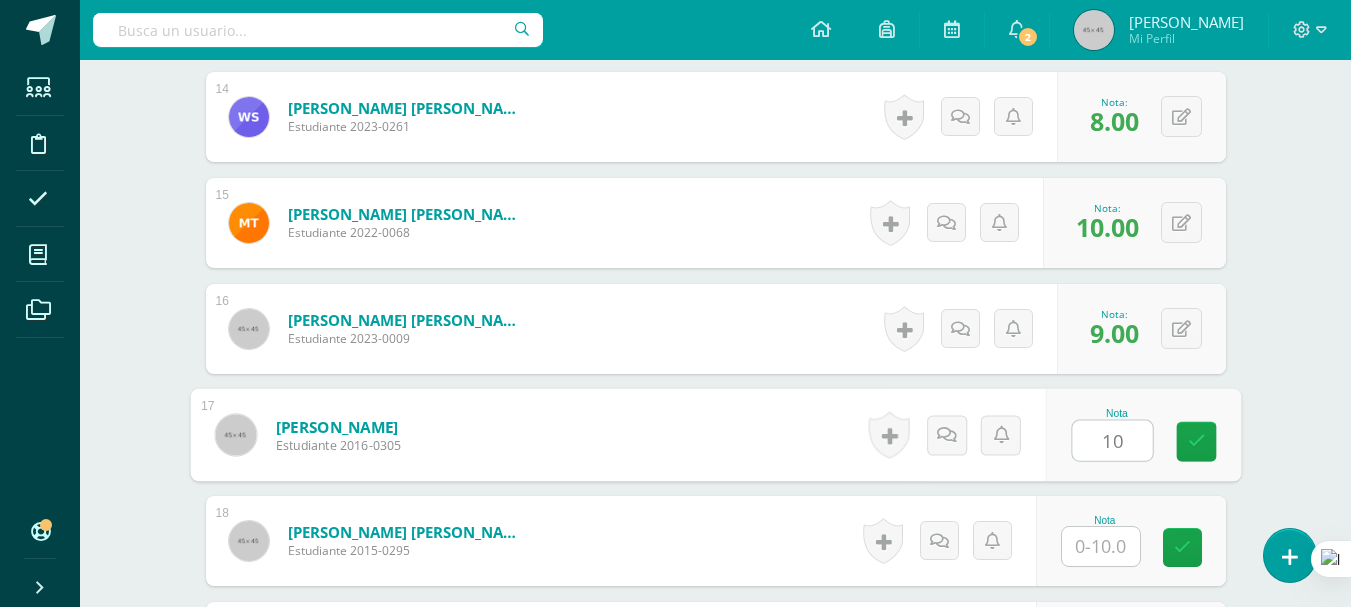 scroll, scrollTop: 2220, scrollLeft: 0, axis: vertical 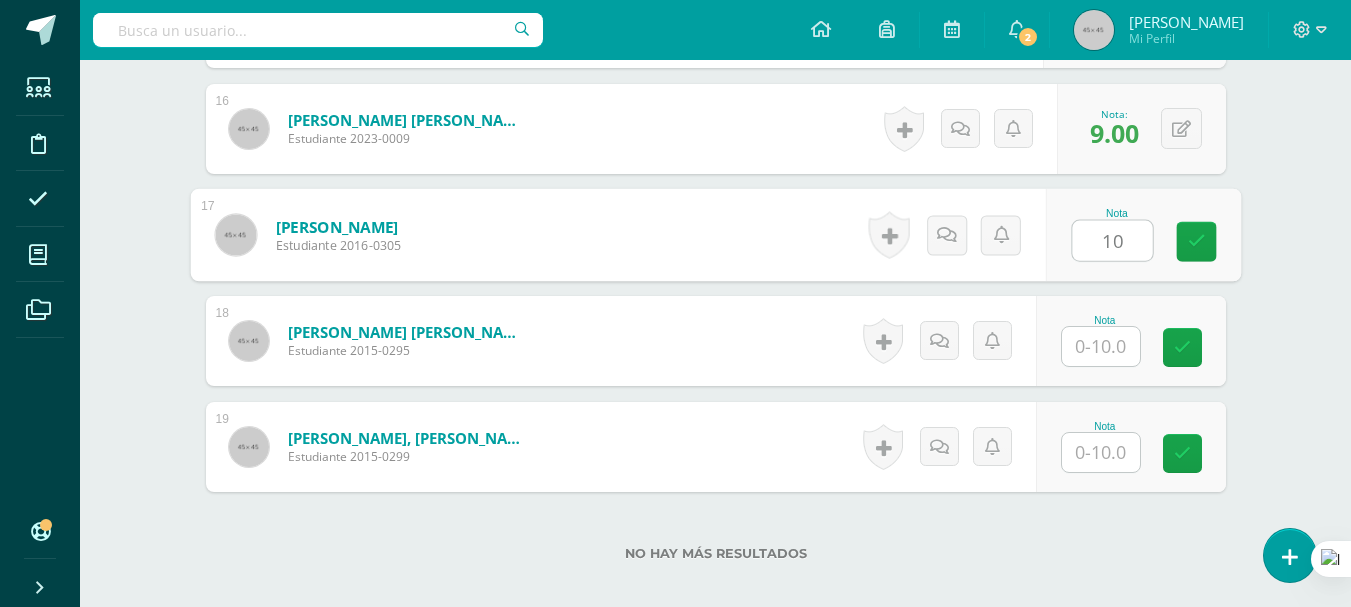 type on "10" 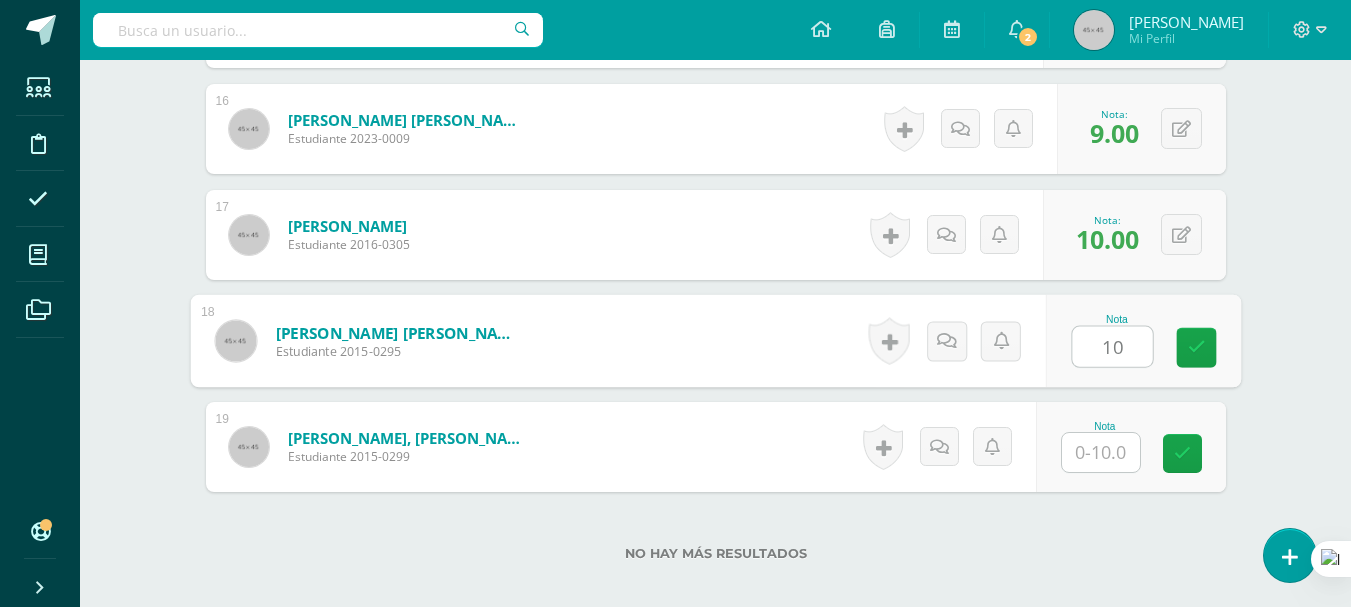 type on "10" 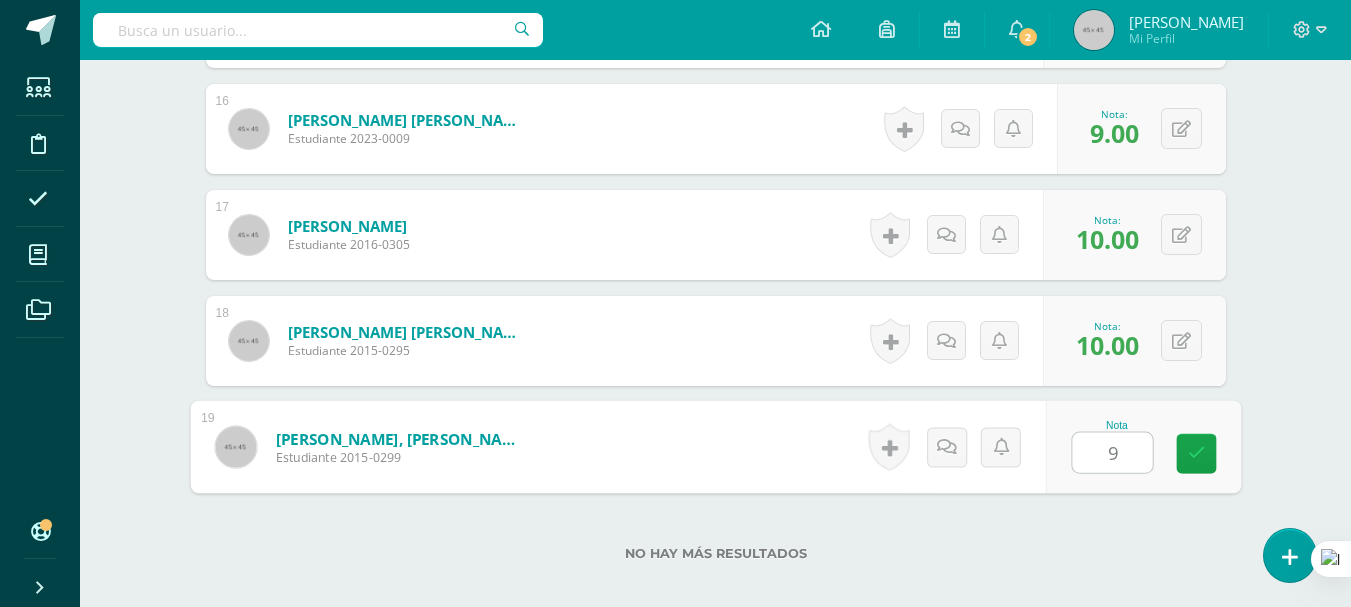 type on "9" 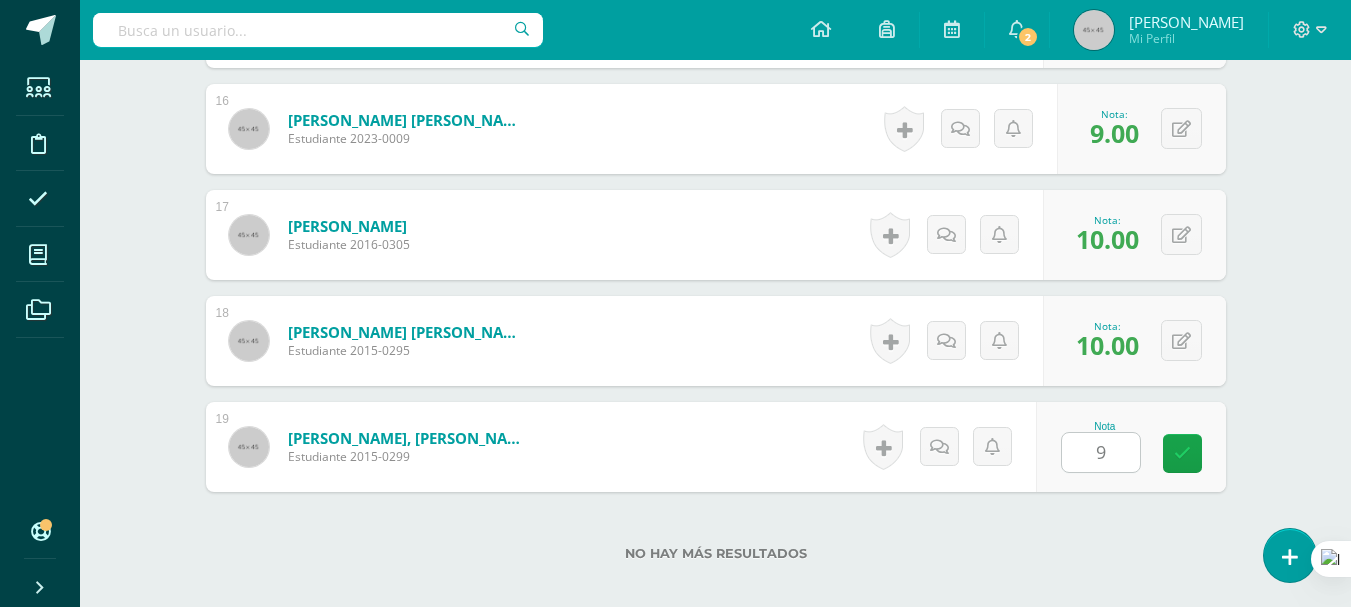 click on "Zepeda Baca, David Alexander
Estudiante  2015-0299
Nota
9
0
Logros" at bounding box center [716, 447] 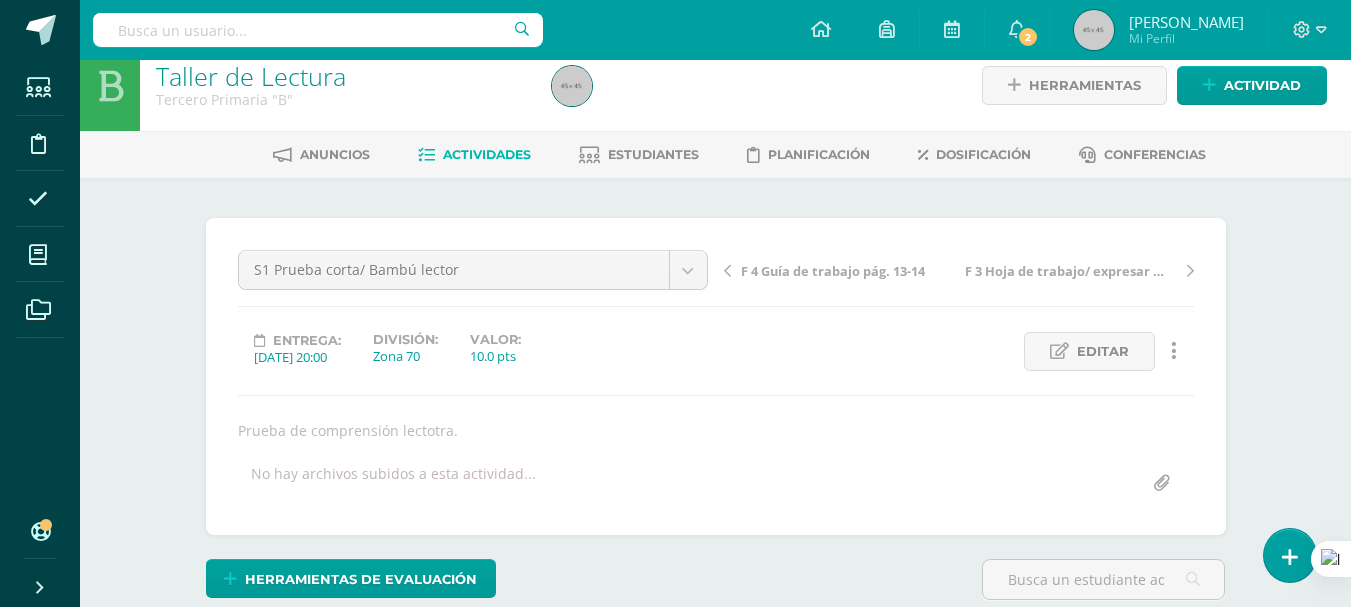 scroll, scrollTop: 0, scrollLeft: 0, axis: both 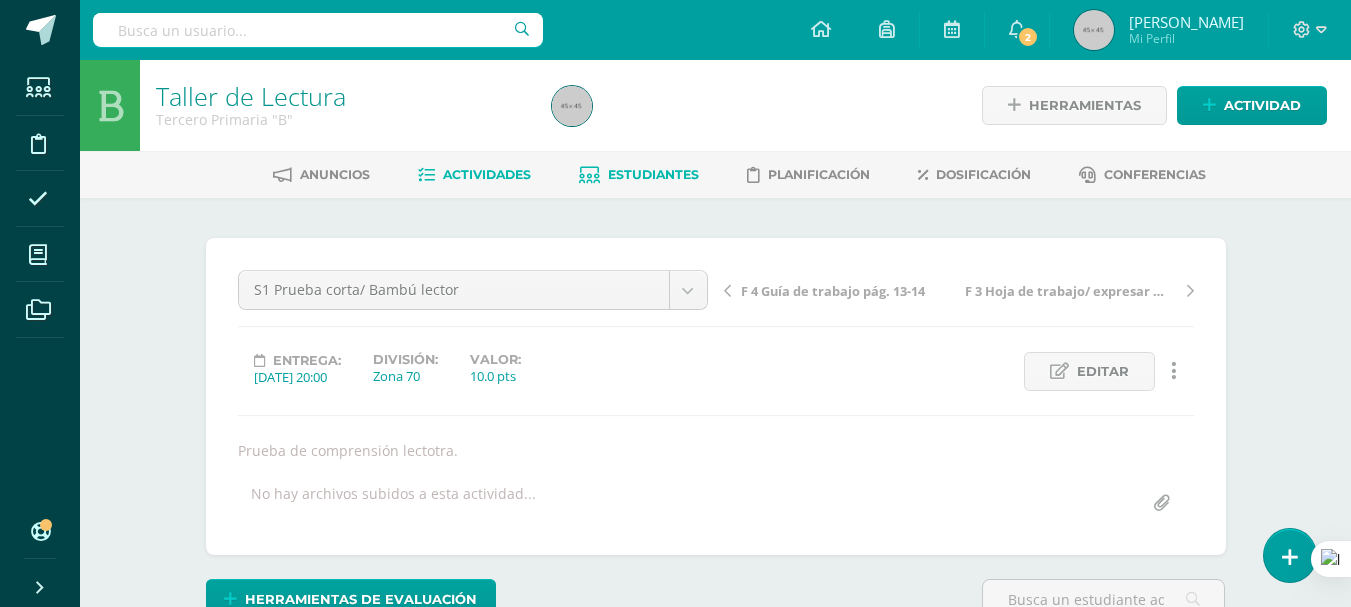 click on "Estudiantes" at bounding box center [653, 174] 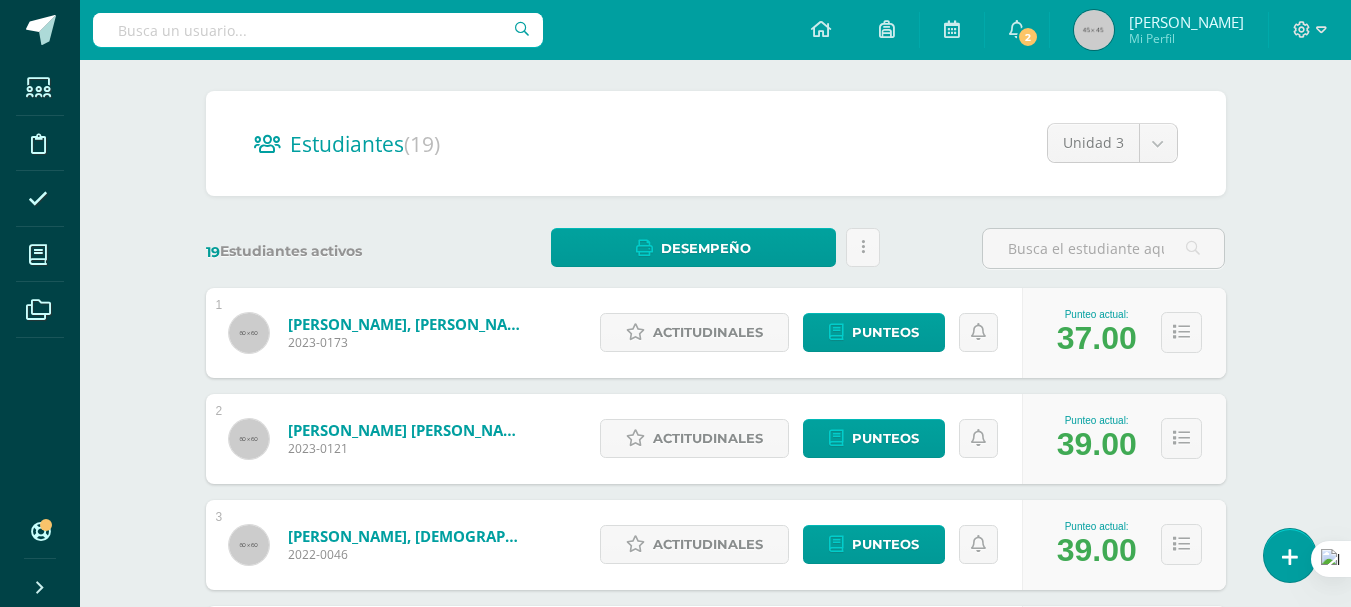 scroll, scrollTop: 0, scrollLeft: 0, axis: both 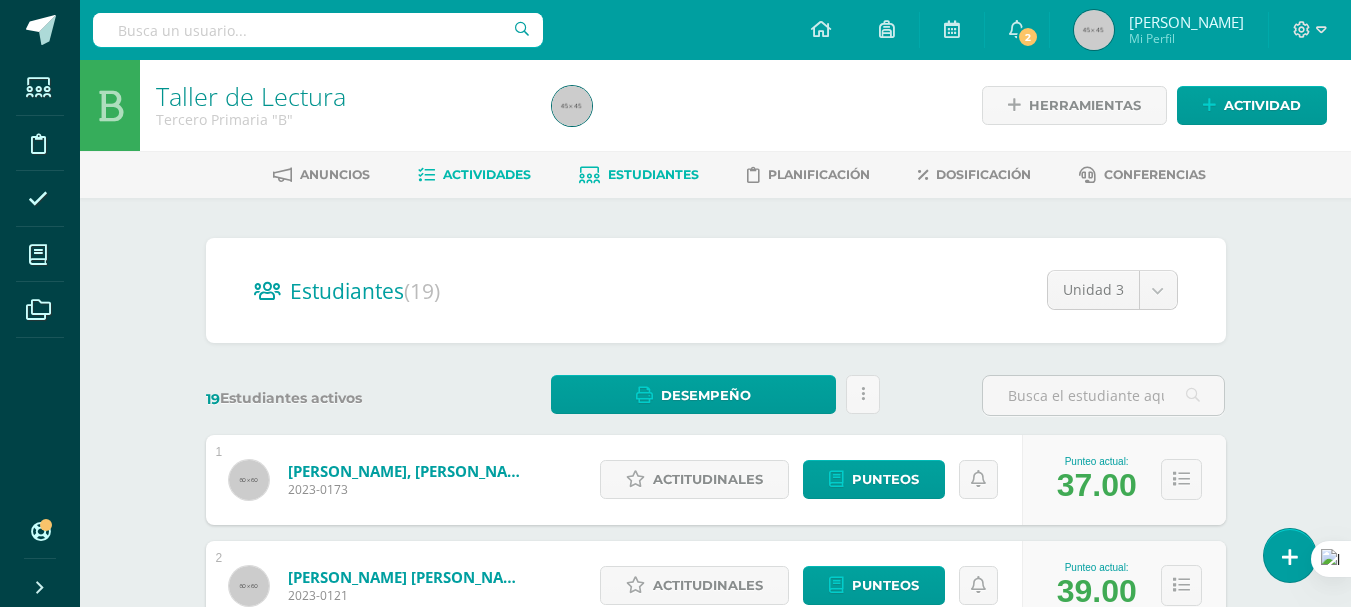 click on "Actividades" at bounding box center (487, 174) 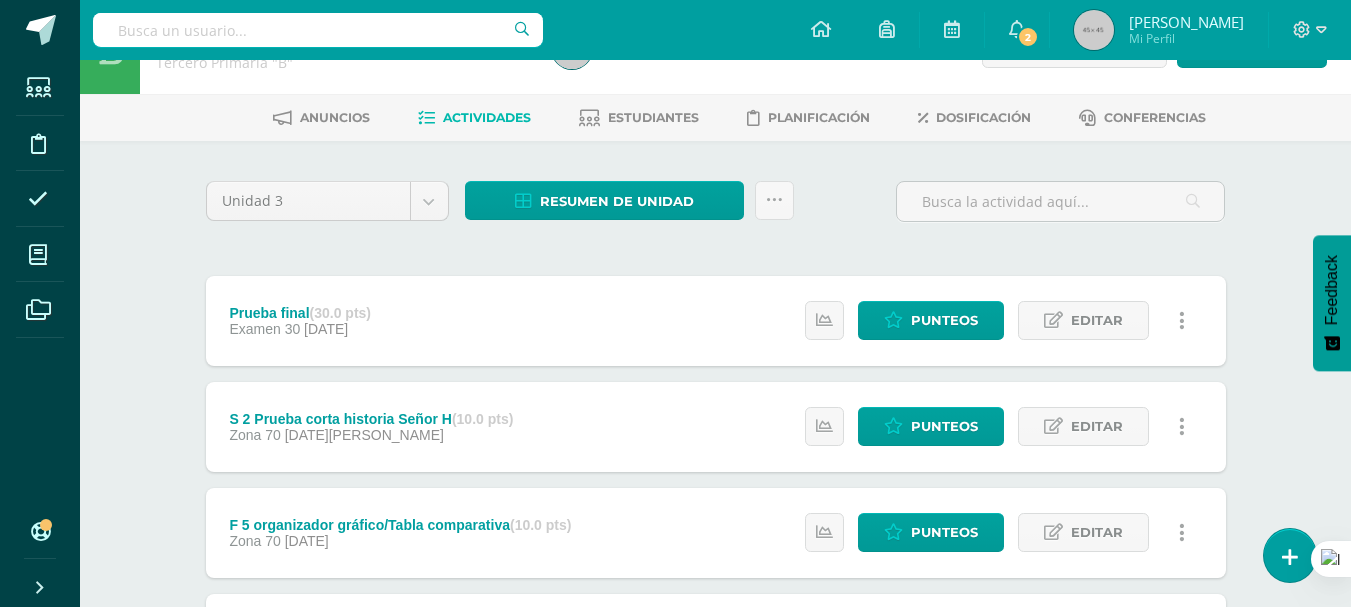 scroll, scrollTop: 0, scrollLeft: 0, axis: both 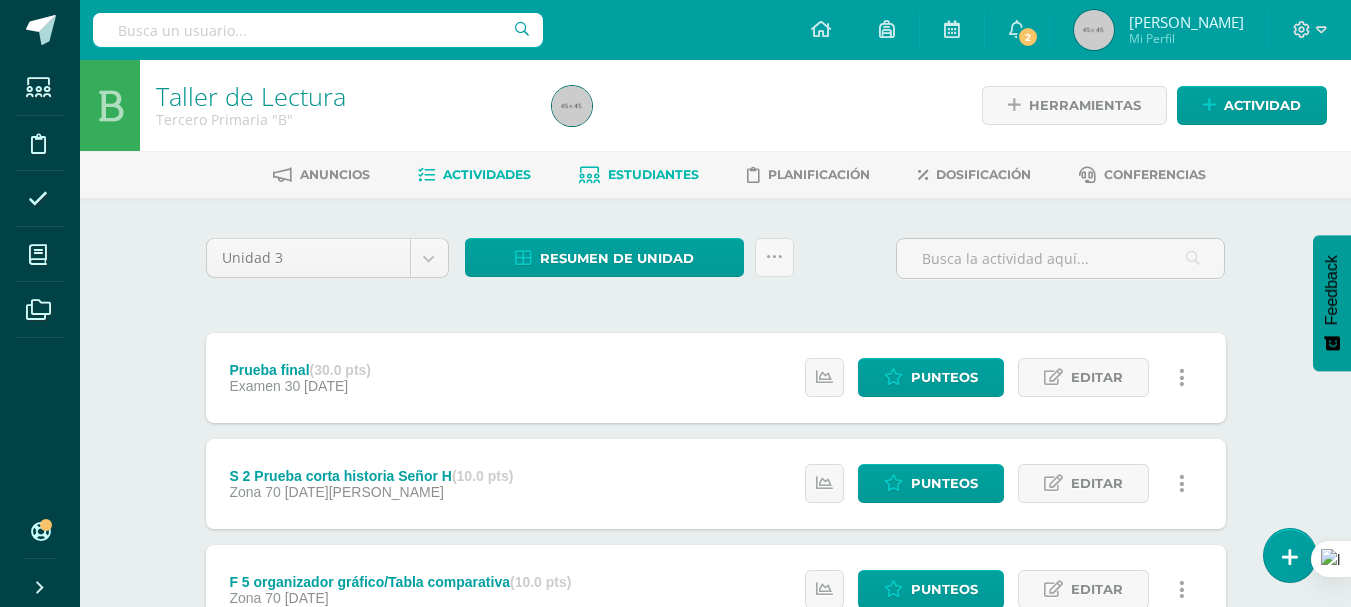 click on "Estudiantes" at bounding box center (653, 174) 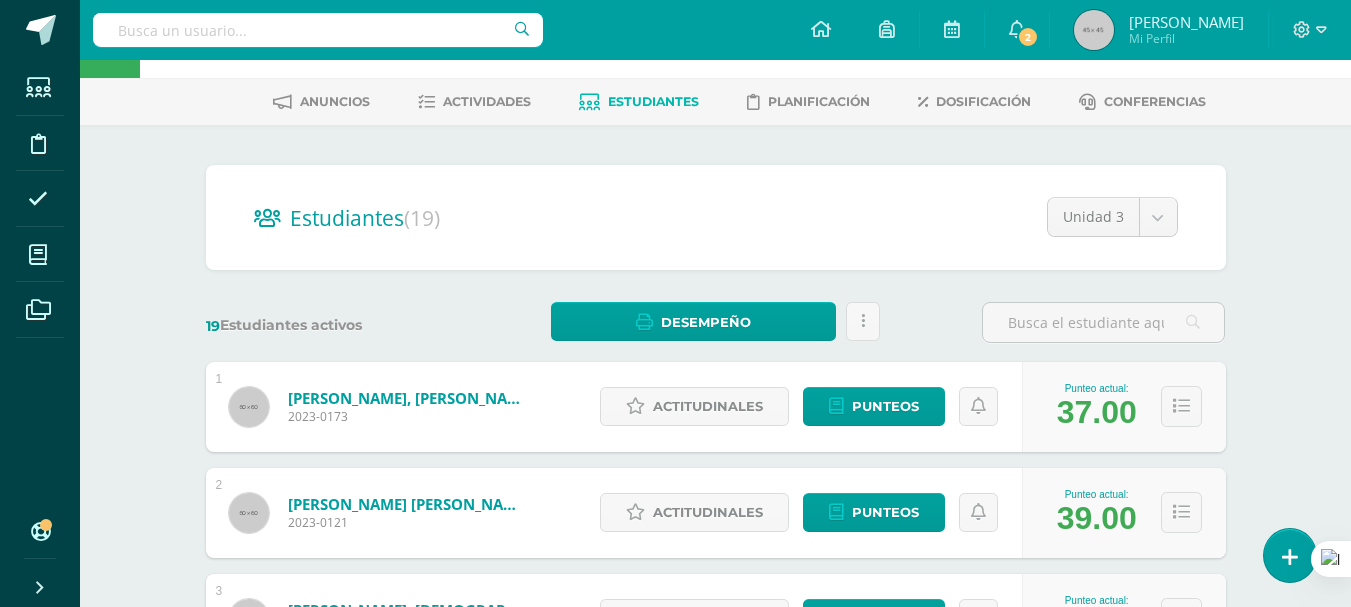 scroll, scrollTop: 0, scrollLeft: 0, axis: both 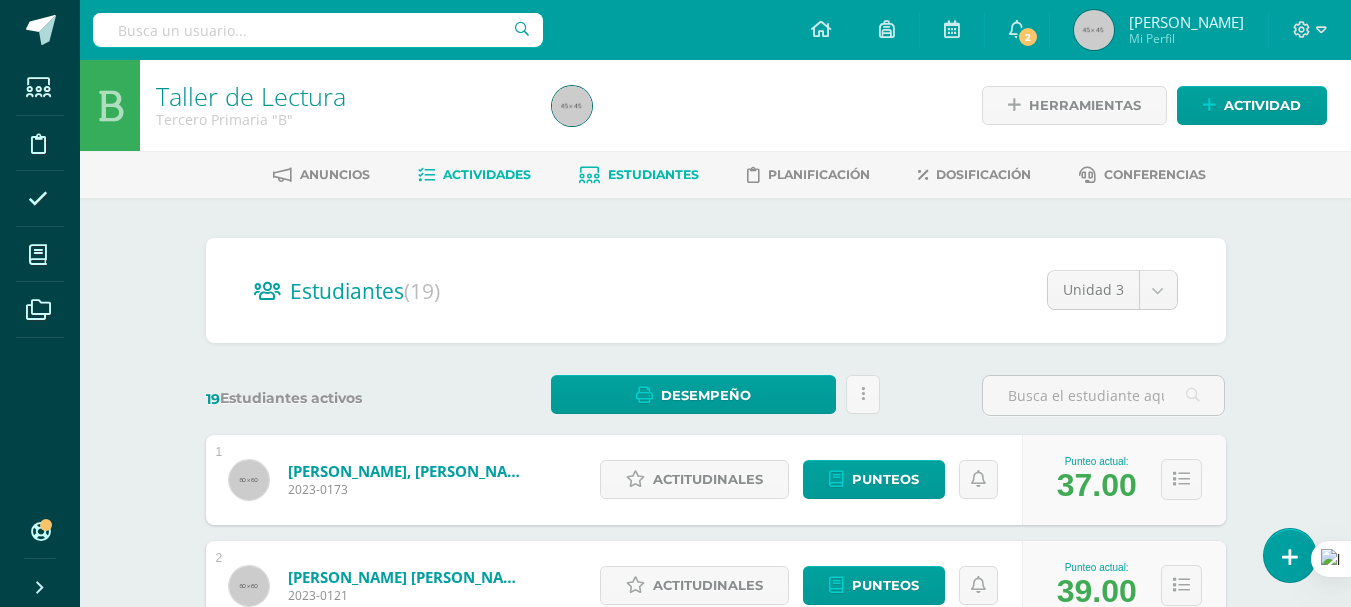 click on "Actividades" at bounding box center [487, 174] 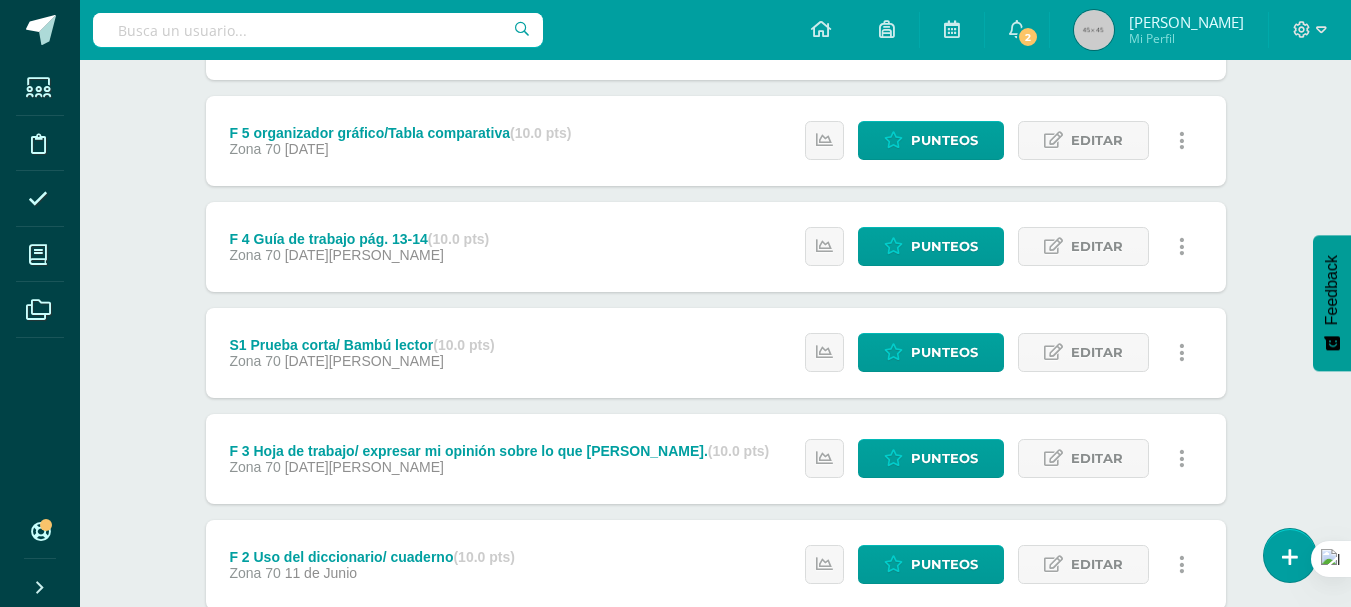 scroll, scrollTop: 691, scrollLeft: 0, axis: vertical 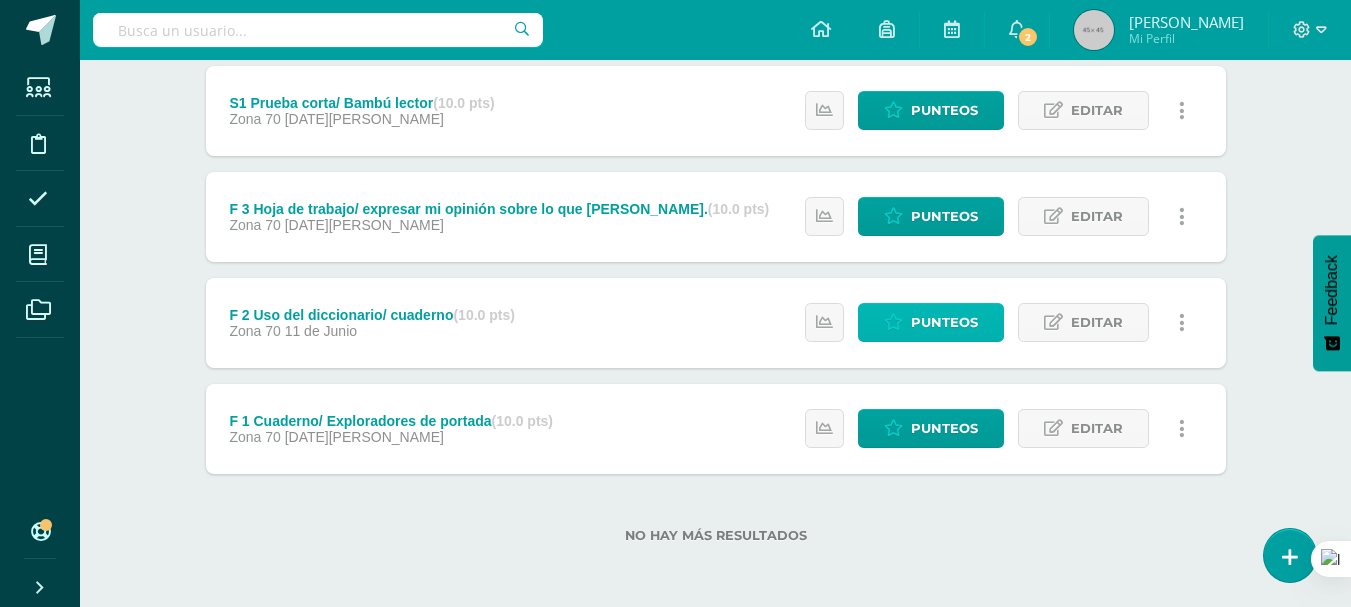click on "Punteos" at bounding box center (944, 322) 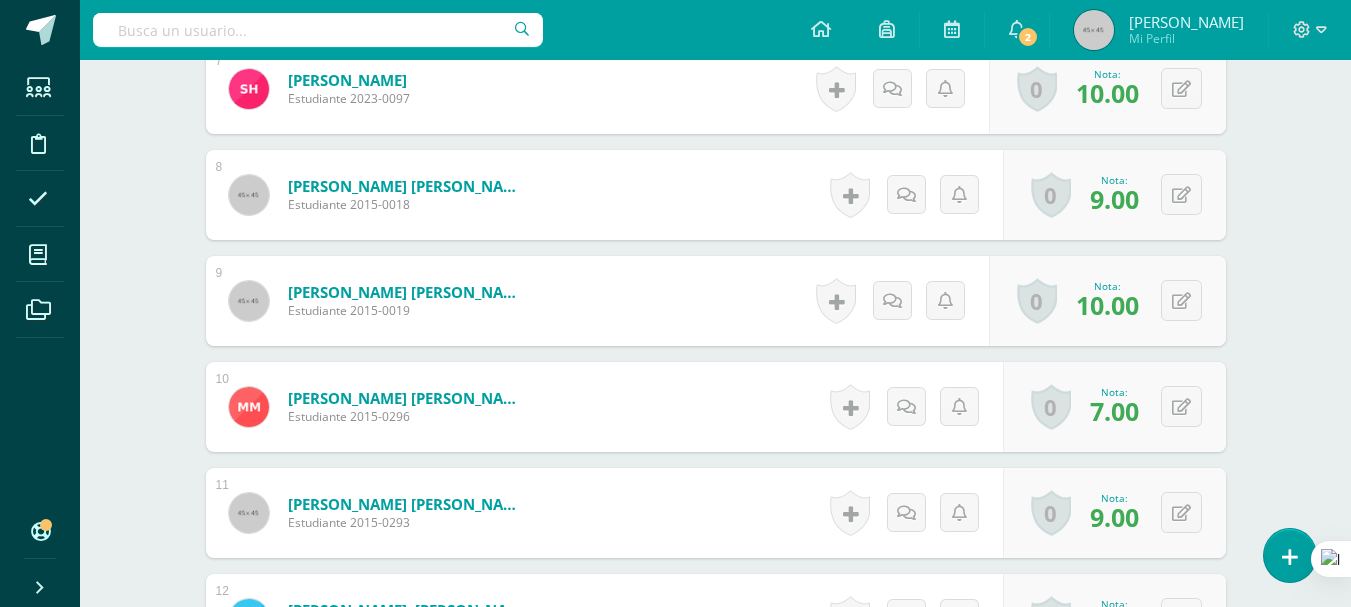 scroll, scrollTop: 1319, scrollLeft: 0, axis: vertical 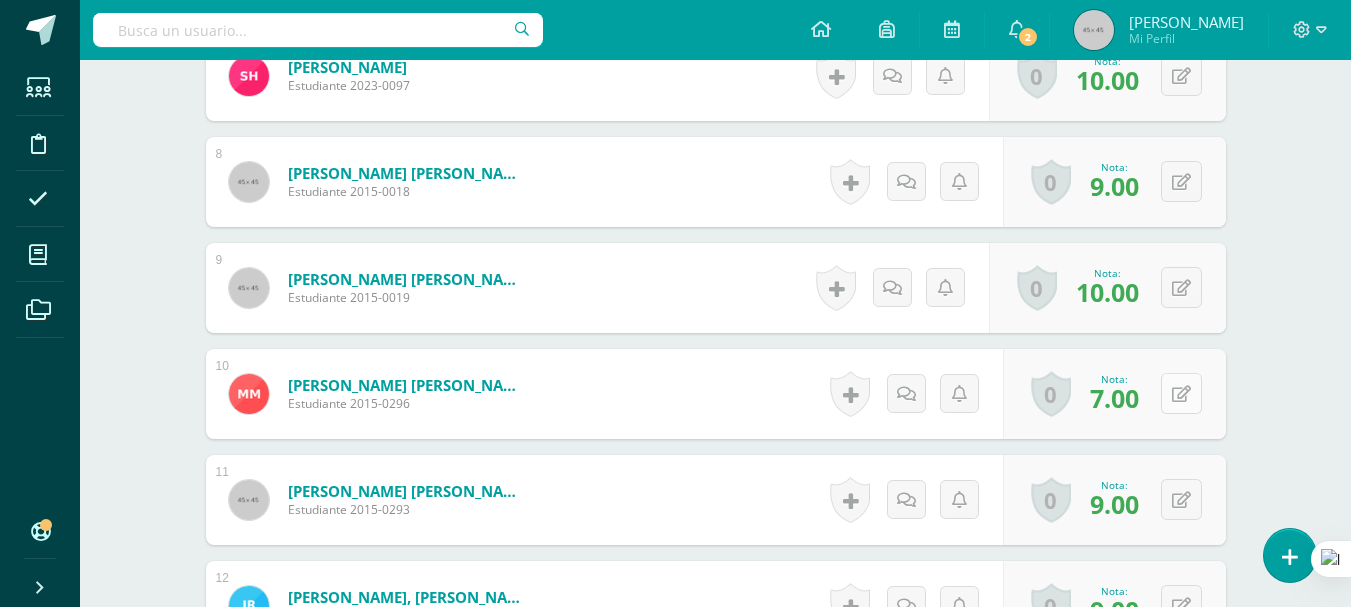 click at bounding box center (1181, 393) 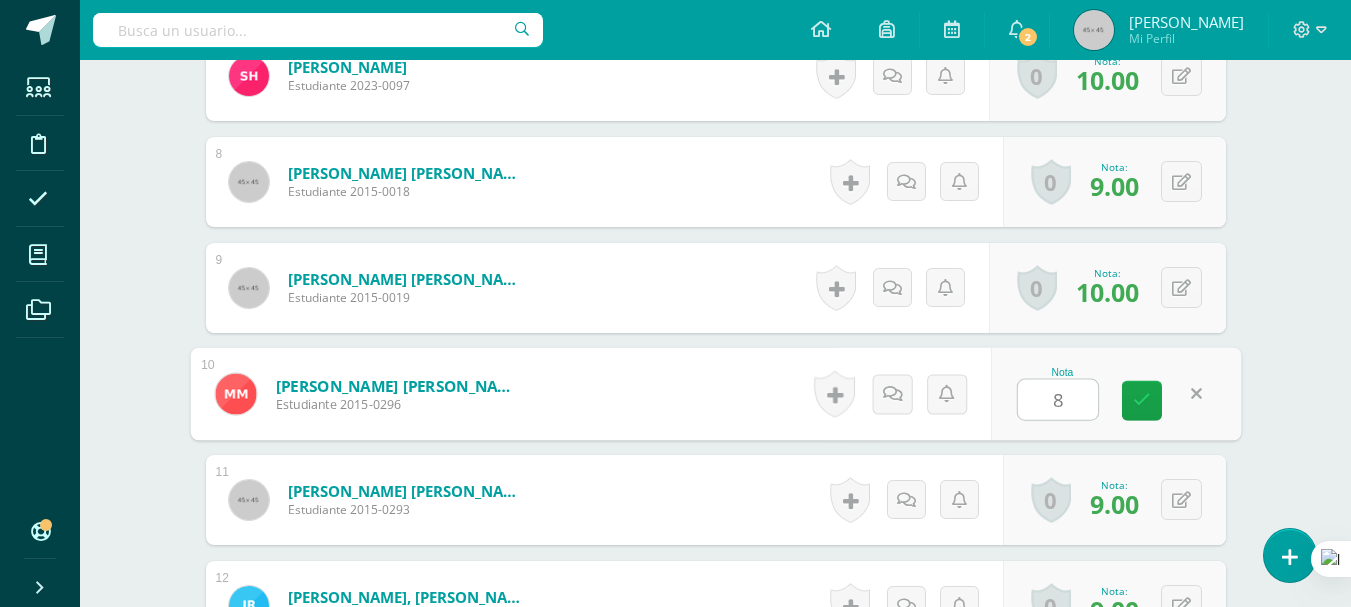 type on "8" 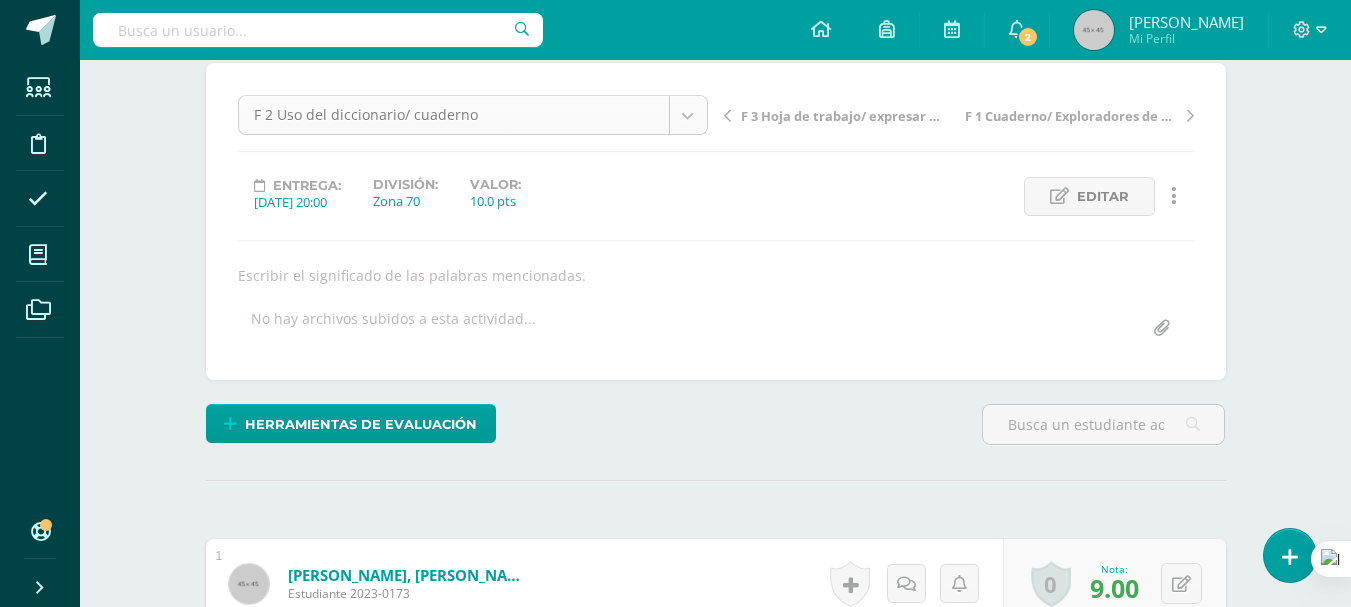 scroll, scrollTop: 0, scrollLeft: 0, axis: both 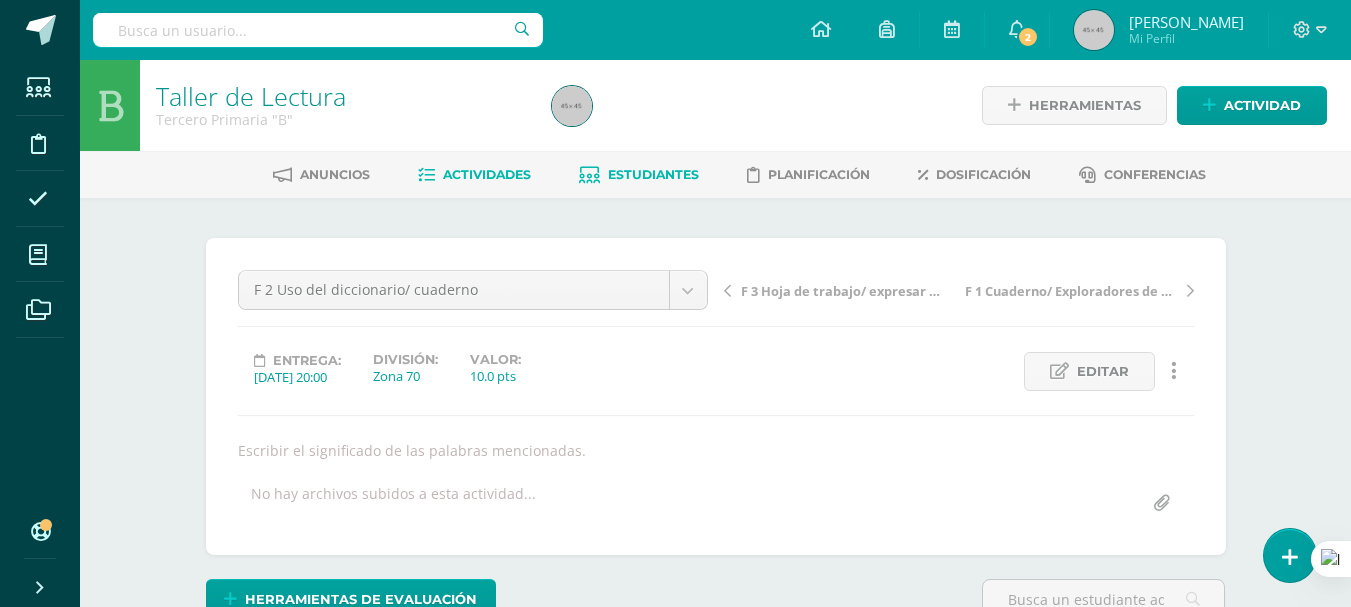 click on "Estudiantes" at bounding box center [653, 174] 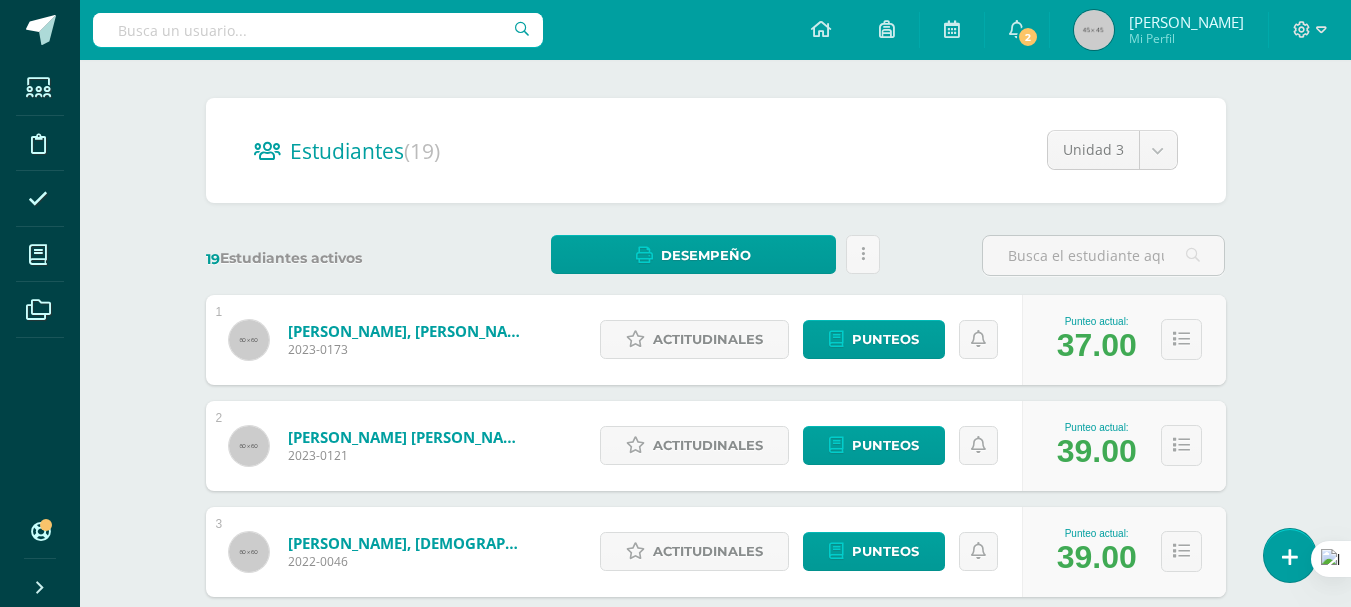 scroll, scrollTop: 0, scrollLeft: 0, axis: both 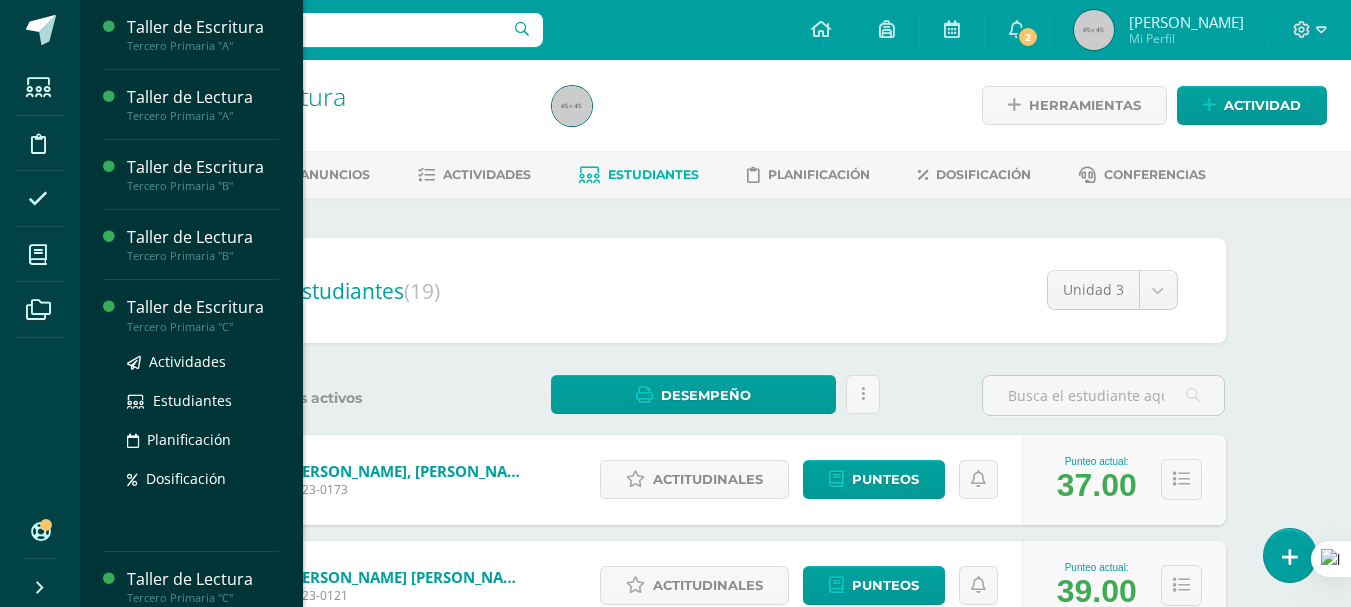 click on "Taller de Escritura" at bounding box center (203, 307) 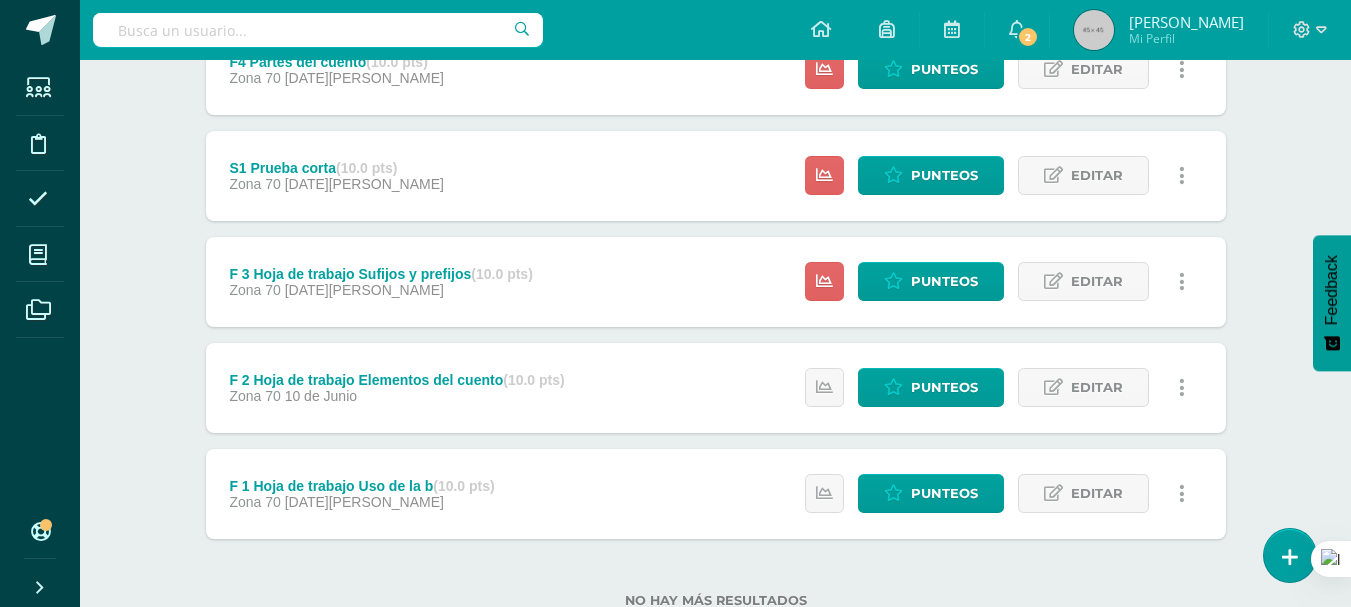 scroll, scrollTop: 591, scrollLeft: 0, axis: vertical 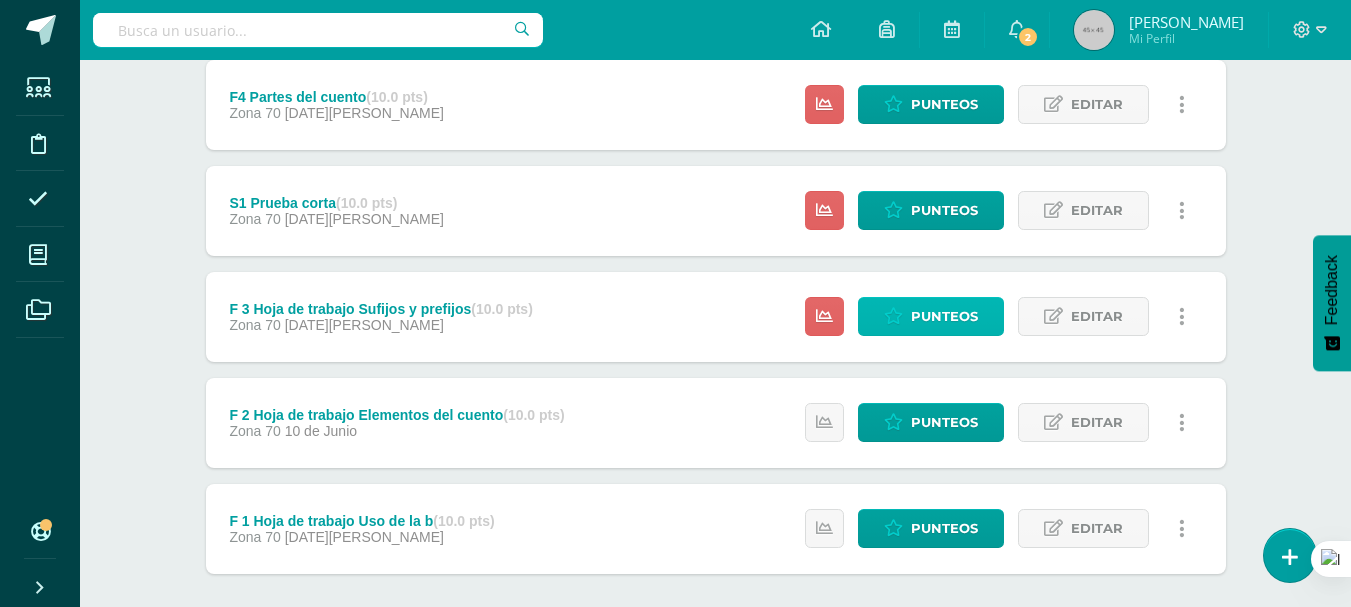click on "Punteos" at bounding box center [944, 316] 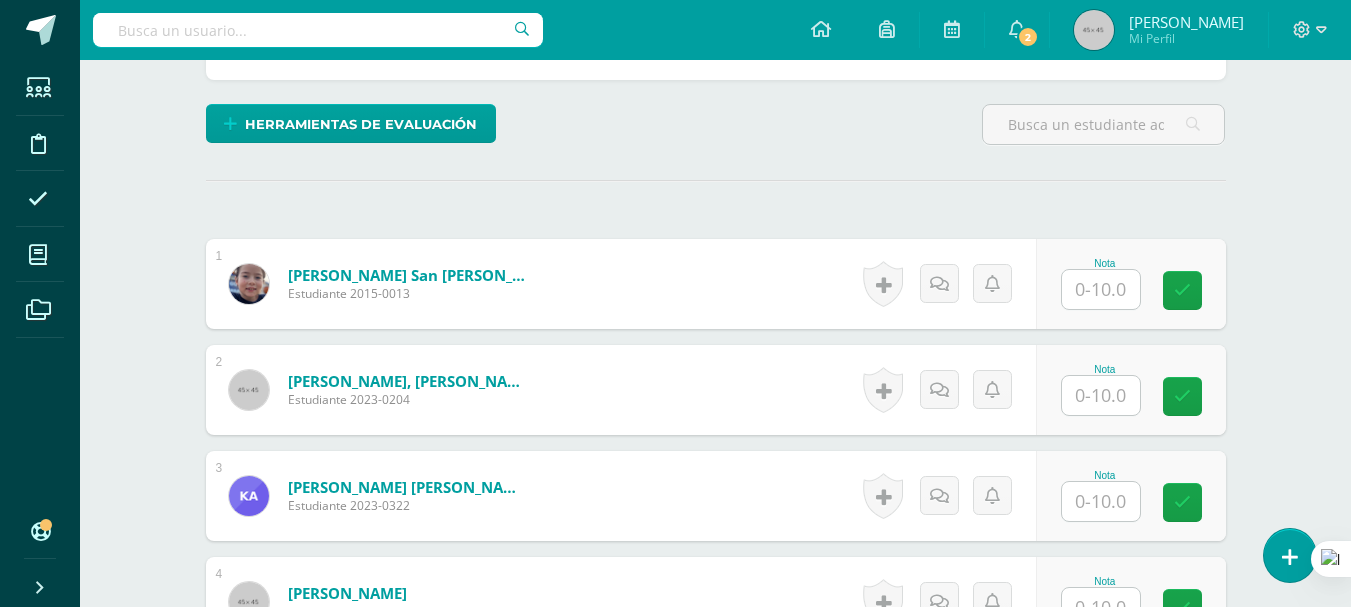 scroll, scrollTop: 600, scrollLeft: 0, axis: vertical 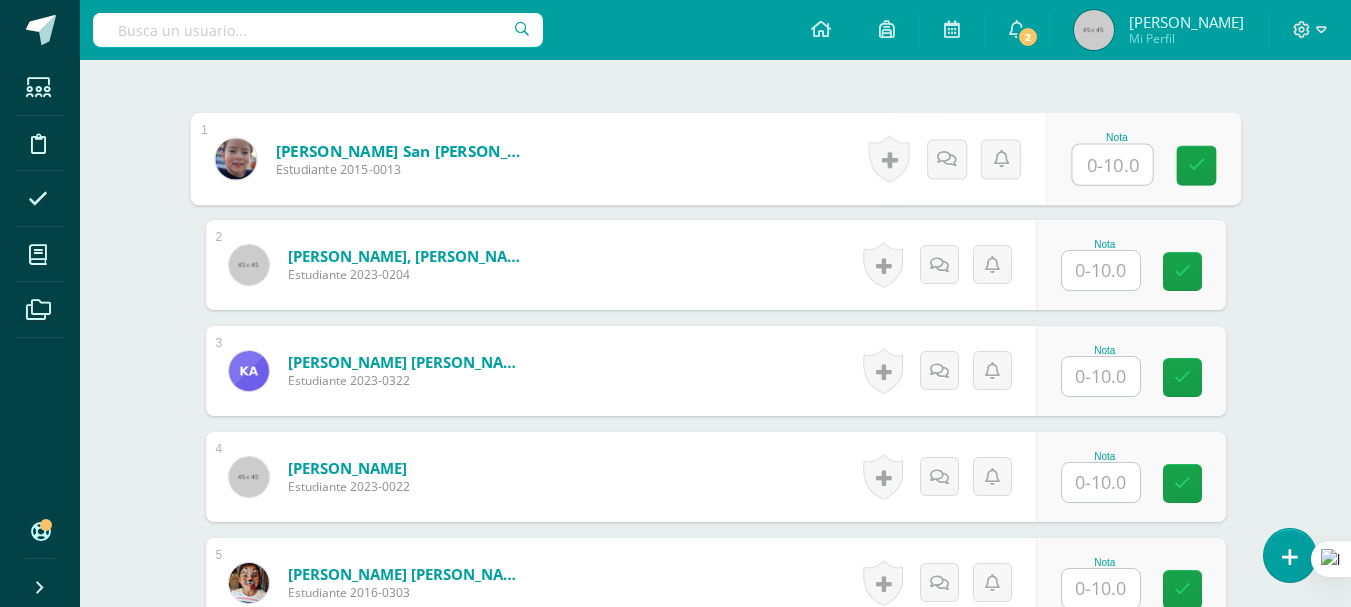 click at bounding box center [1112, 165] 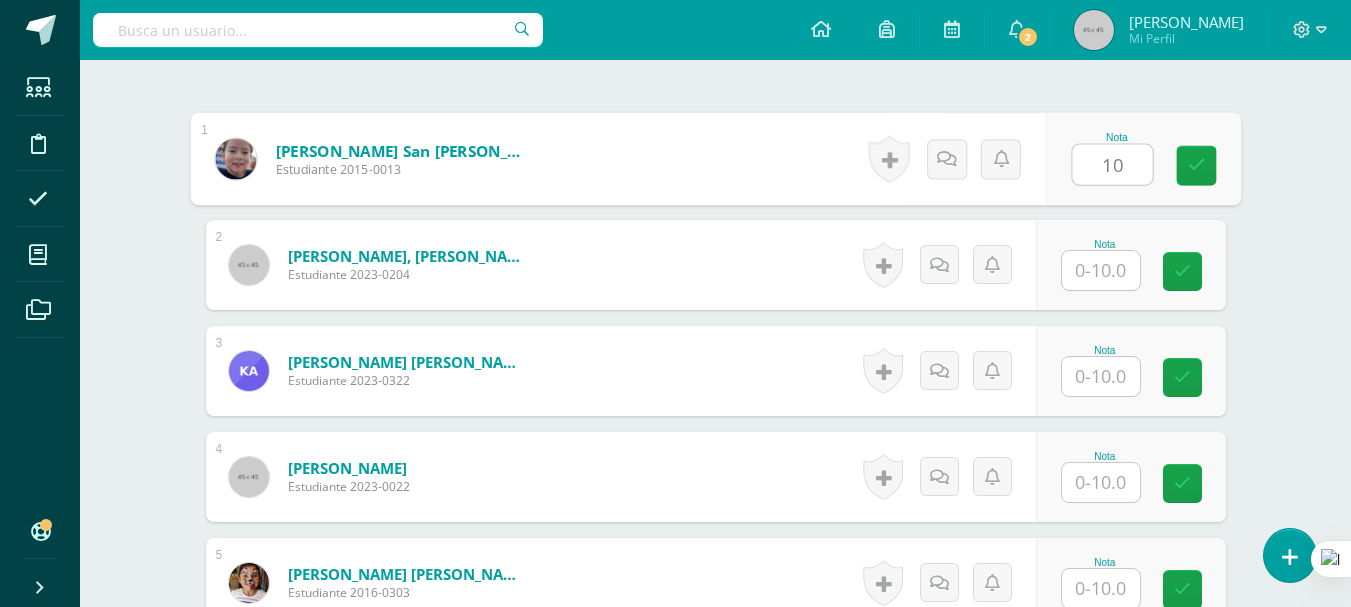 type on "10" 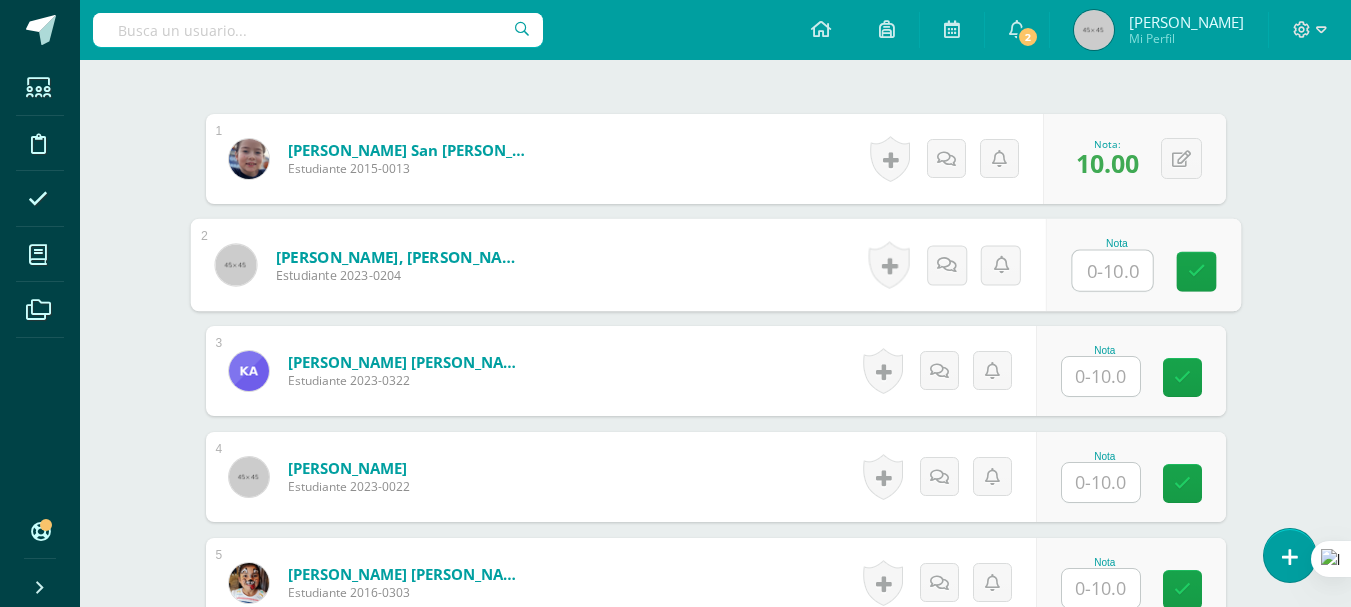 type on "7" 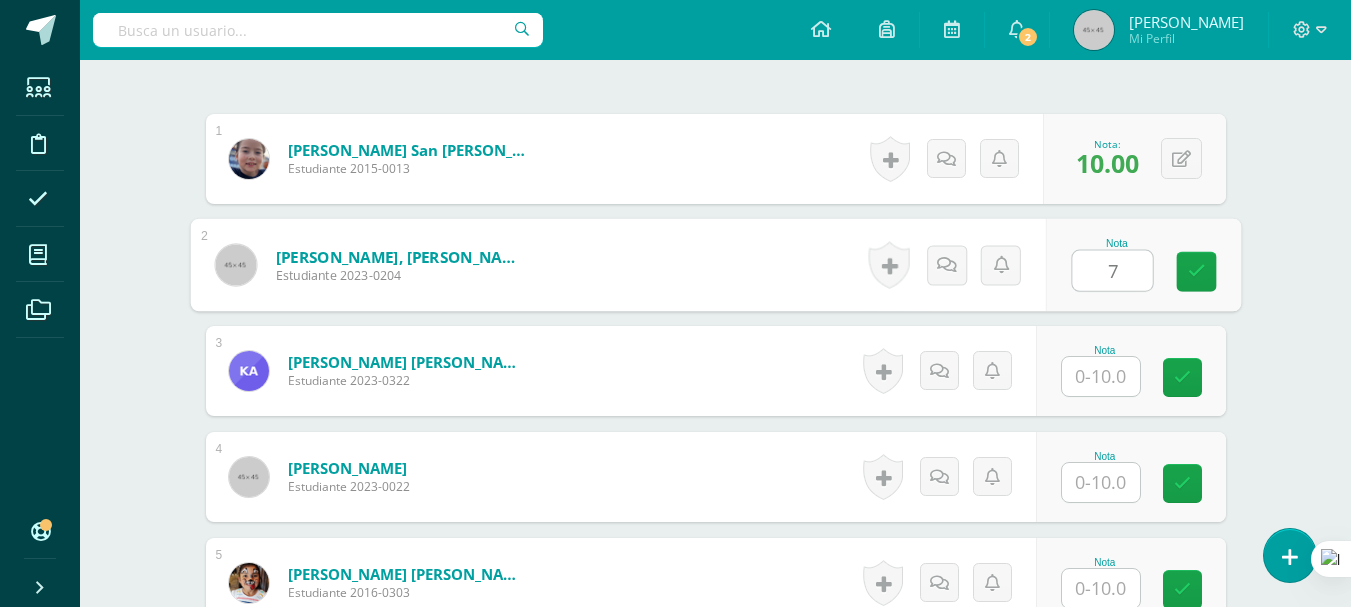 type on "7" 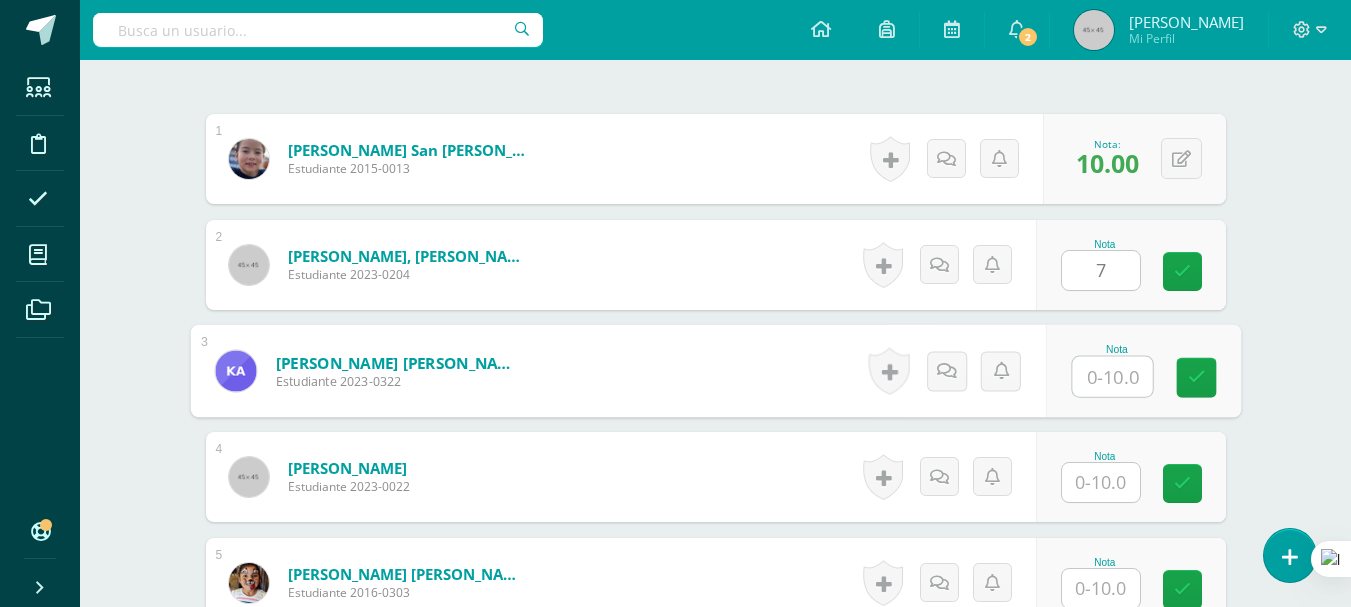 click at bounding box center (1112, 377) 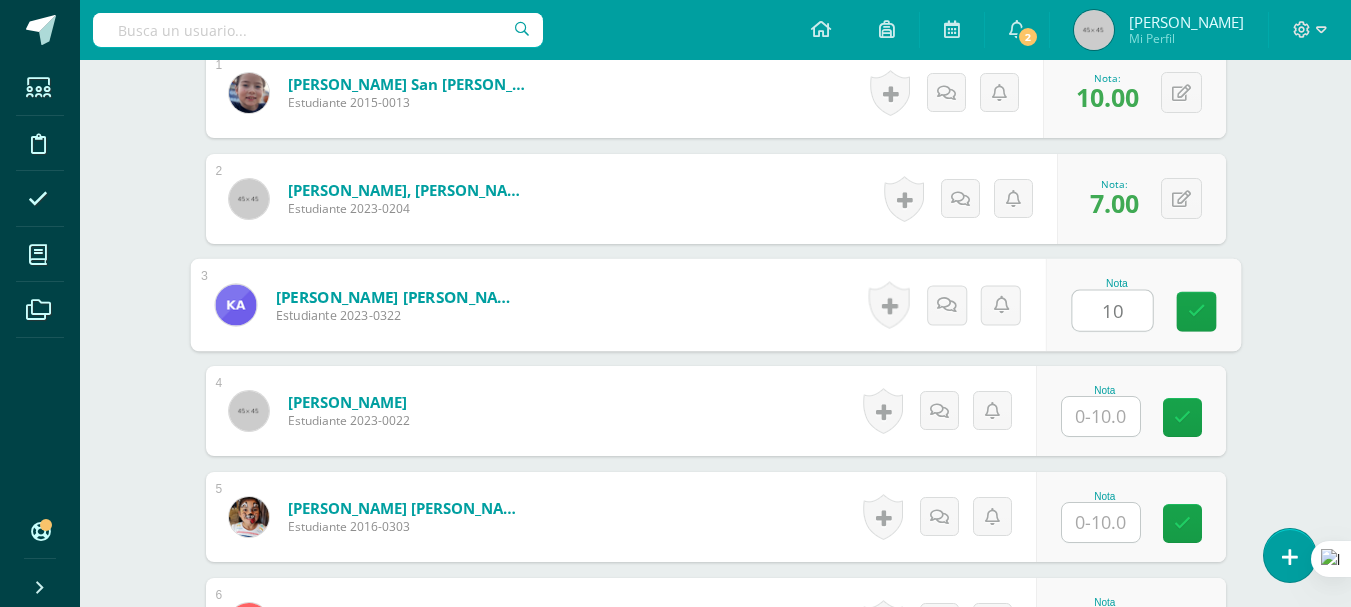 scroll, scrollTop: 800, scrollLeft: 0, axis: vertical 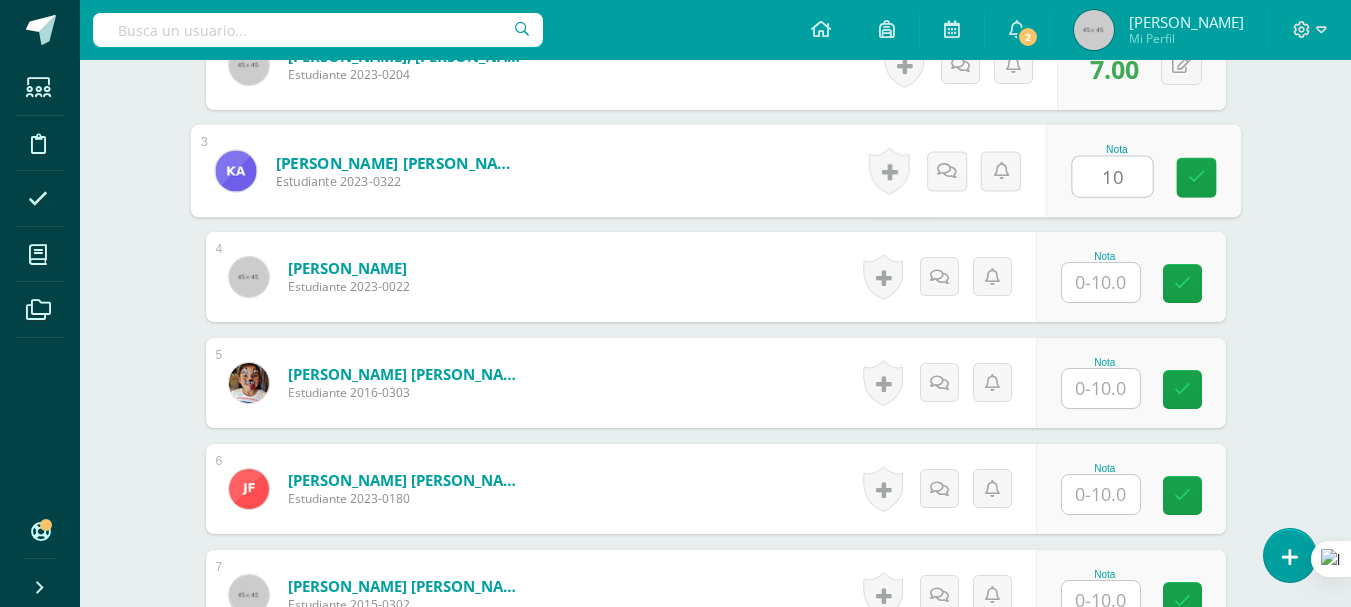 type on "10" 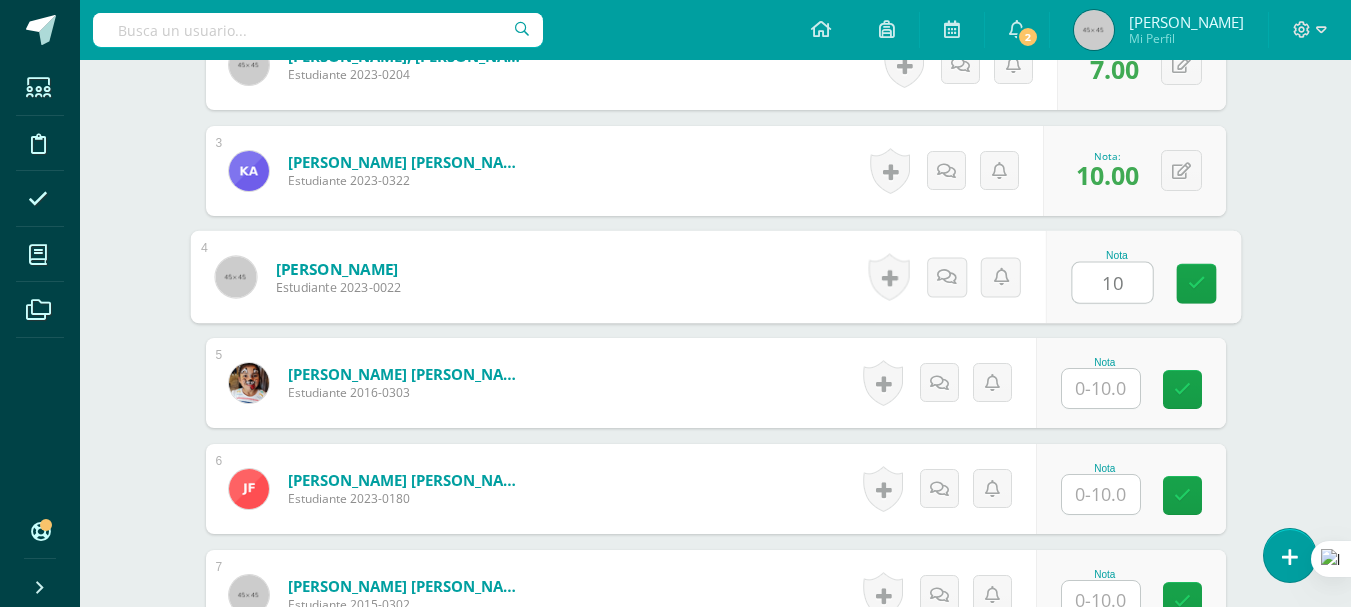 type on "10" 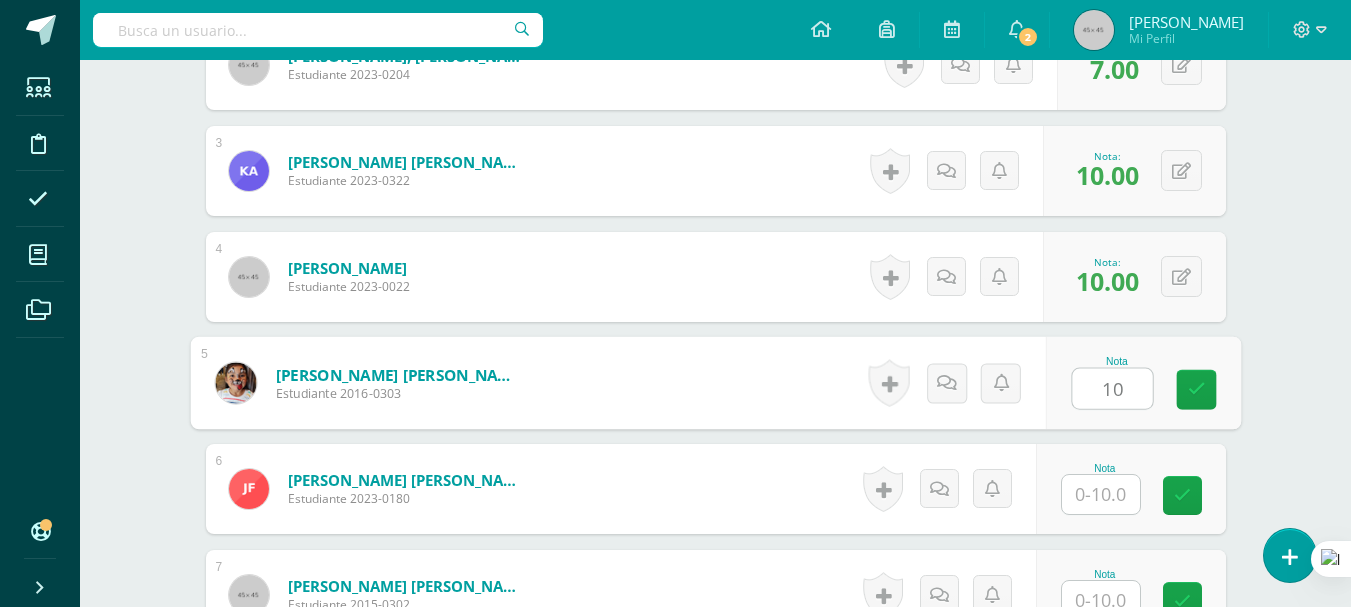 type on "10" 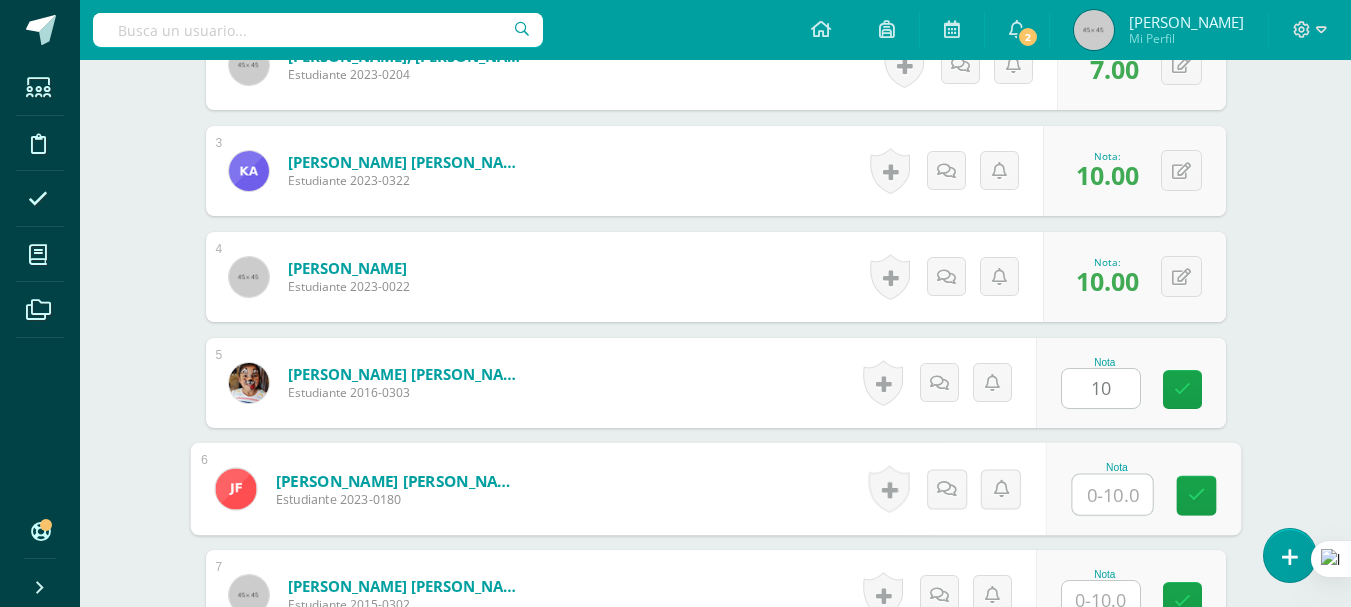 click at bounding box center (1112, 495) 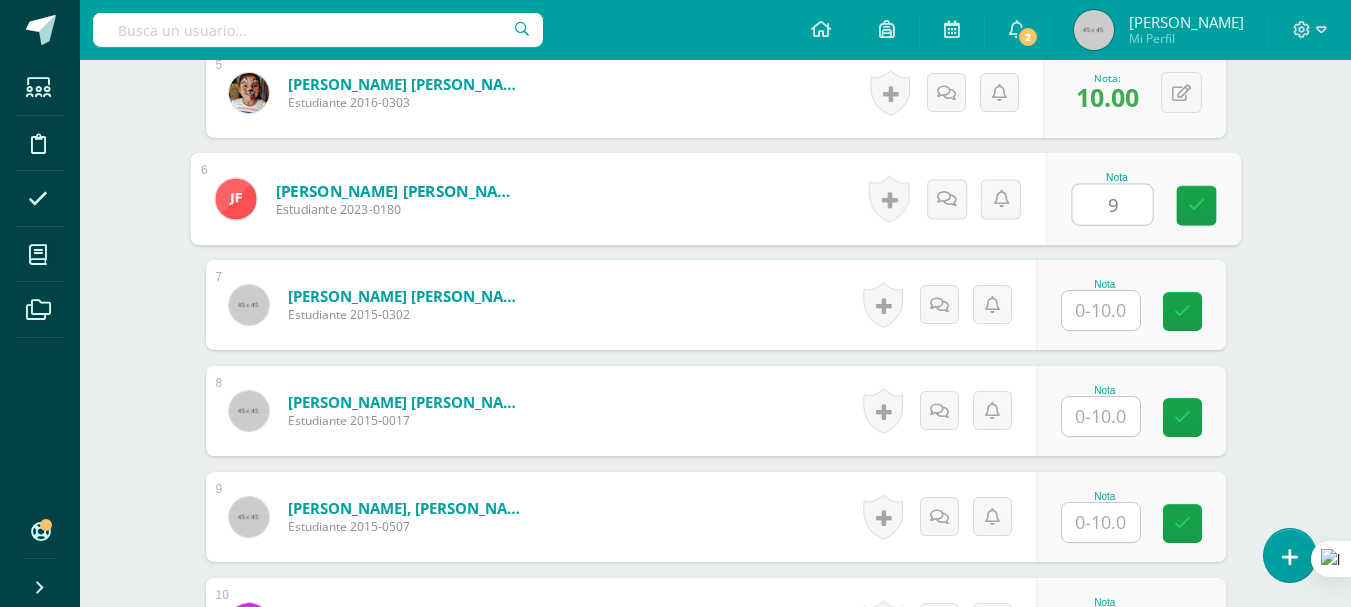 scroll, scrollTop: 1100, scrollLeft: 0, axis: vertical 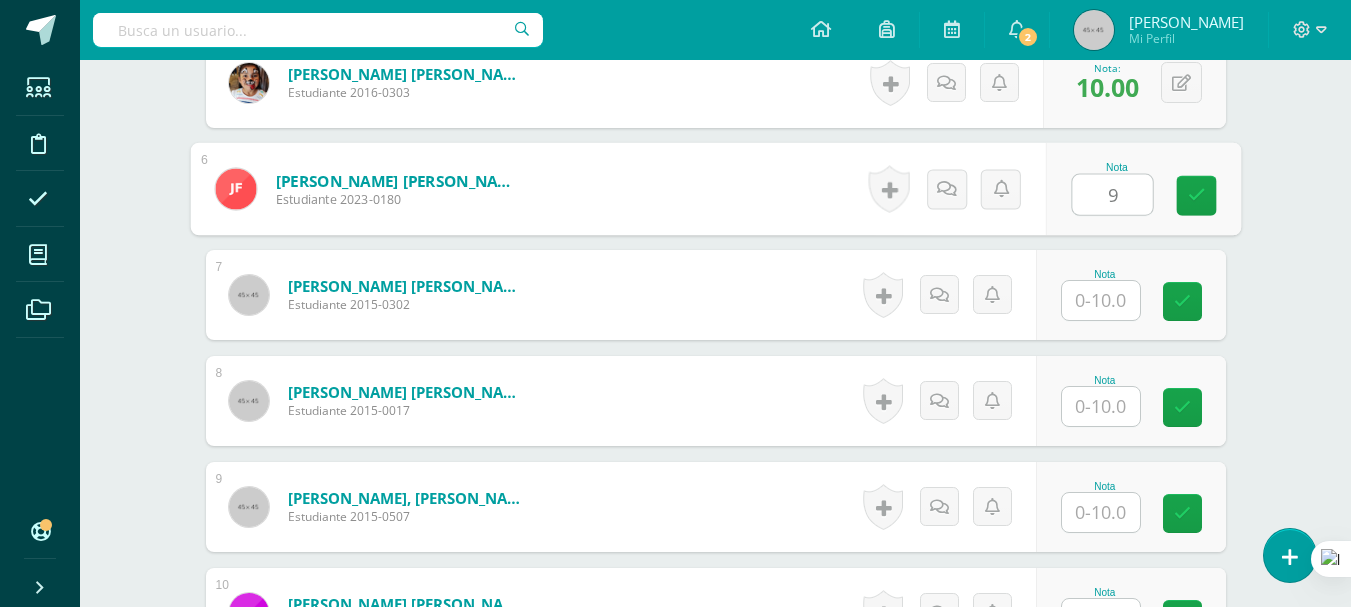 click at bounding box center [1101, 300] 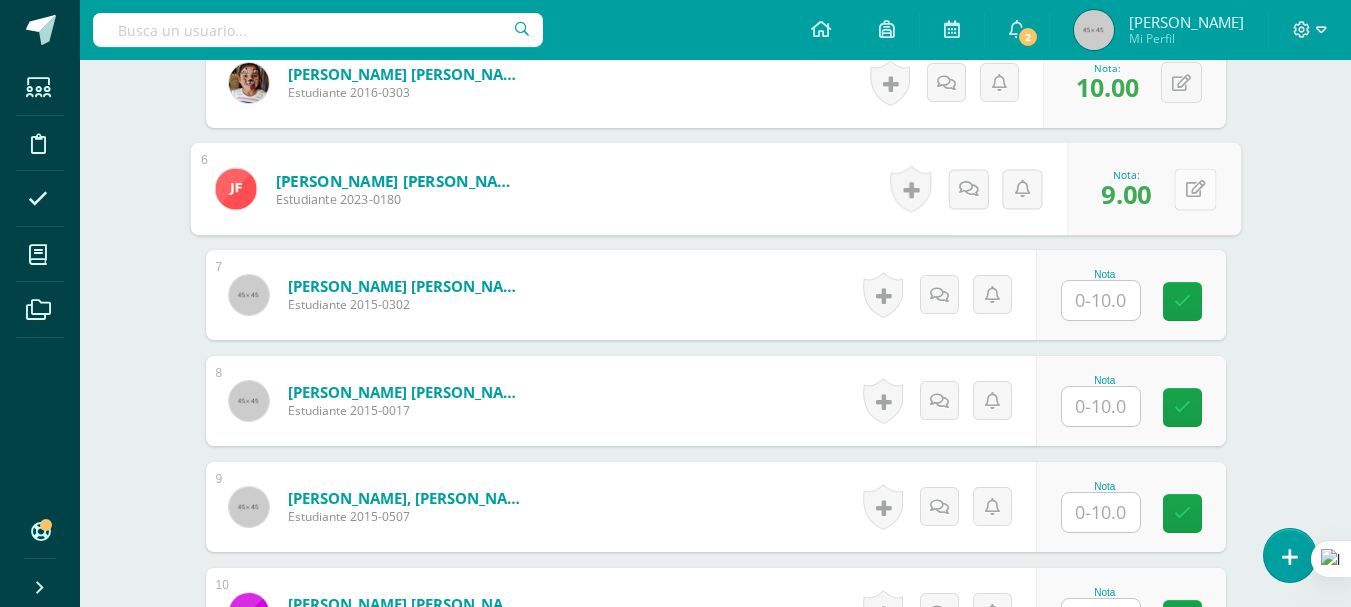 click at bounding box center [1195, 189] 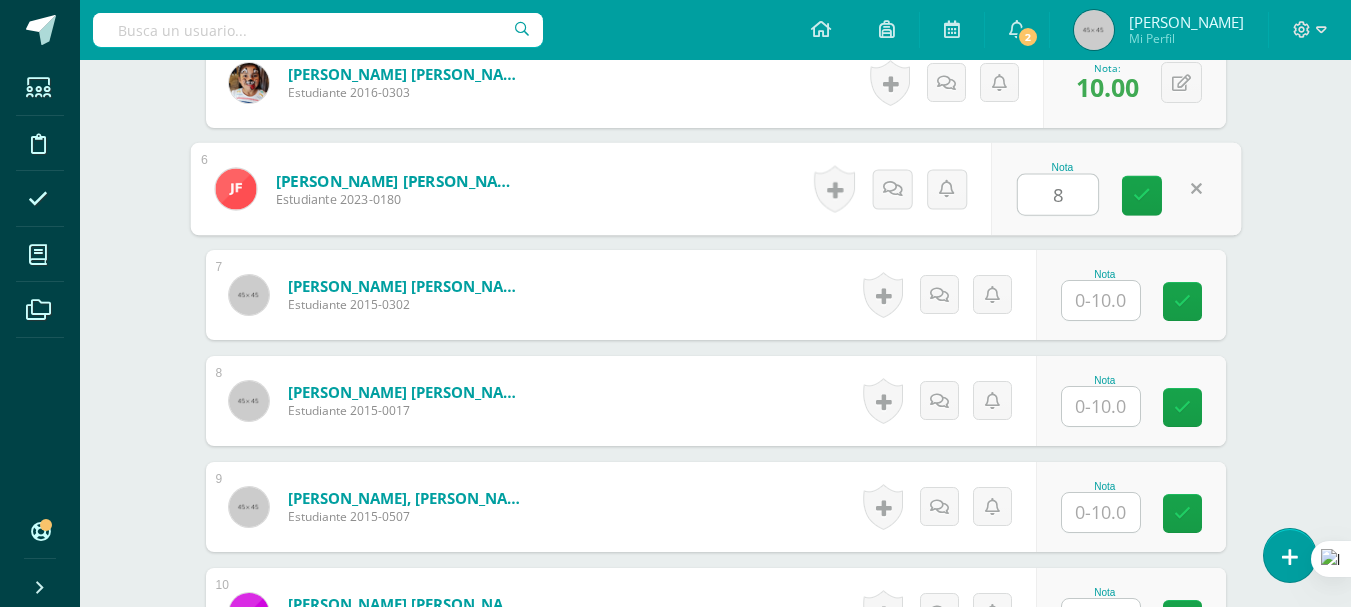 type on "8" 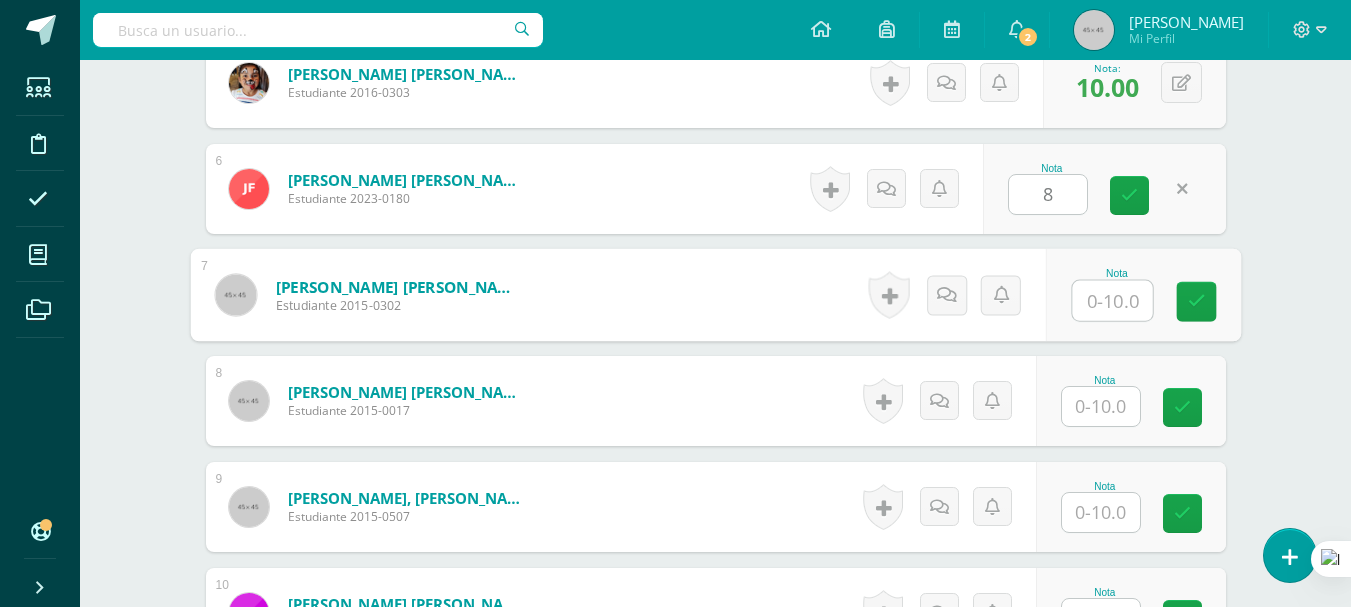click at bounding box center (1112, 301) 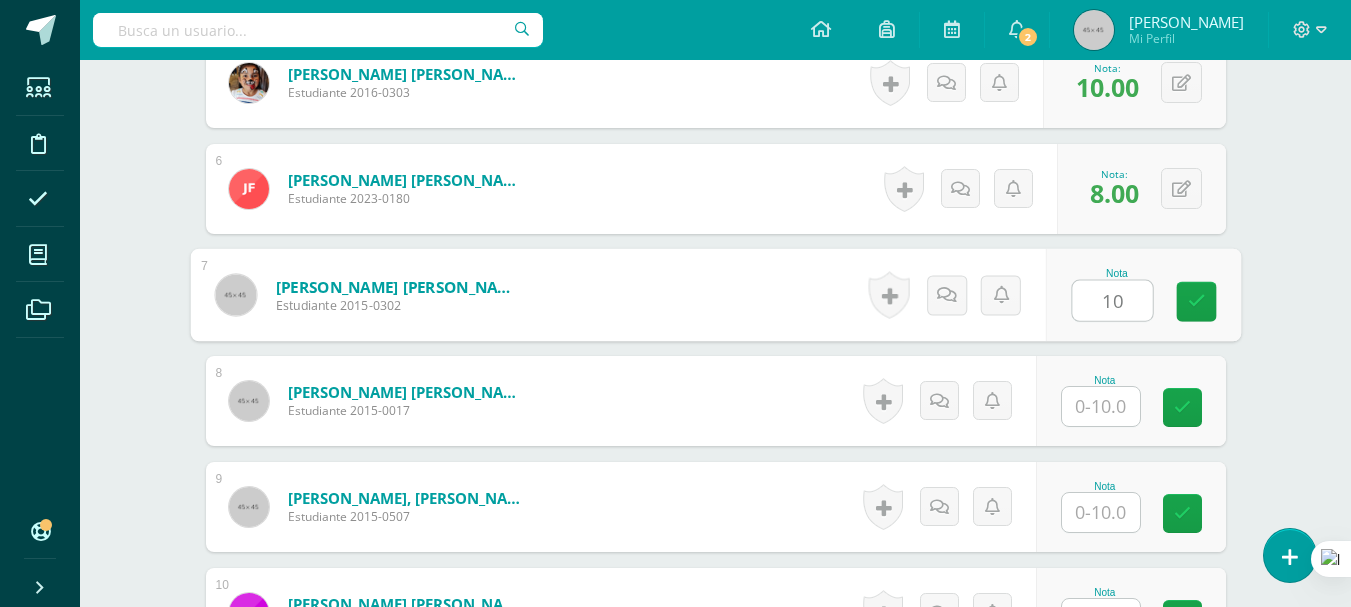 type on "10" 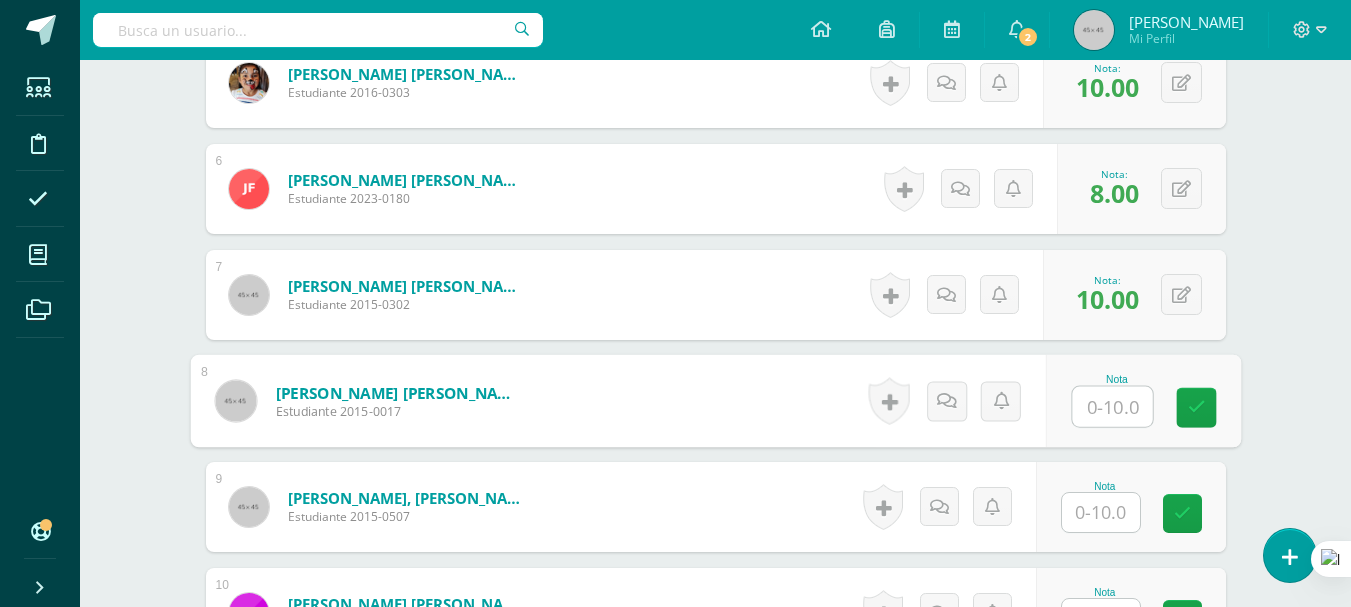 click at bounding box center (1112, 407) 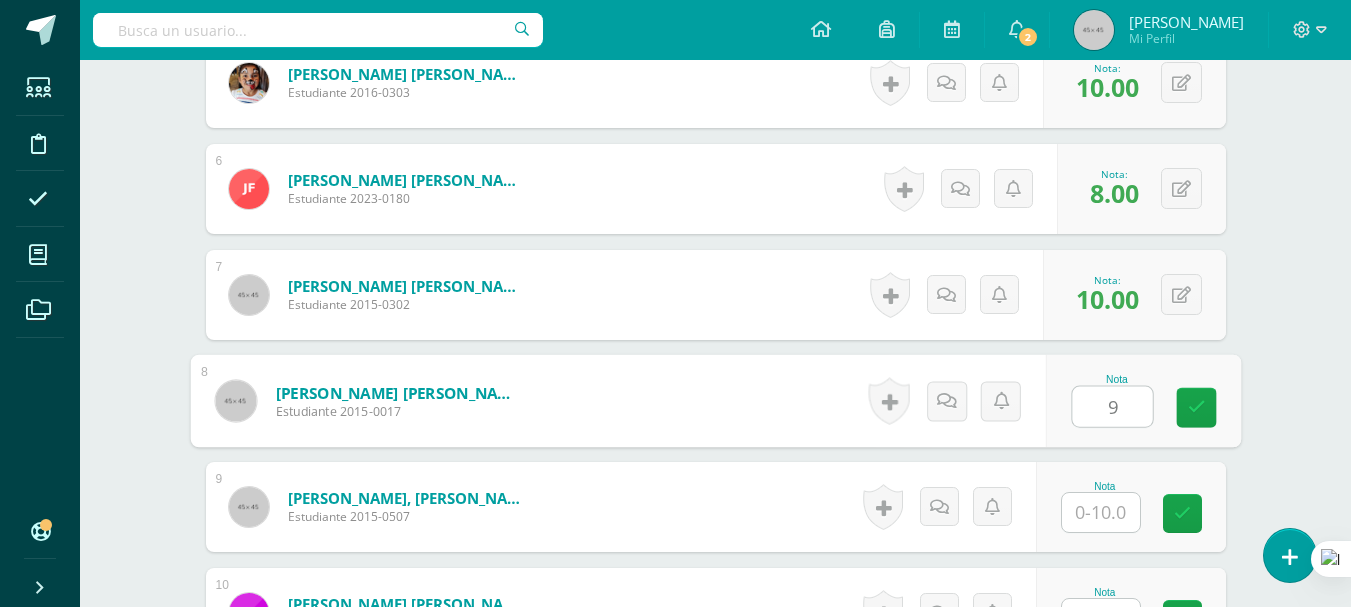 type on "9" 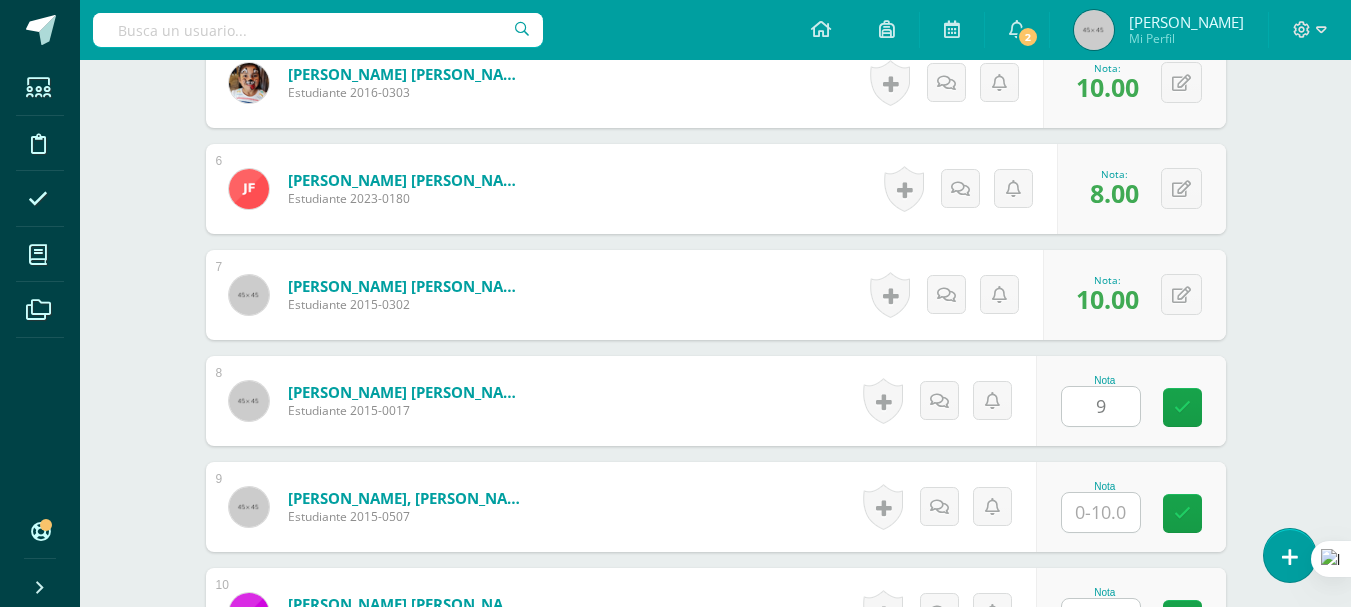 click on "Herrera Juárez, William Estuardo
Estudiante  2015-0507
Nota
0
Logros" at bounding box center [716, 507] 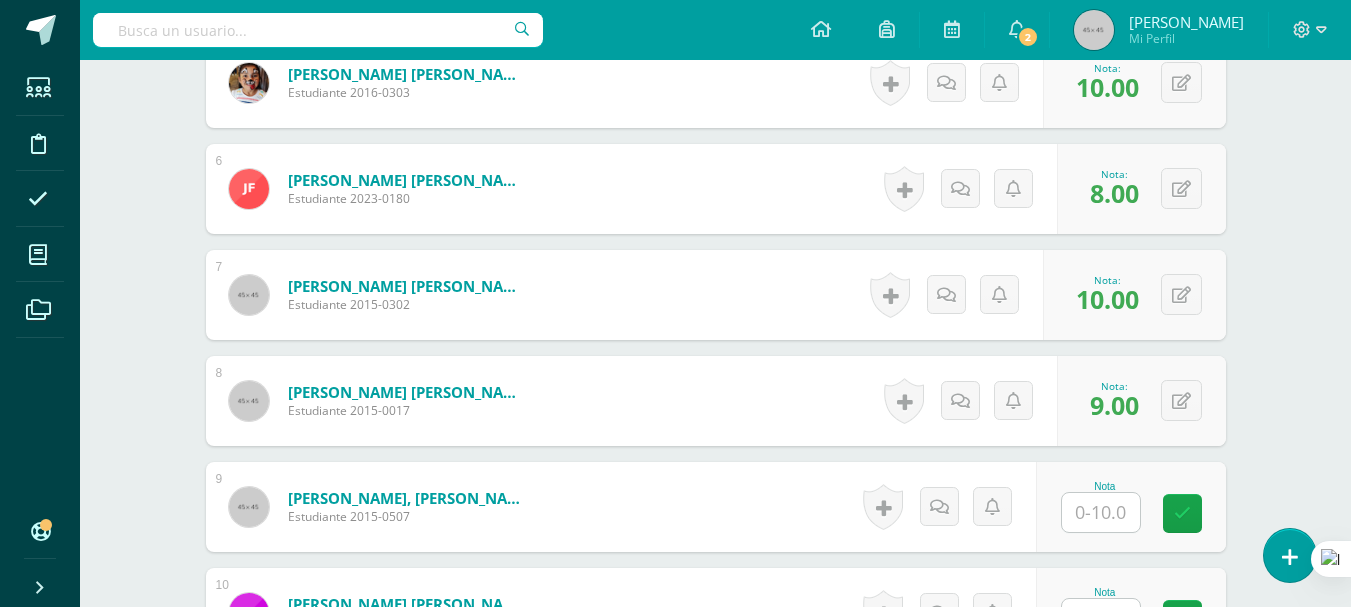 click at bounding box center [1101, 512] 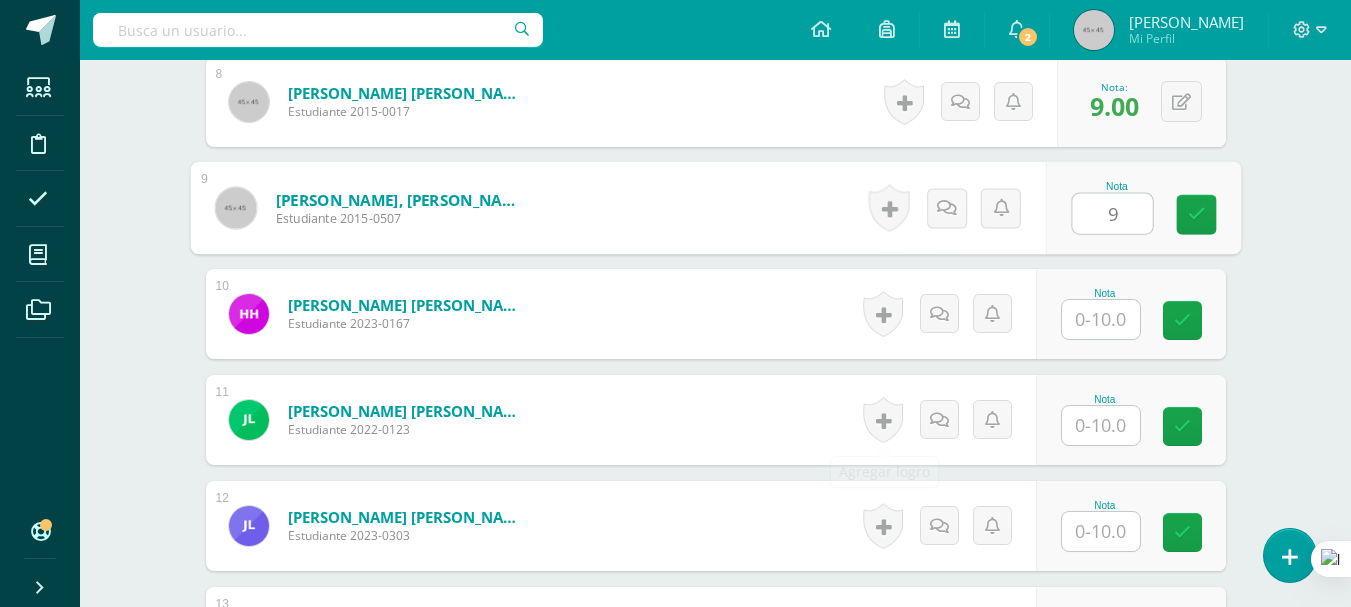 scroll, scrollTop: 1400, scrollLeft: 0, axis: vertical 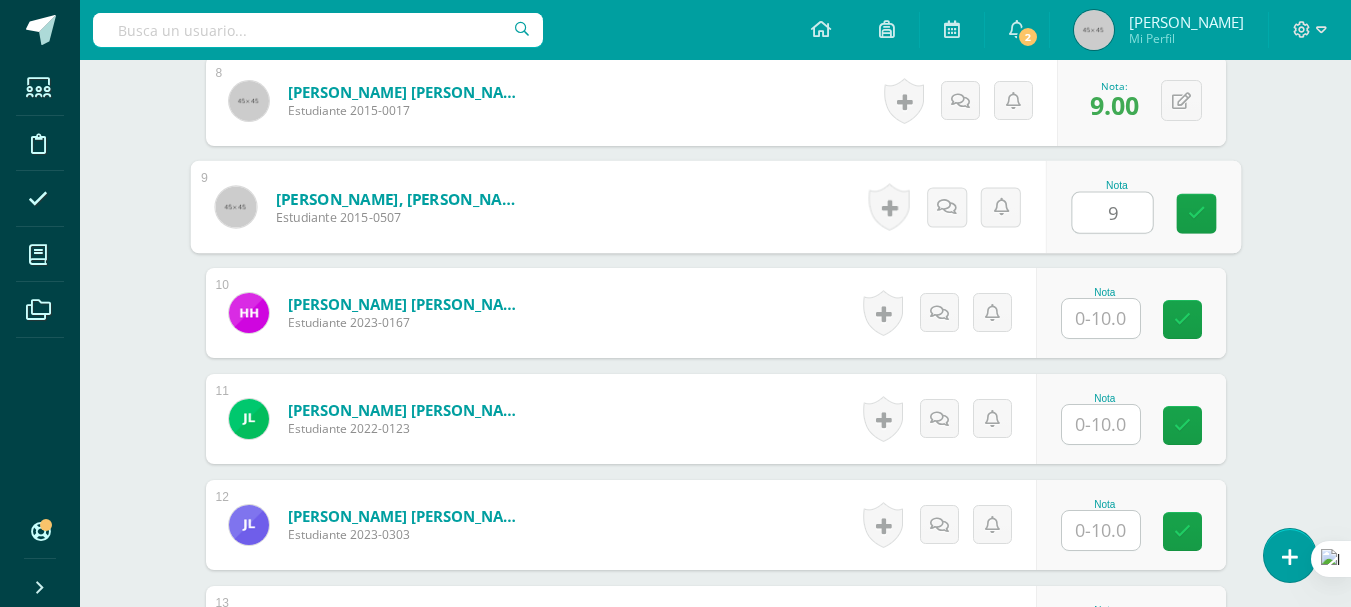 type on "9" 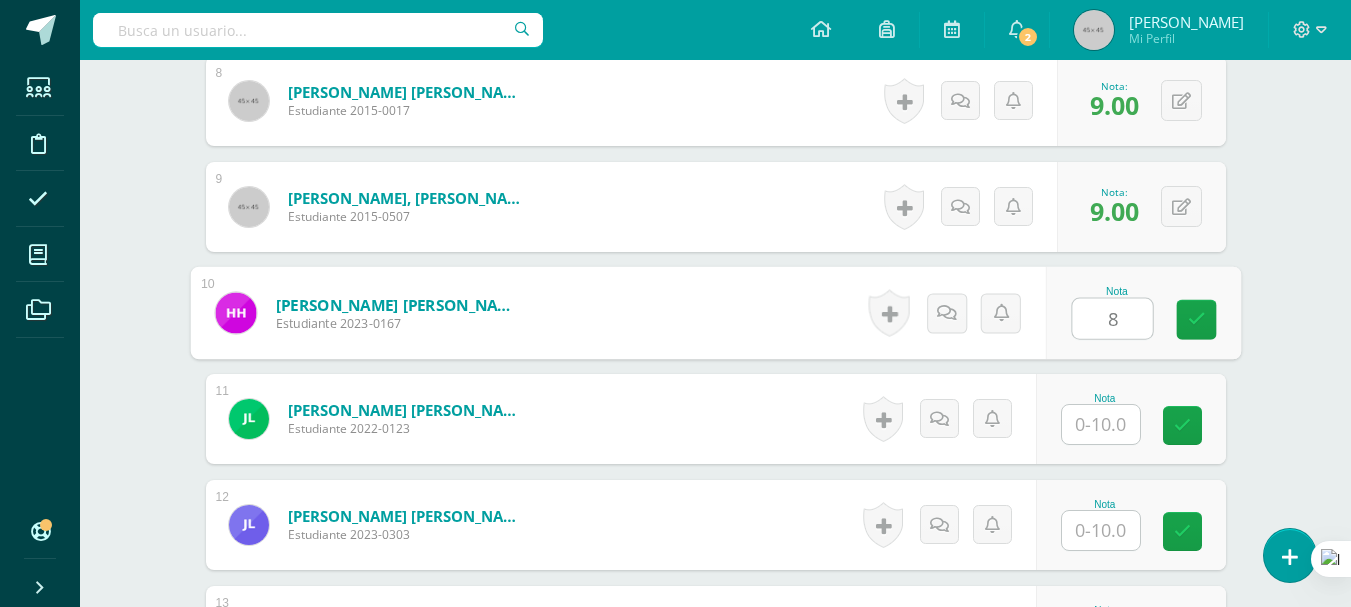 type on "8" 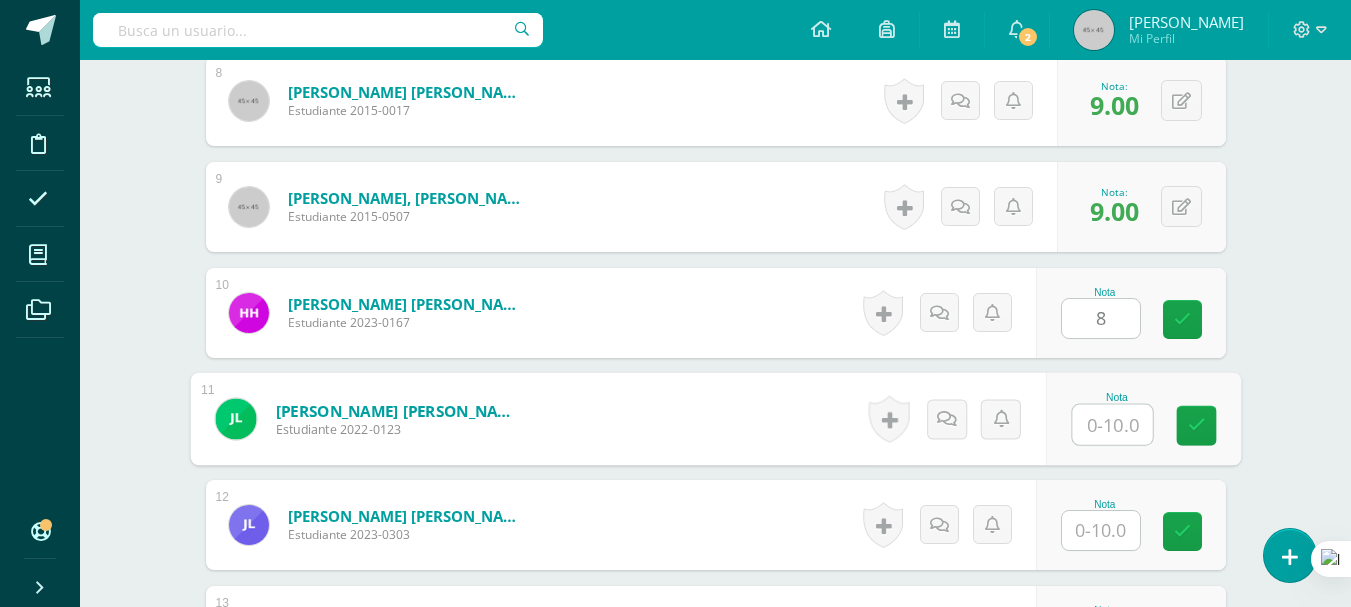 click at bounding box center (1112, 425) 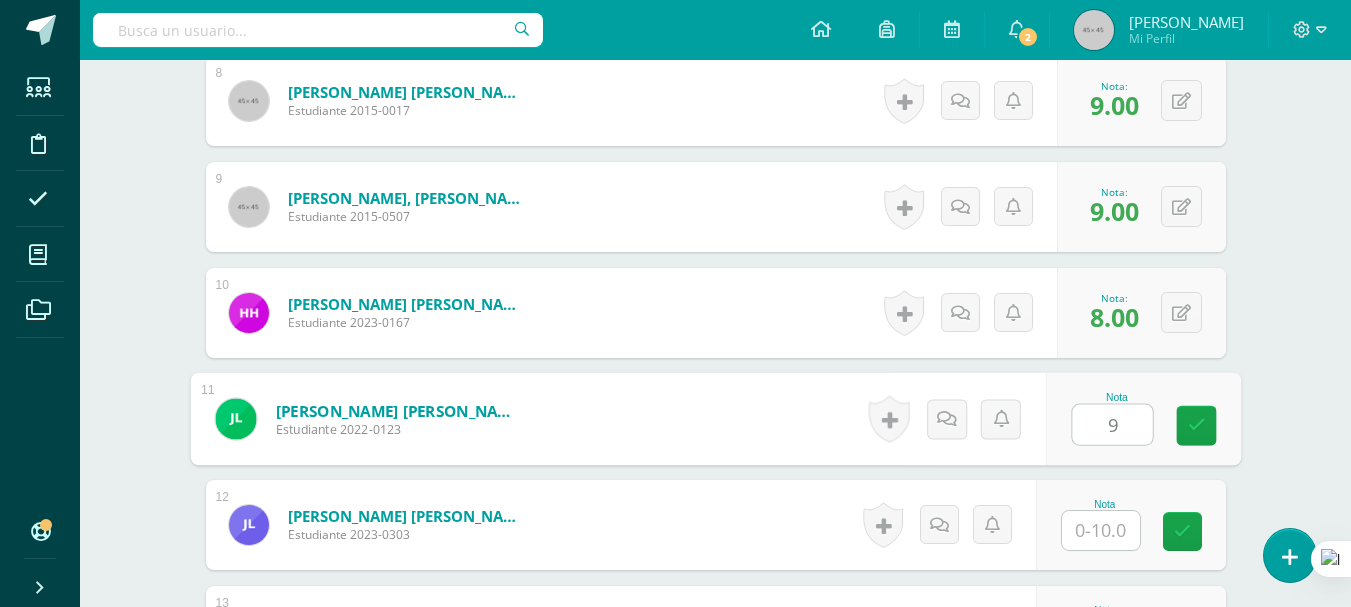 type on "9" 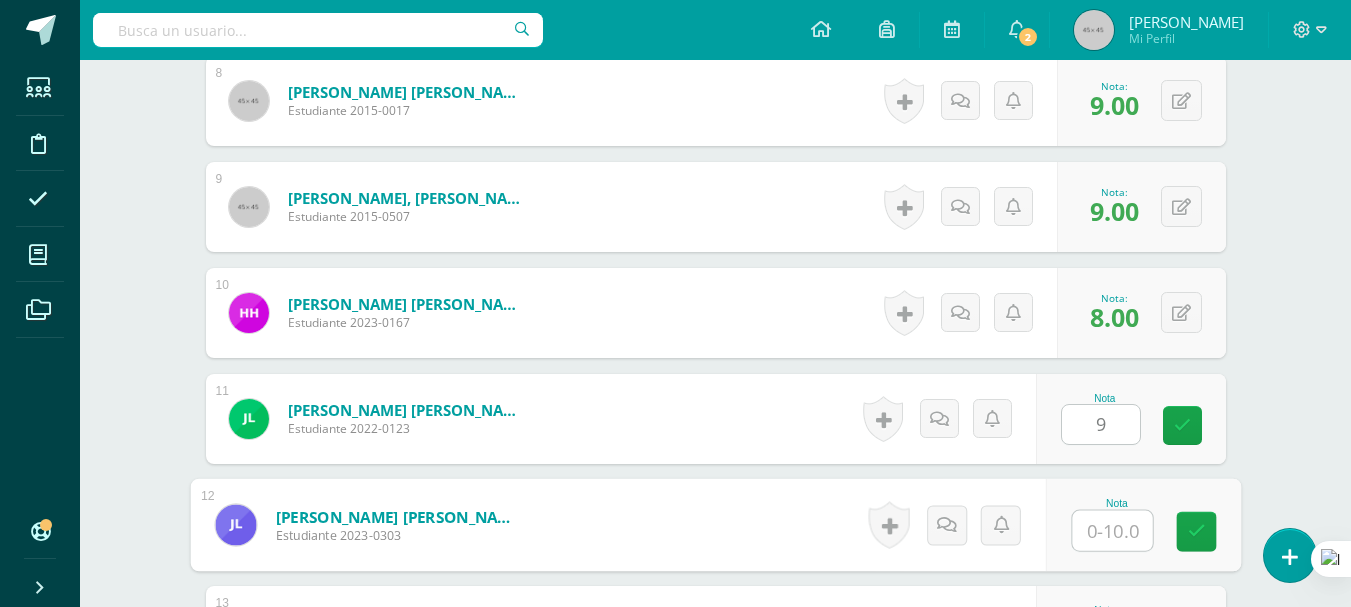 click at bounding box center (1112, 531) 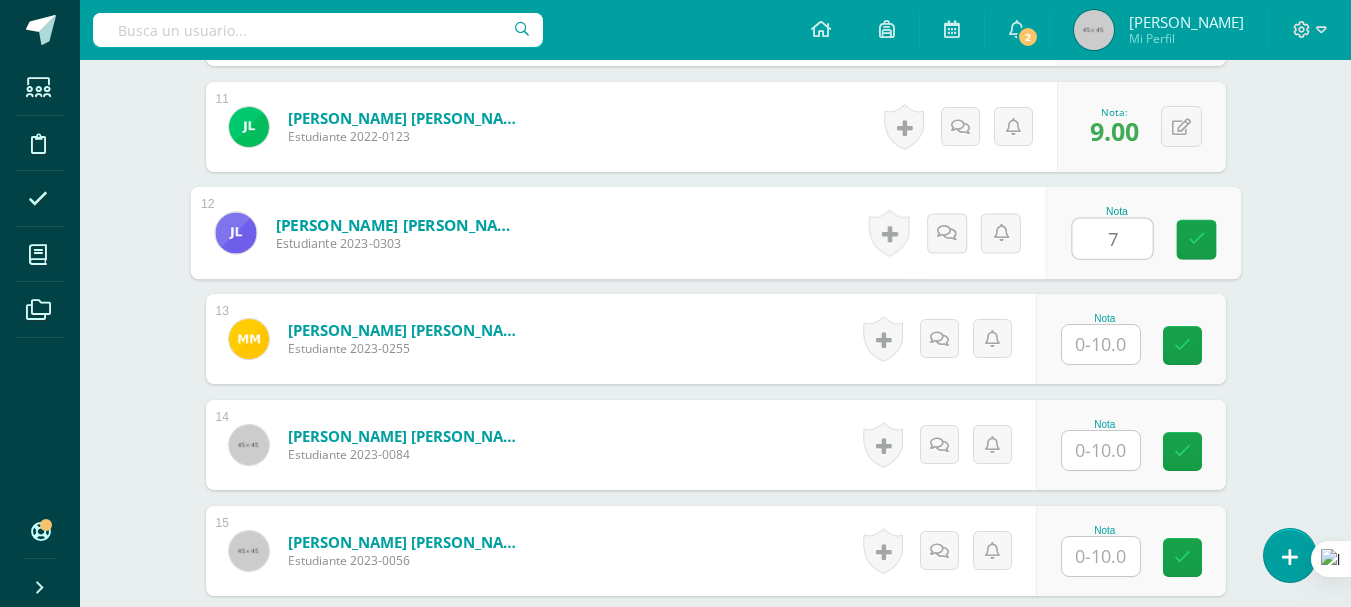 scroll, scrollTop: 1700, scrollLeft: 0, axis: vertical 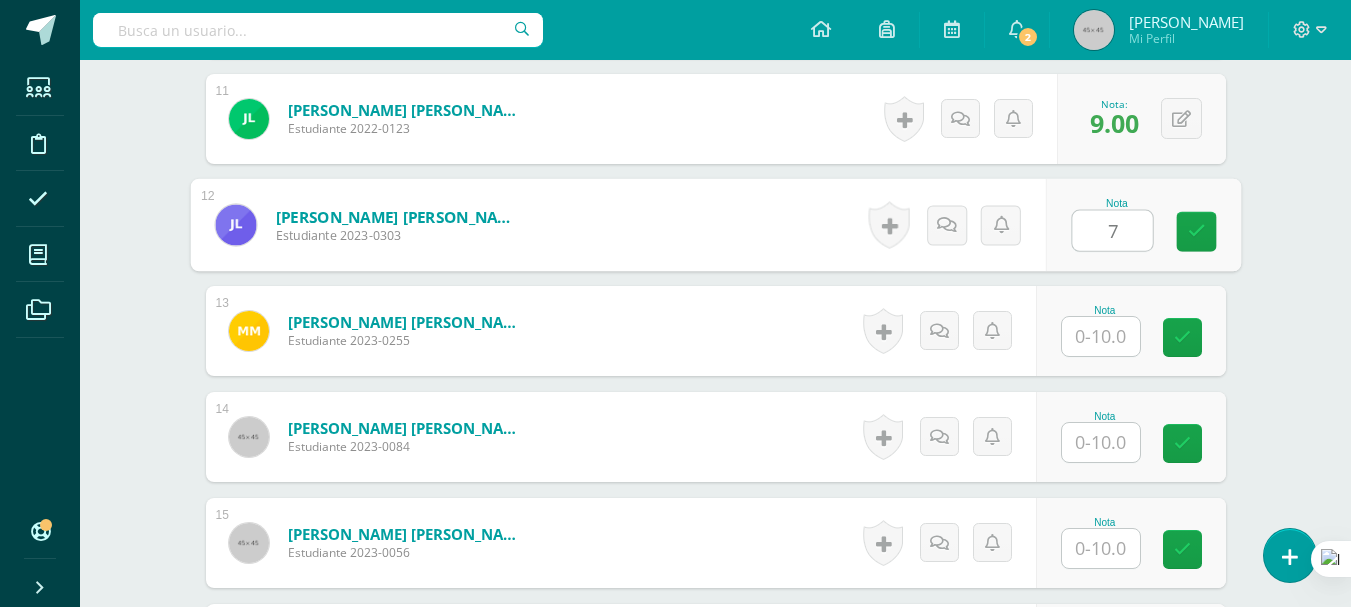 type on "7" 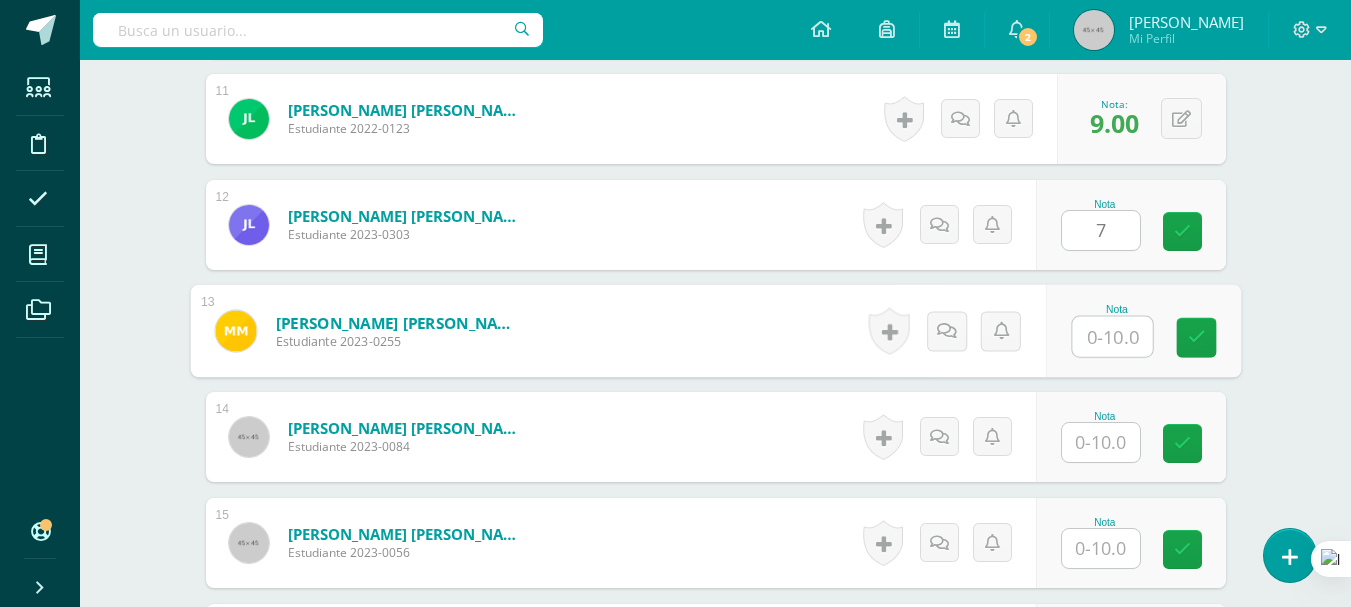 click at bounding box center (1112, 337) 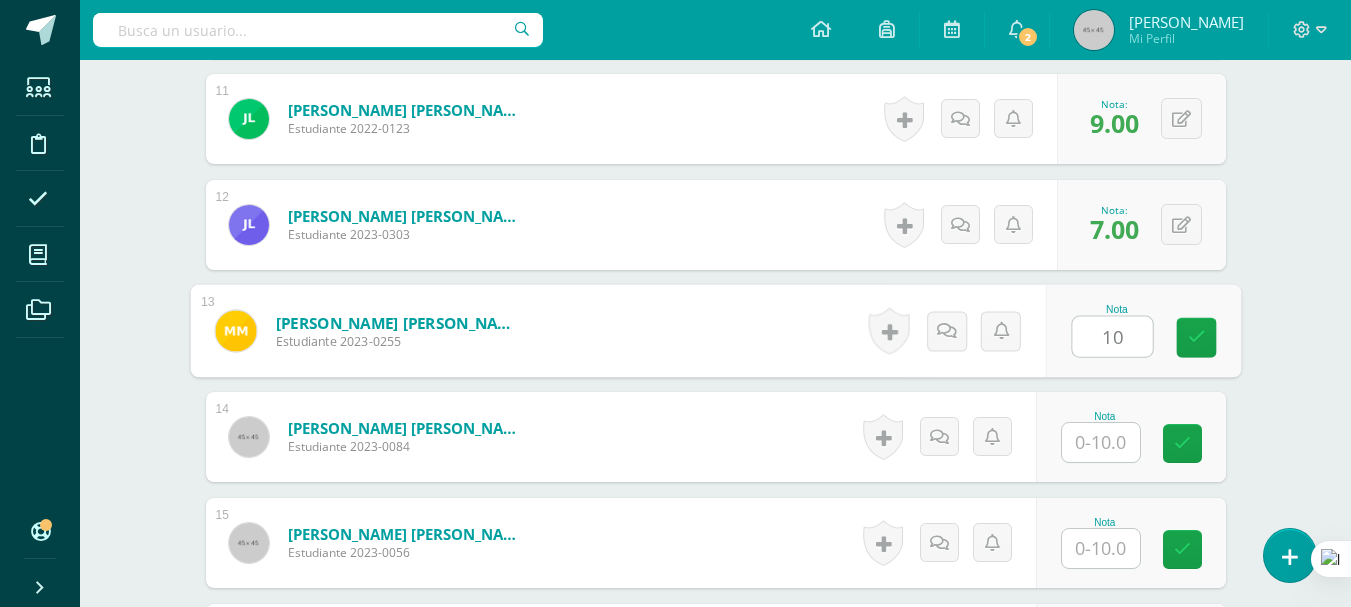 type on "10" 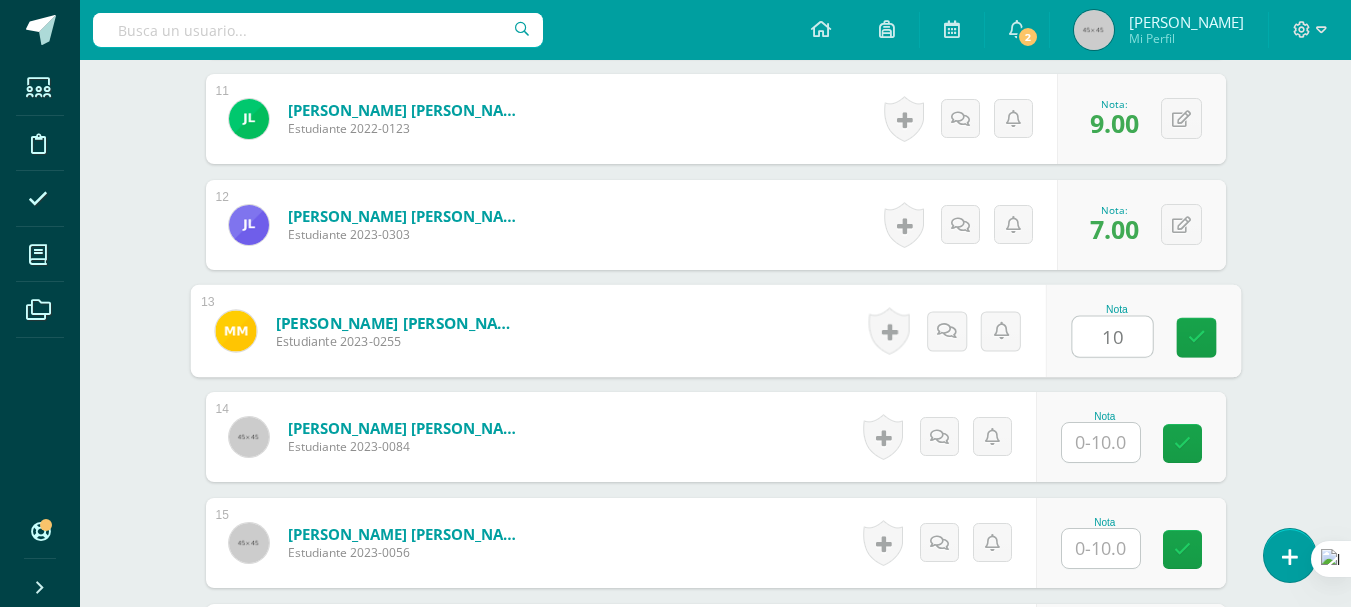 click at bounding box center (1101, 442) 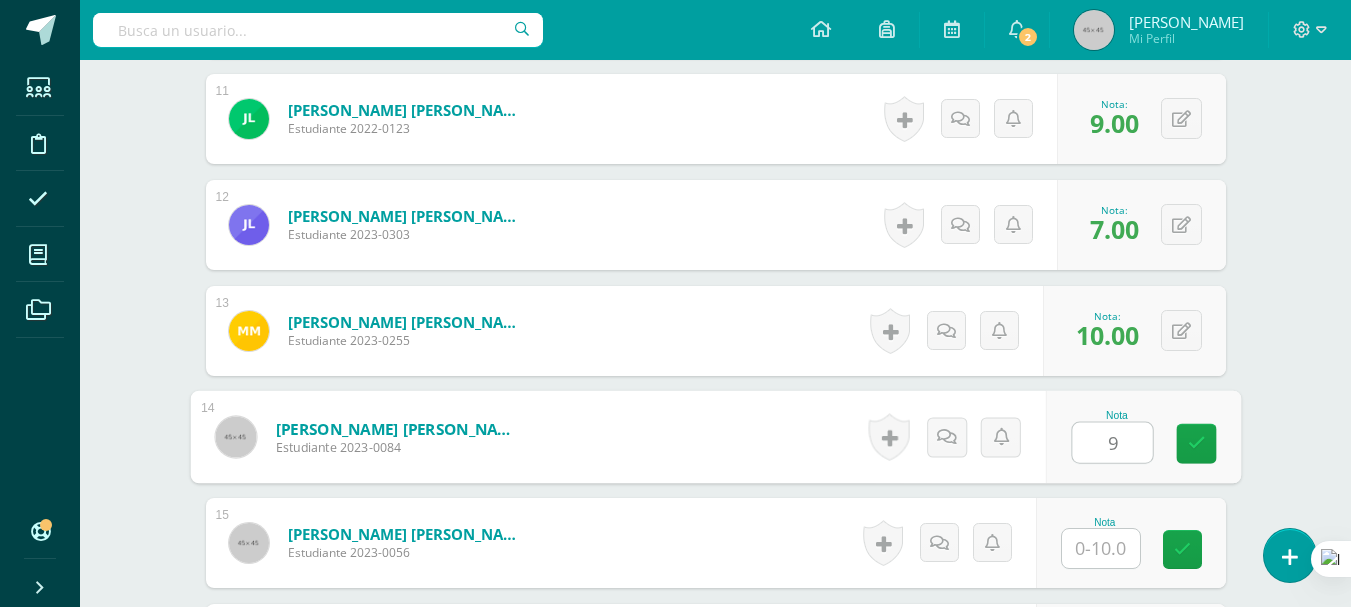 type on "9" 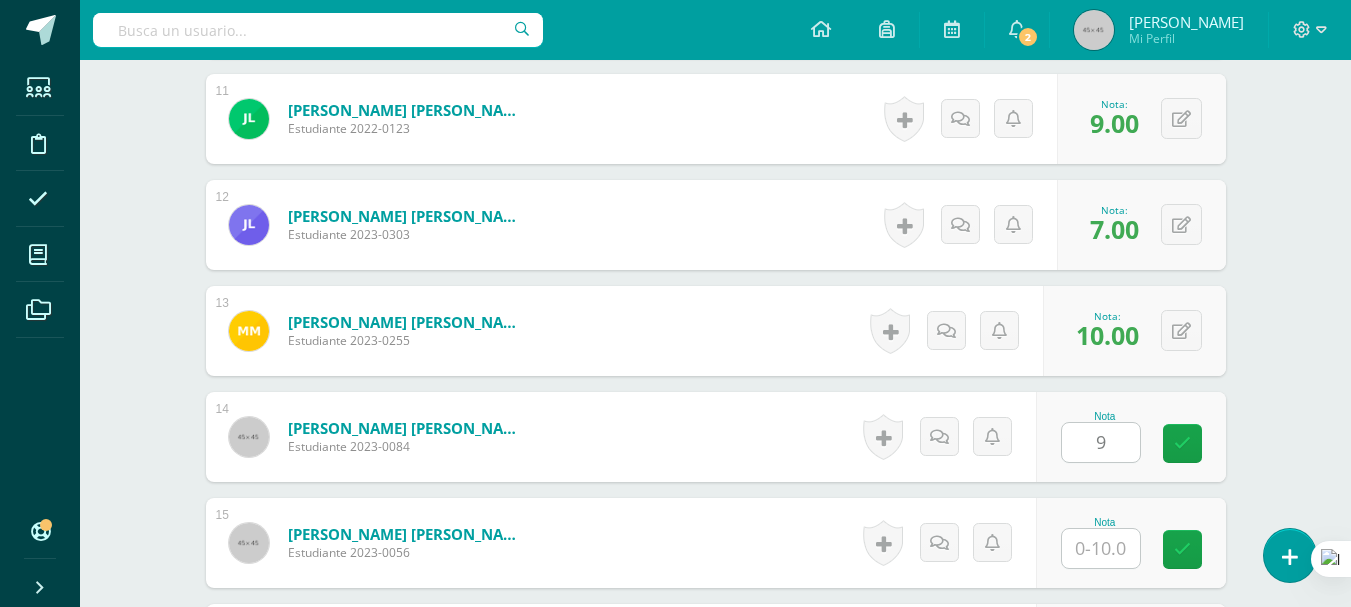 click on "Monterola Canel, Edgar Matias
Estudiante  2023-0084" at bounding box center [379, 437] 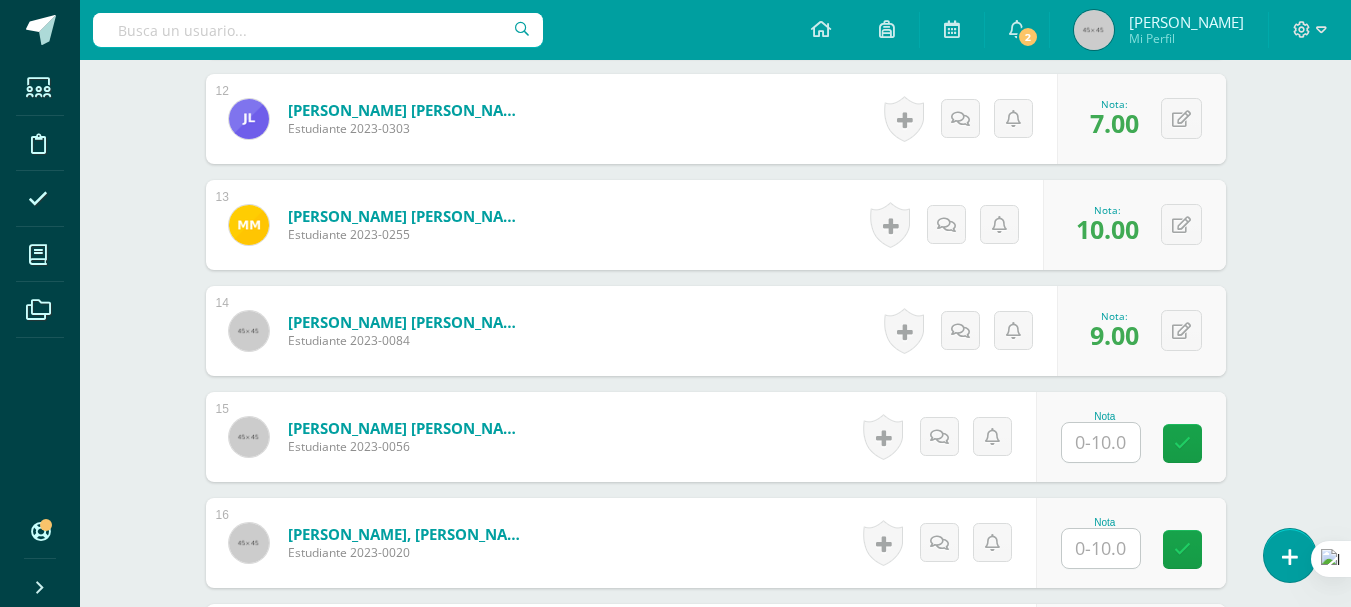 scroll, scrollTop: 2000, scrollLeft: 0, axis: vertical 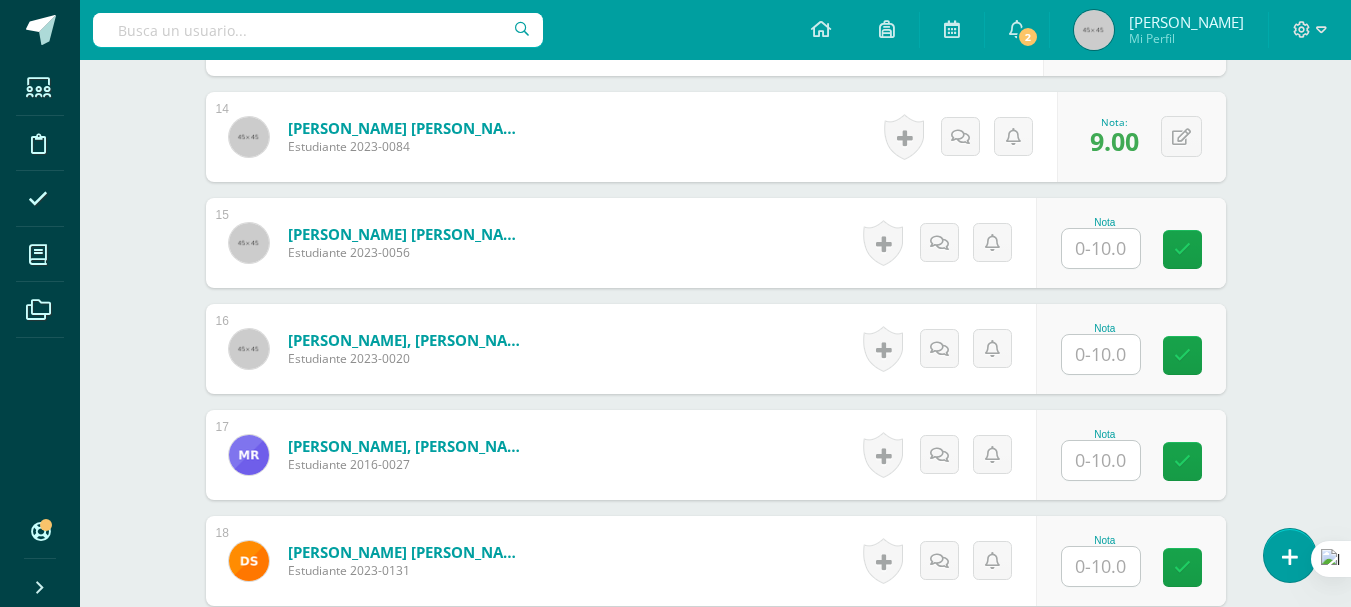 click at bounding box center (1101, 248) 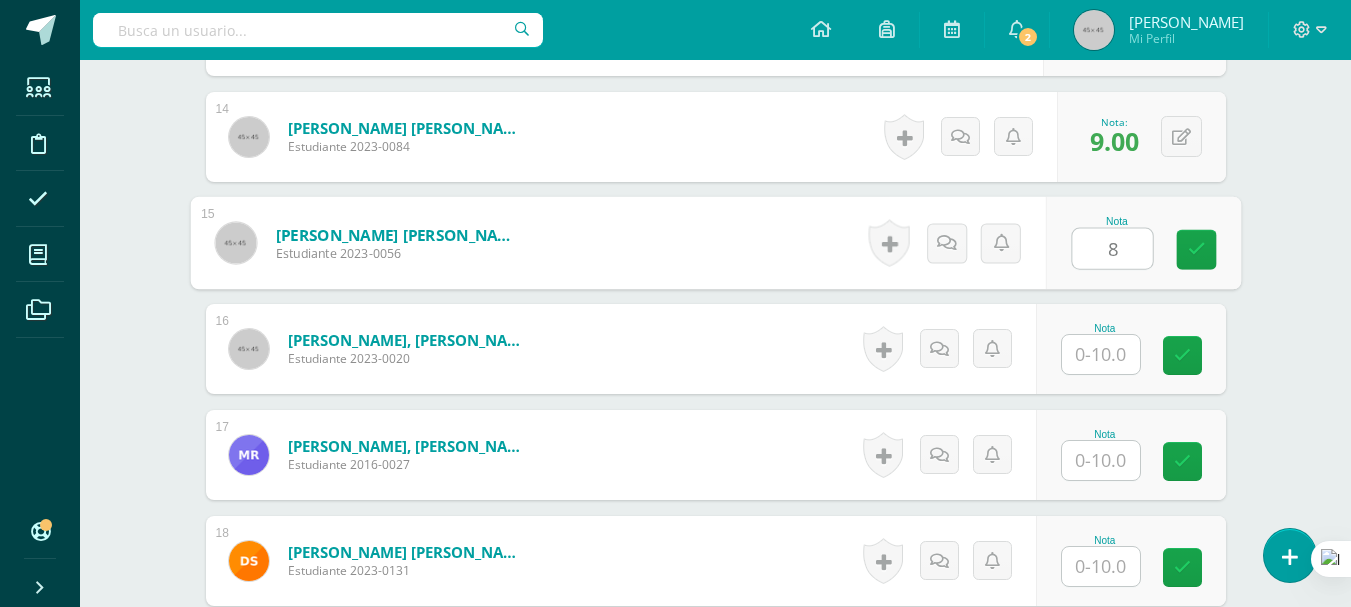 type on "8" 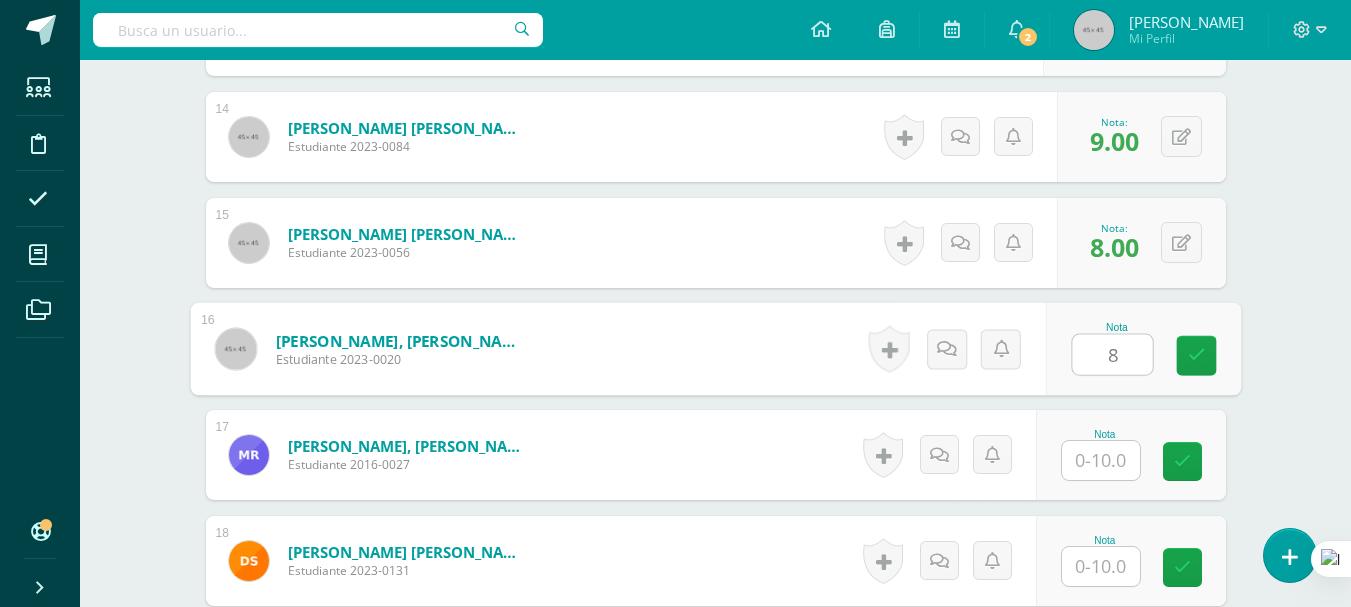 scroll, scrollTop: 2200, scrollLeft: 0, axis: vertical 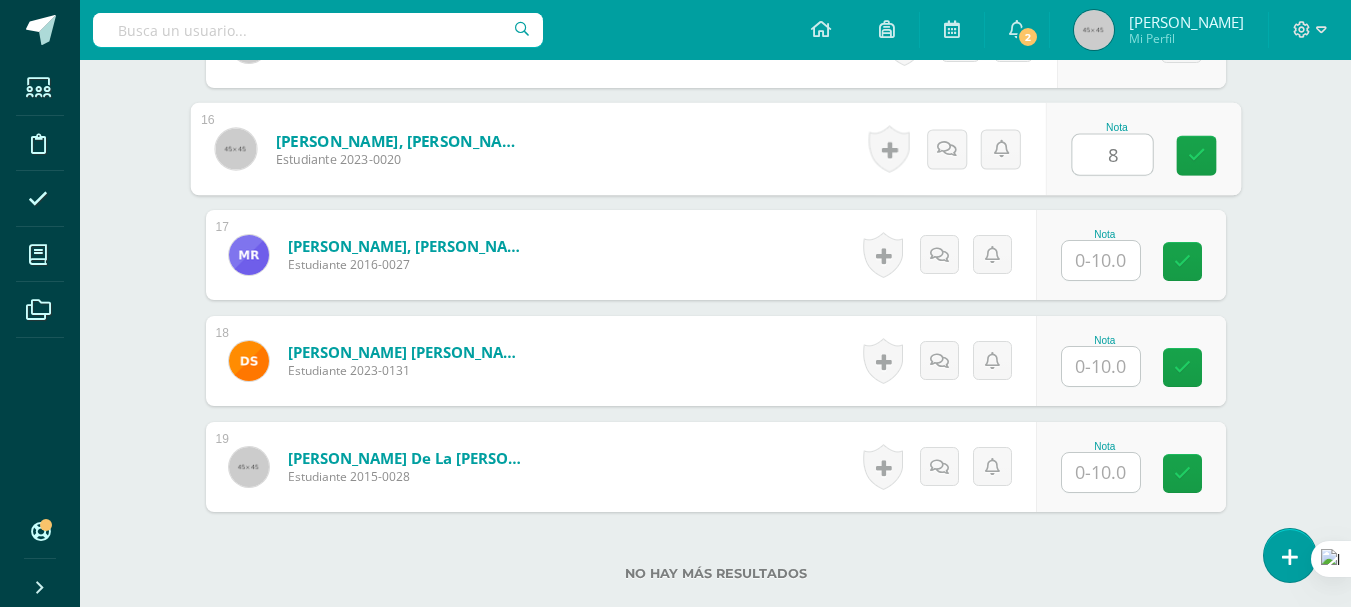 type on "8" 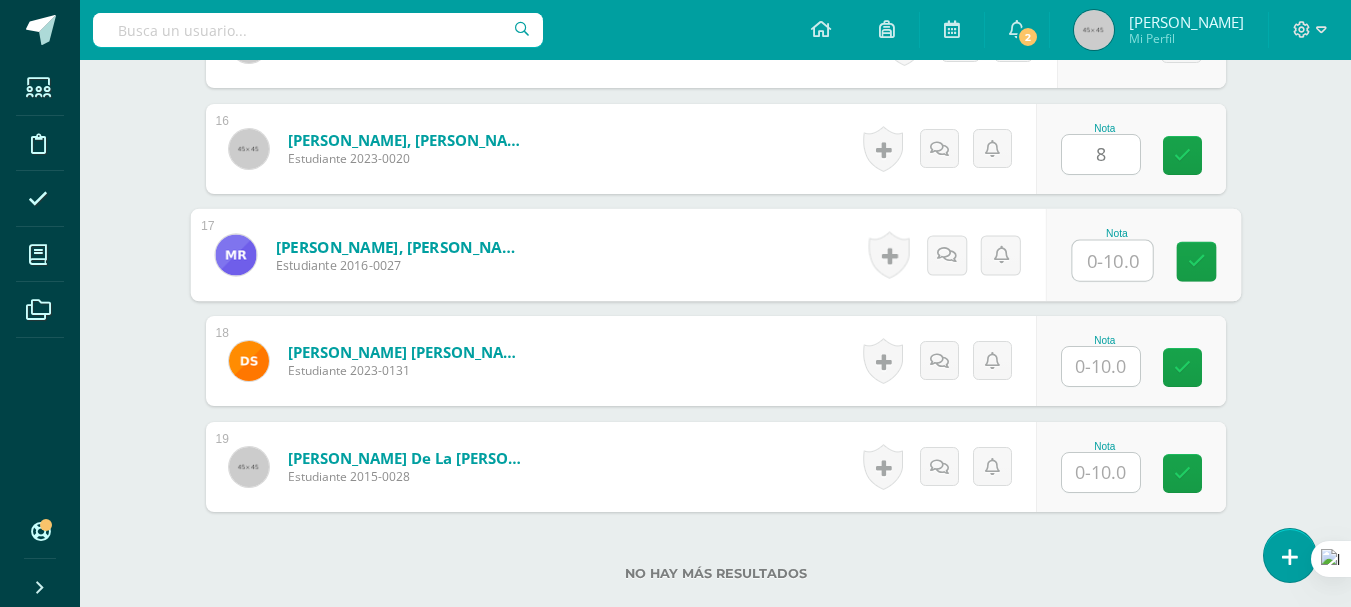 click at bounding box center (1112, 261) 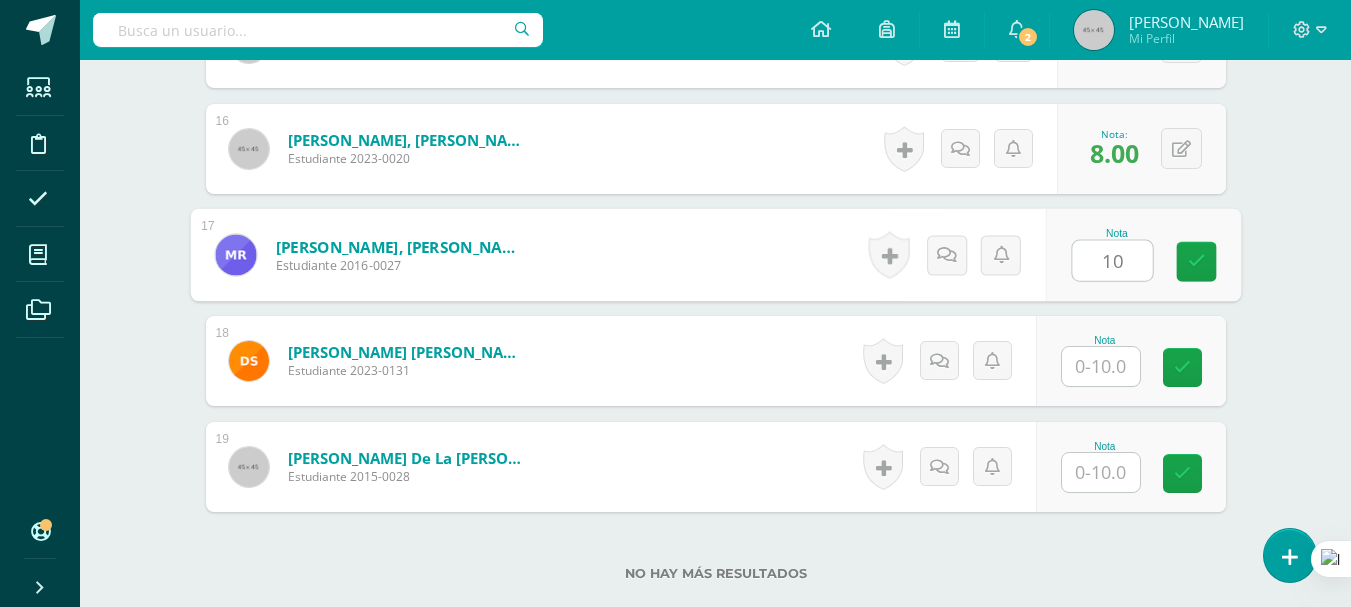 type on "10" 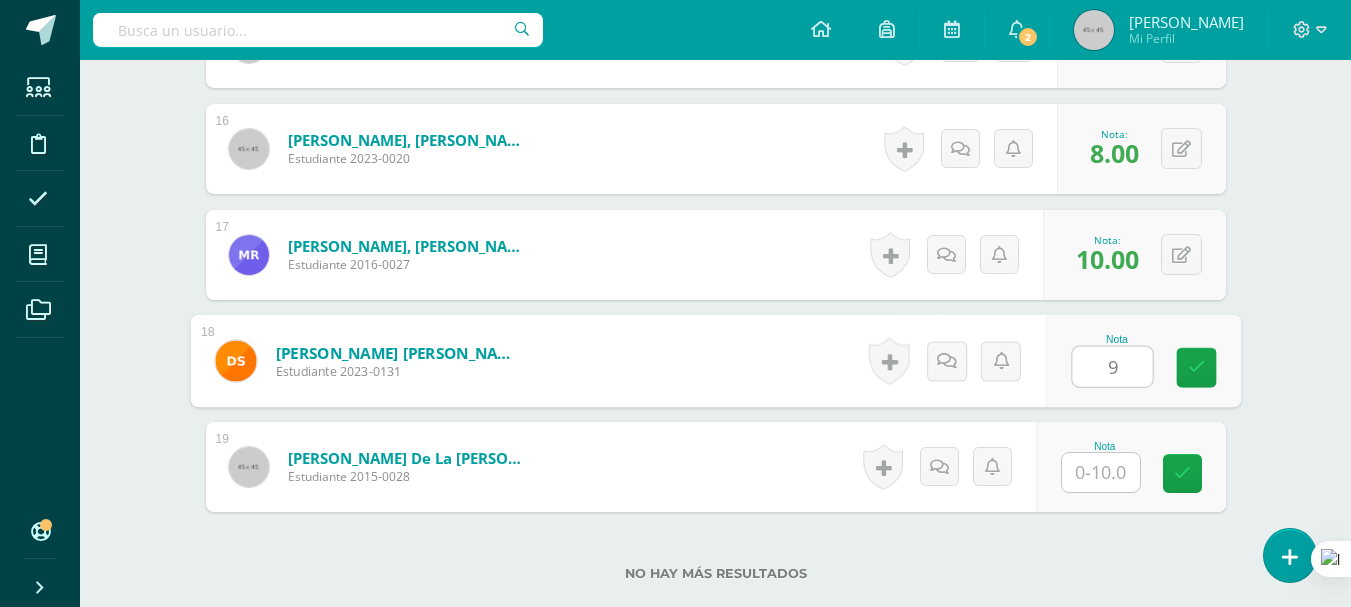 type on "9" 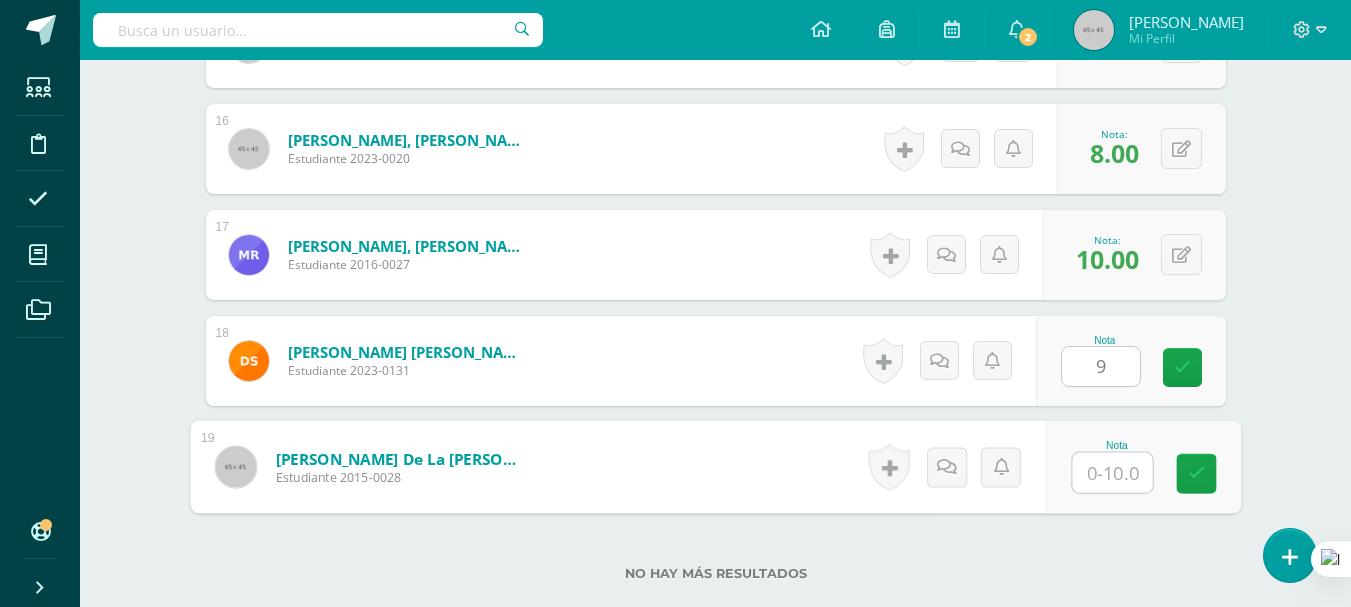 click at bounding box center (1112, 473) 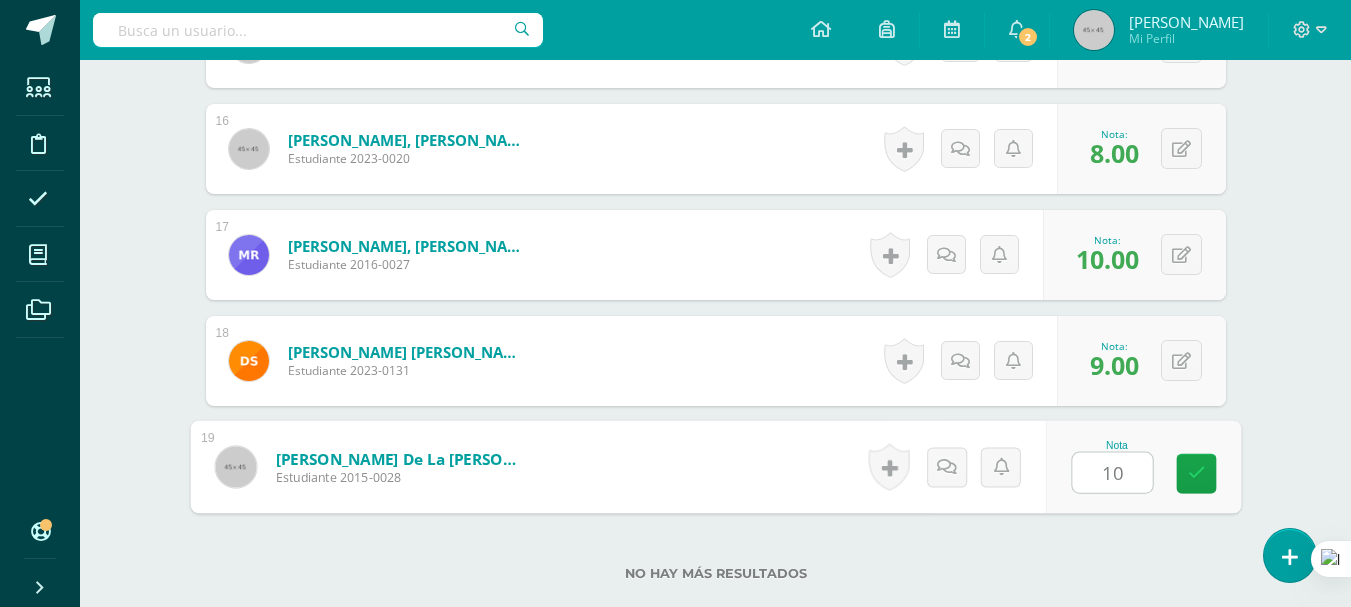 scroll, scrollTop: 2300, scrollLeft: 0, axis: vertical 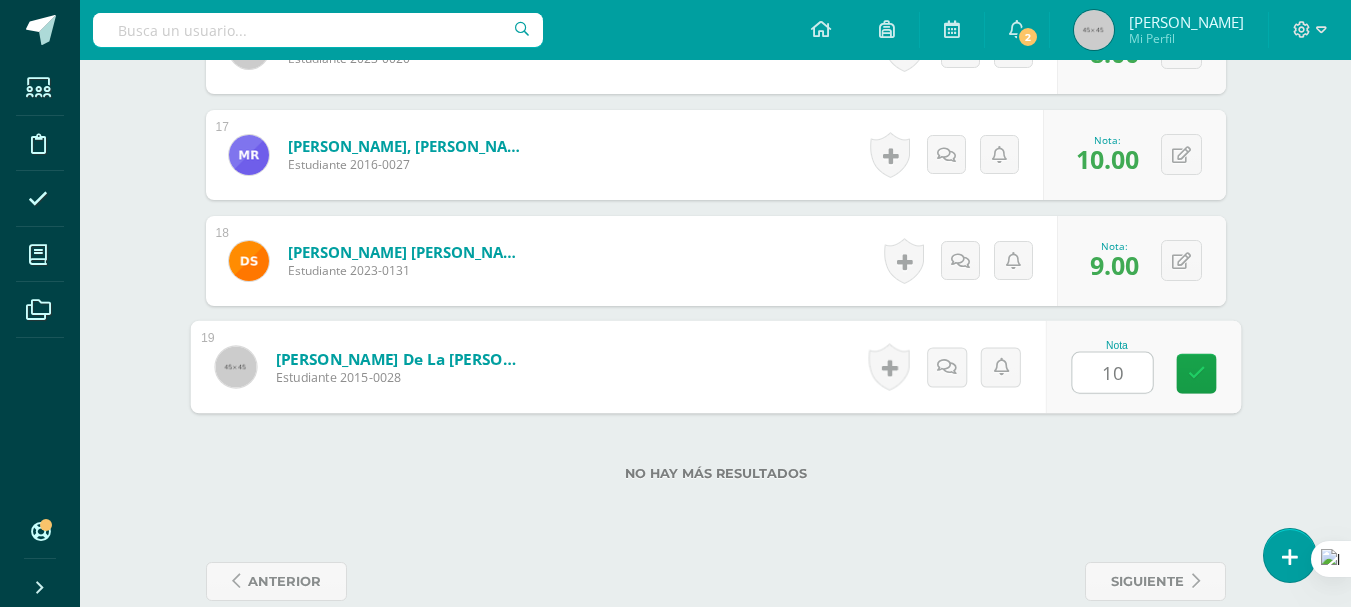 type on "10" 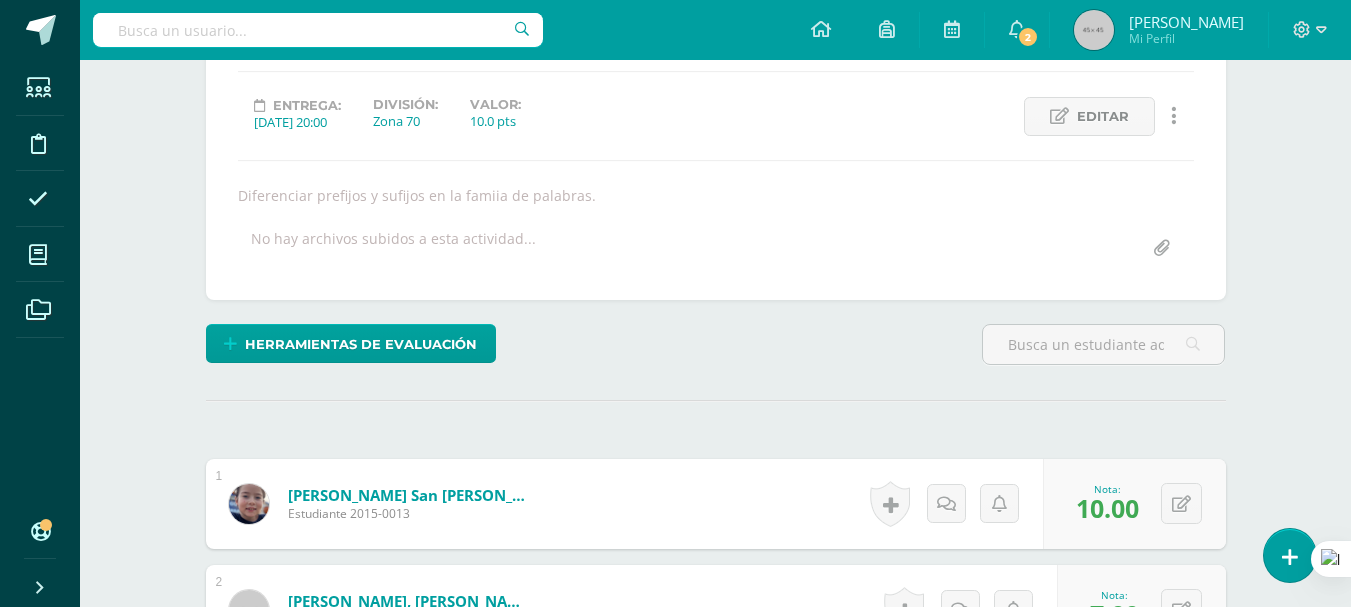 scroll, scrollTop: 0, scrollLeft: 0, axis: both 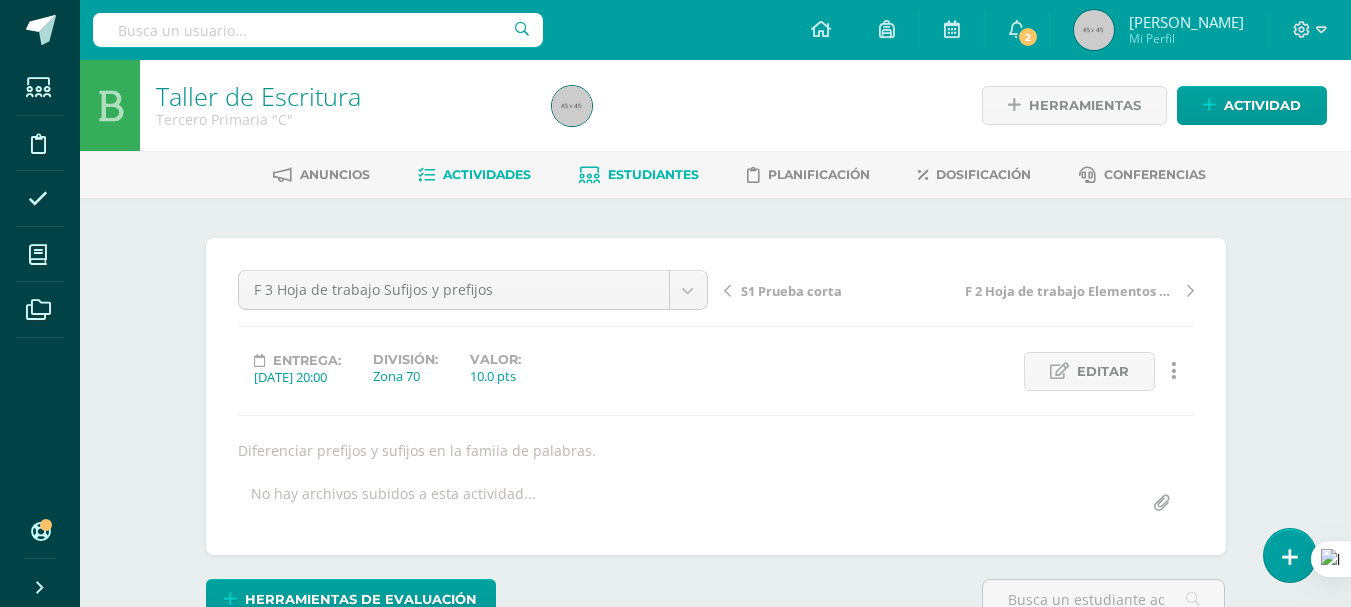 click on "Estudiantes" at bounding box center [653, 174] 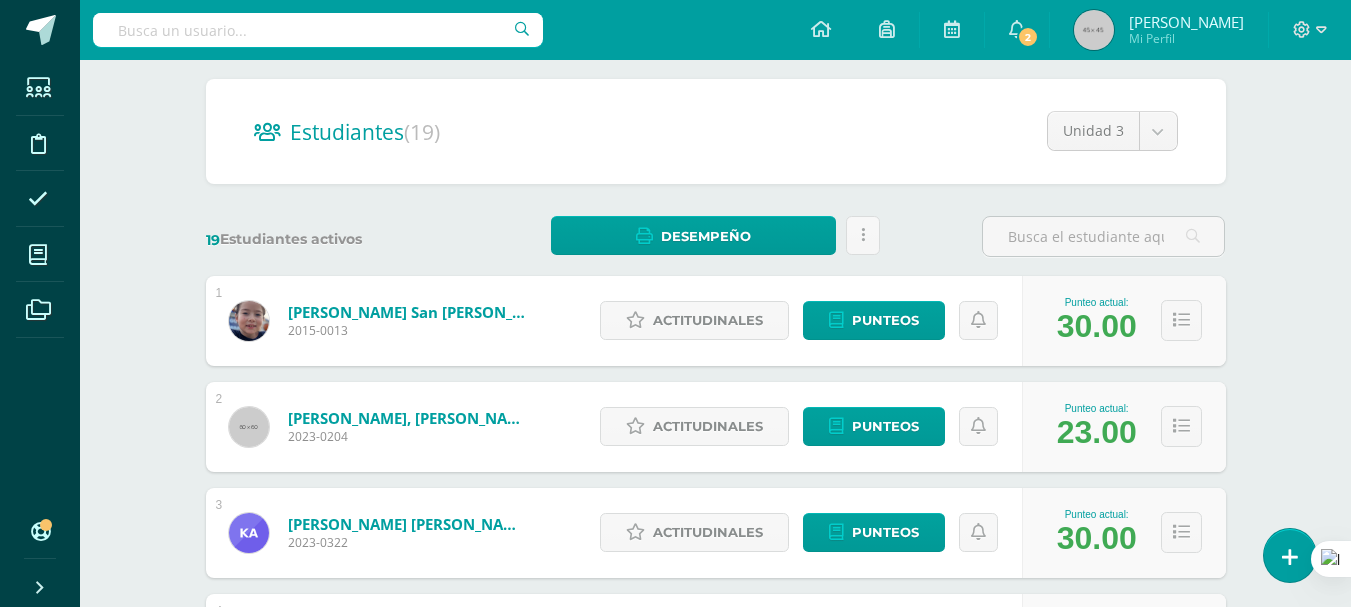 scroll, scrollTop: 0, scrollLeft: 0, axis: both 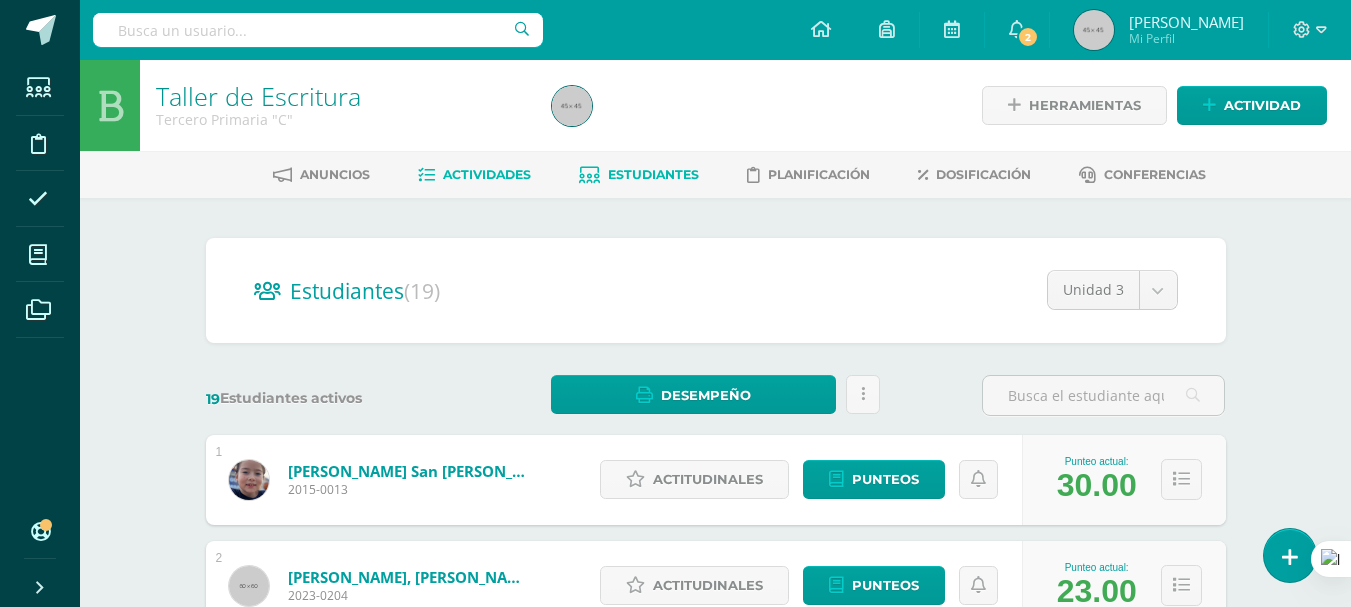 click on "Actividades" at bounding box center [487, 174] 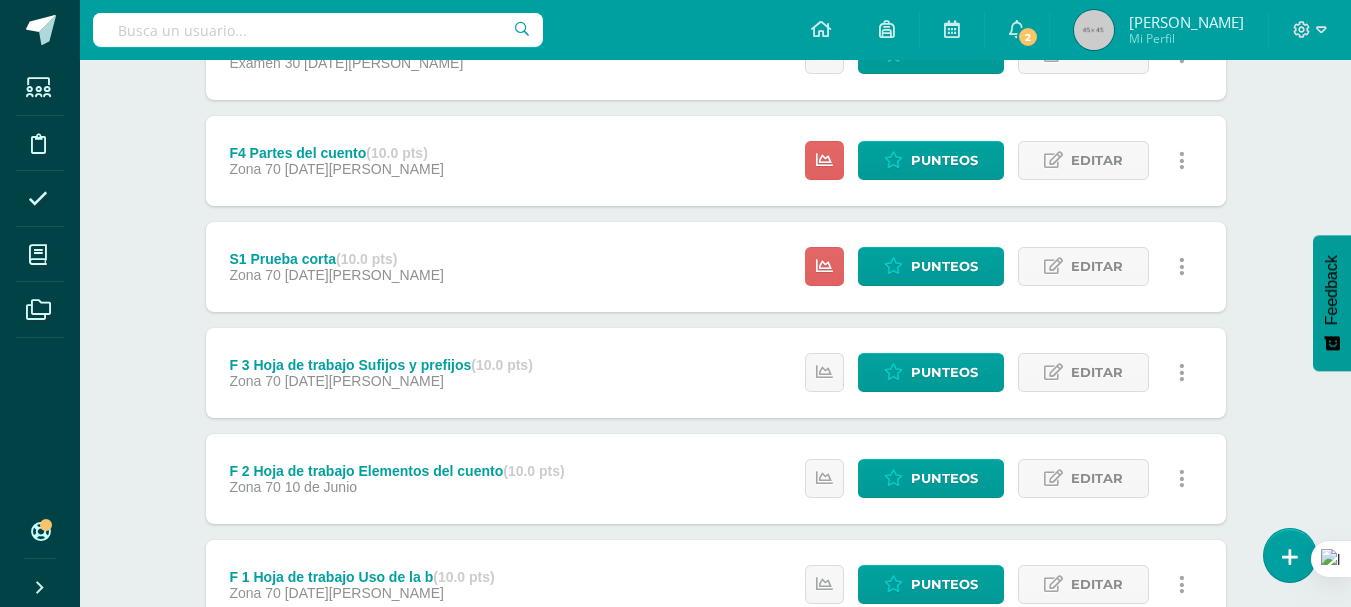 scroll, scrollTop: 500, scrollLeft: 0, axis: vertical 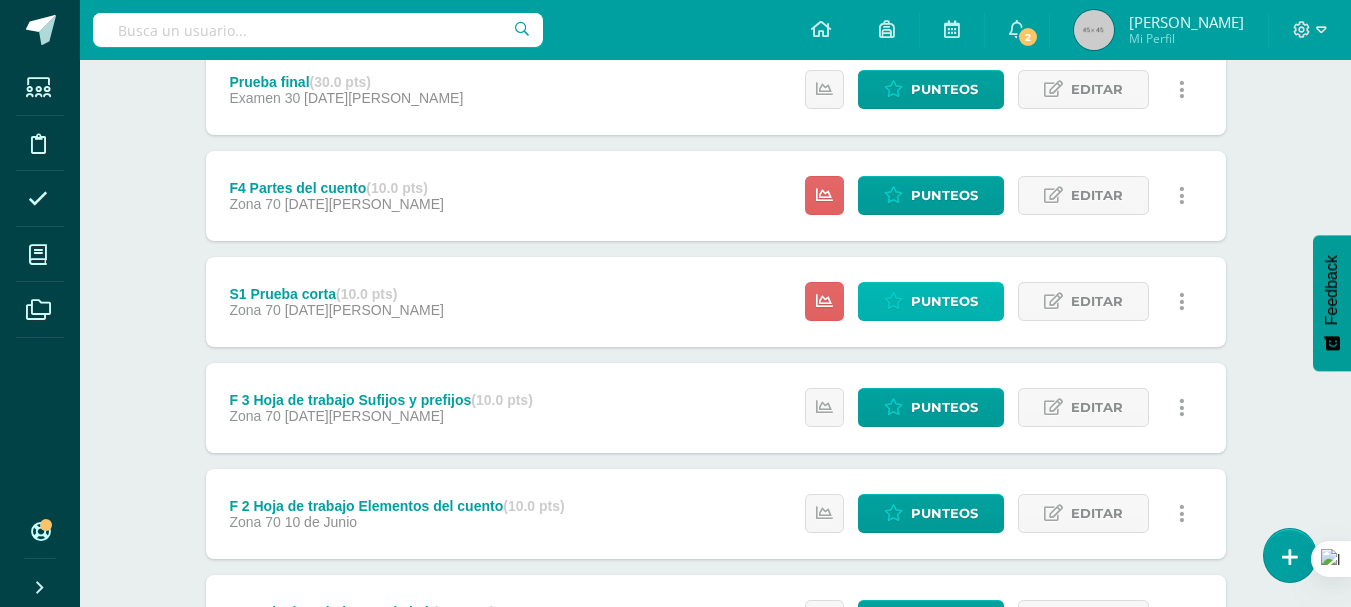 click on "Punteos" at bounding box center [944, 301] 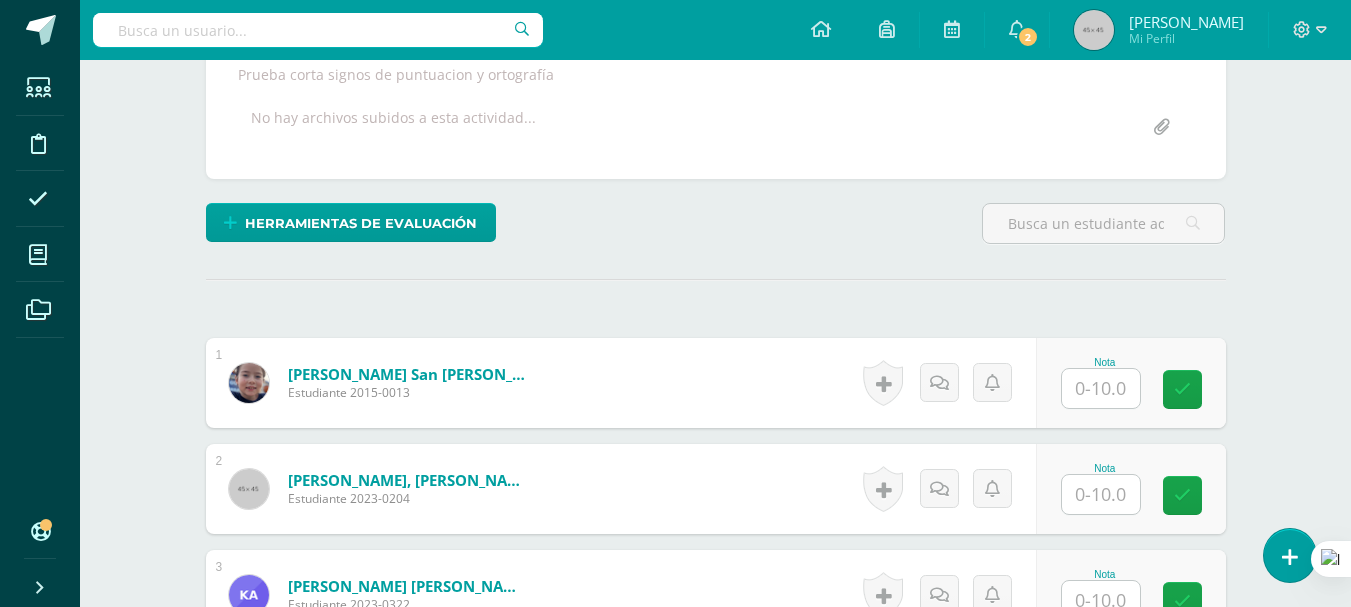 scroll, scrollTop: 400, scrollLeft: 0, axis: vertical 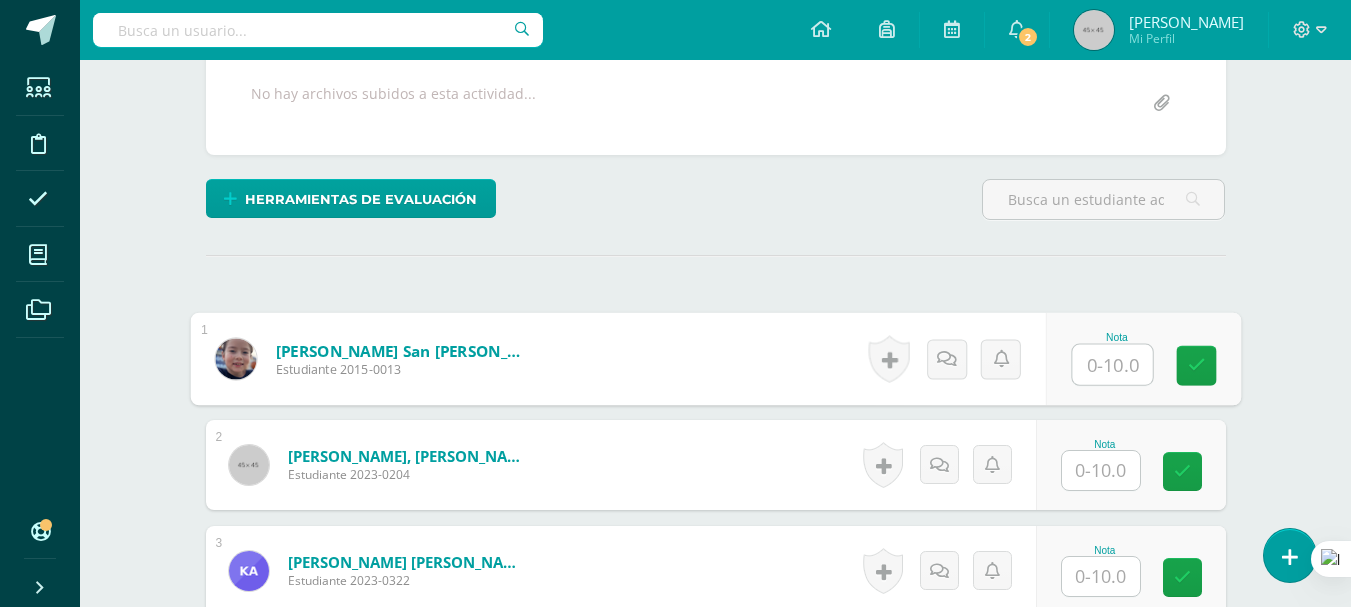 click at bounding box center (1112, 365) 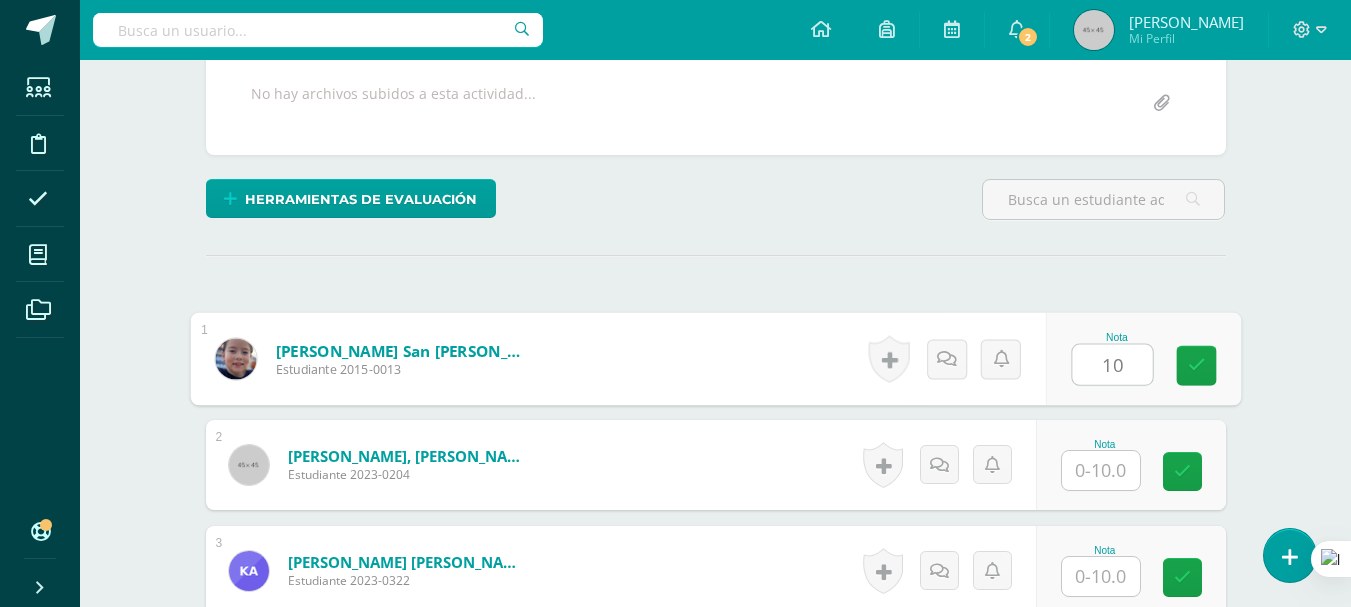type on "10" 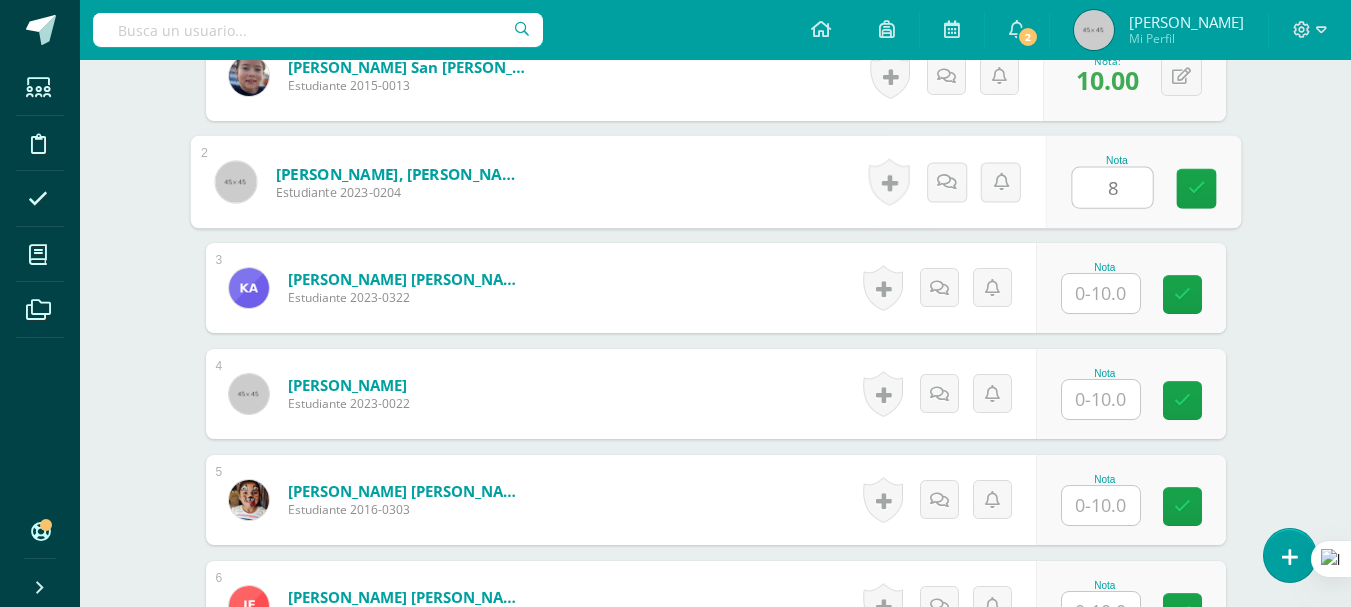 scroll, scrollTop: 700, scrollLeft: 0, axis: vertical 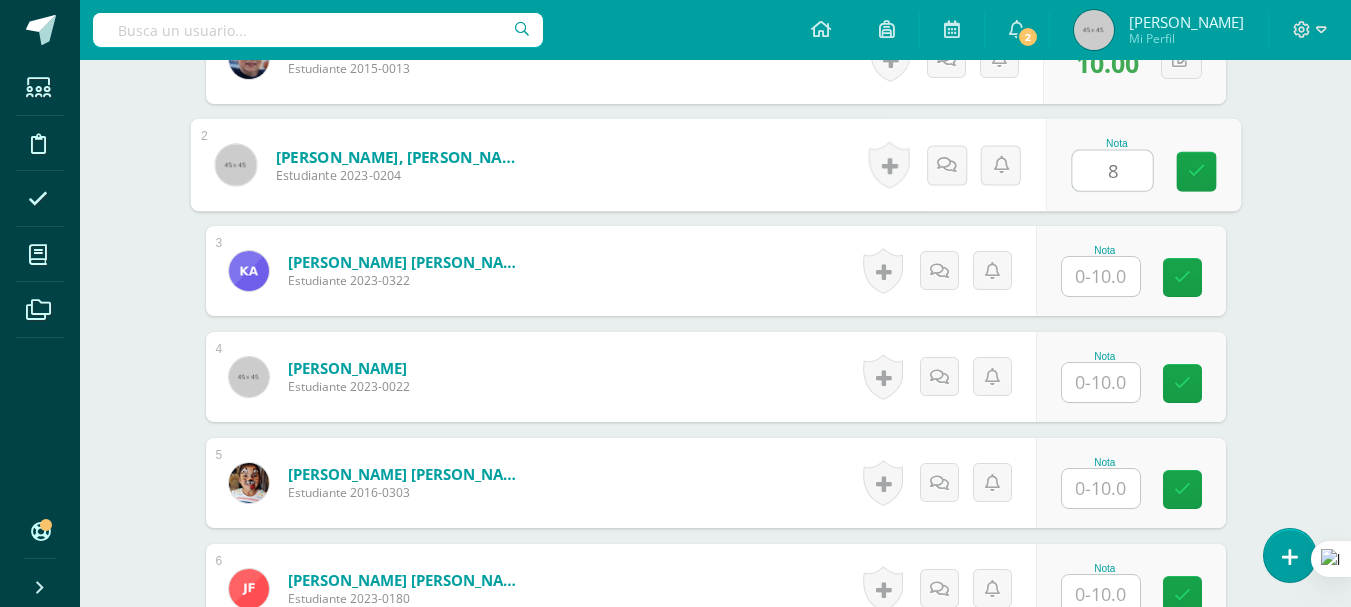 type on "8" 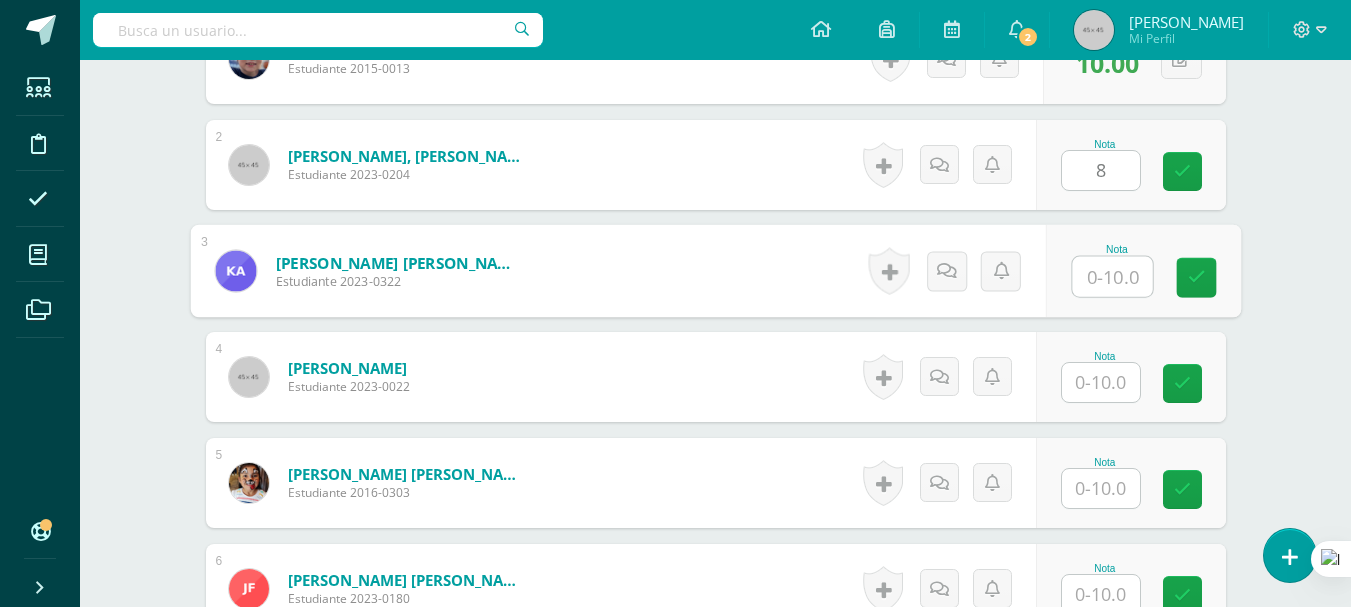 click at bounding box center (1112, 277) 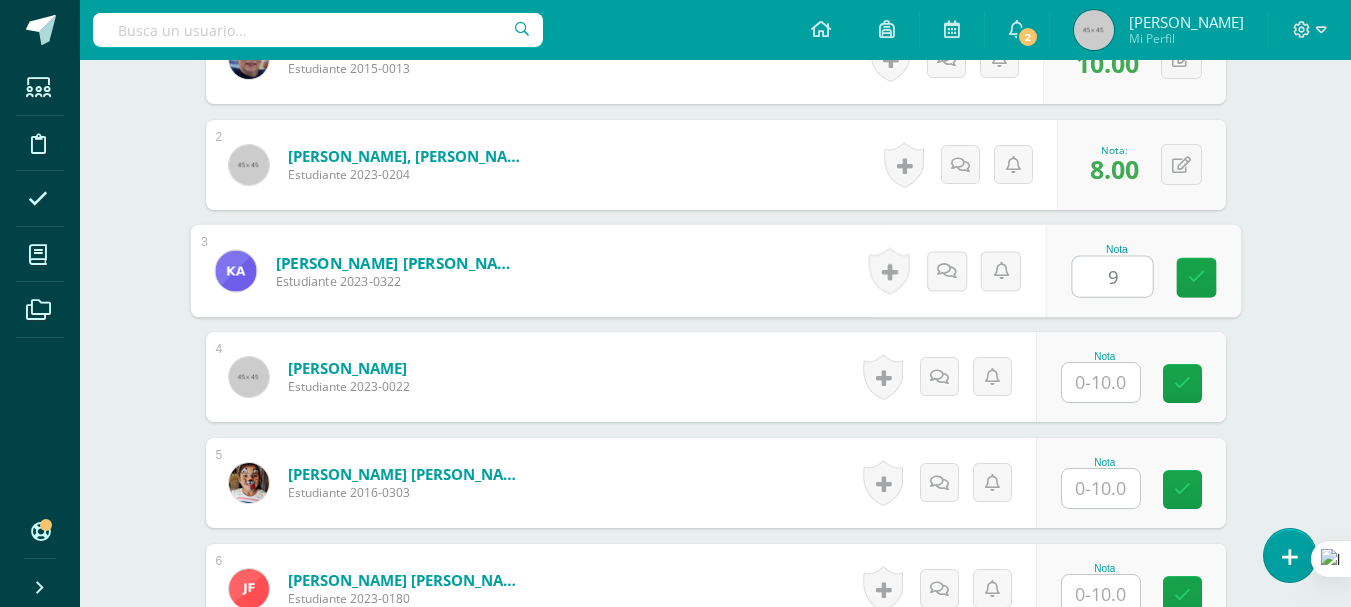 type on "9" 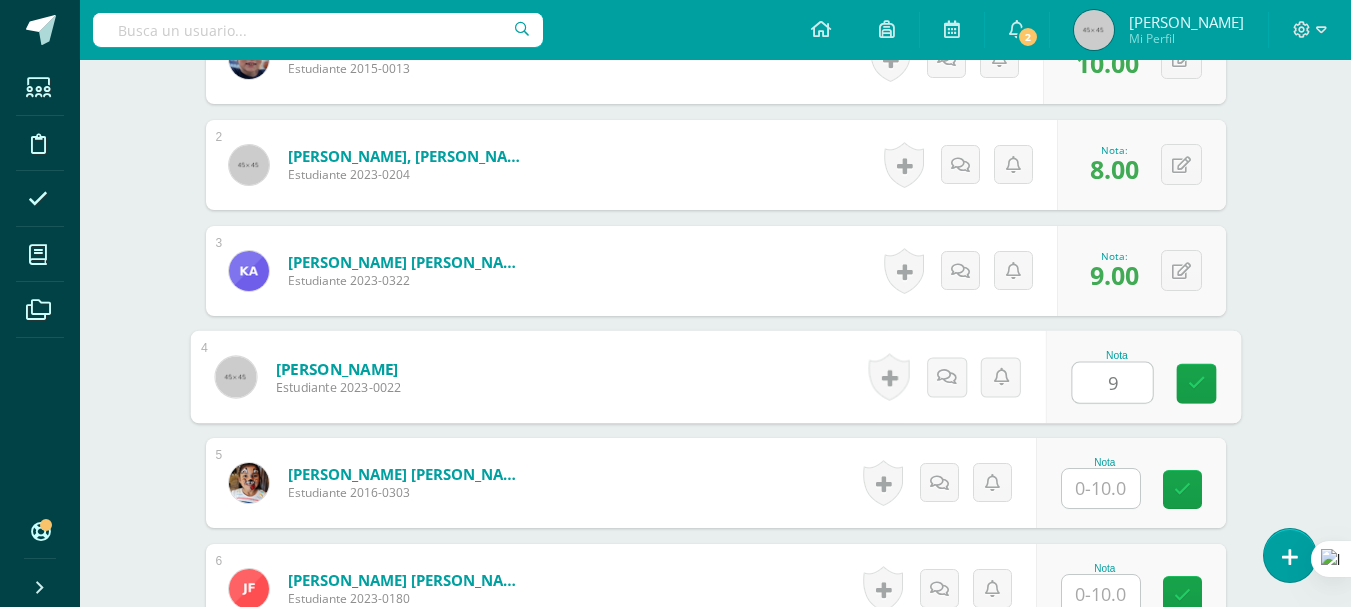 type on "9" 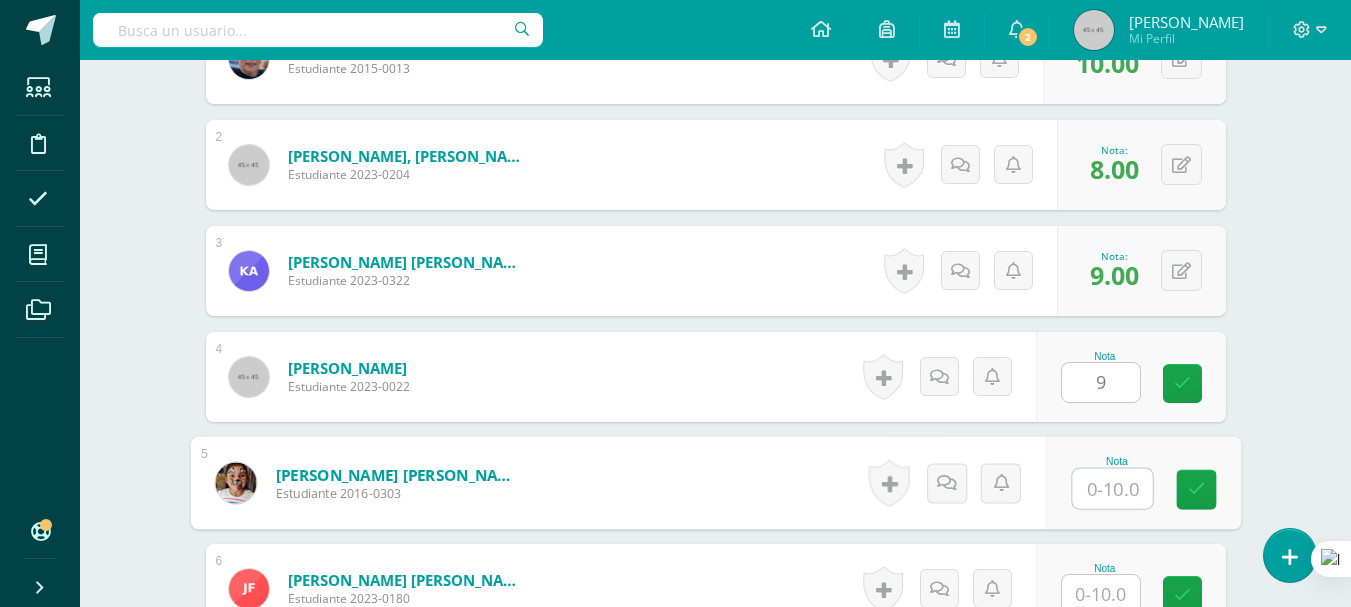 click at bounding box center (1112, 489) 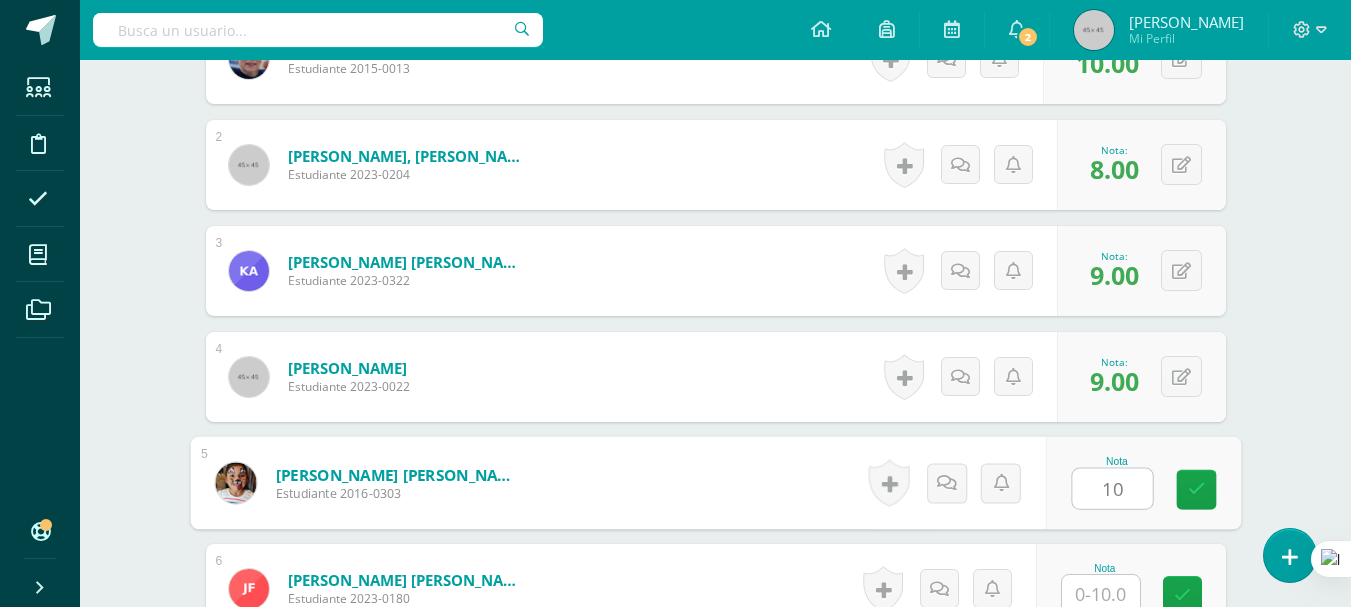type on "10" 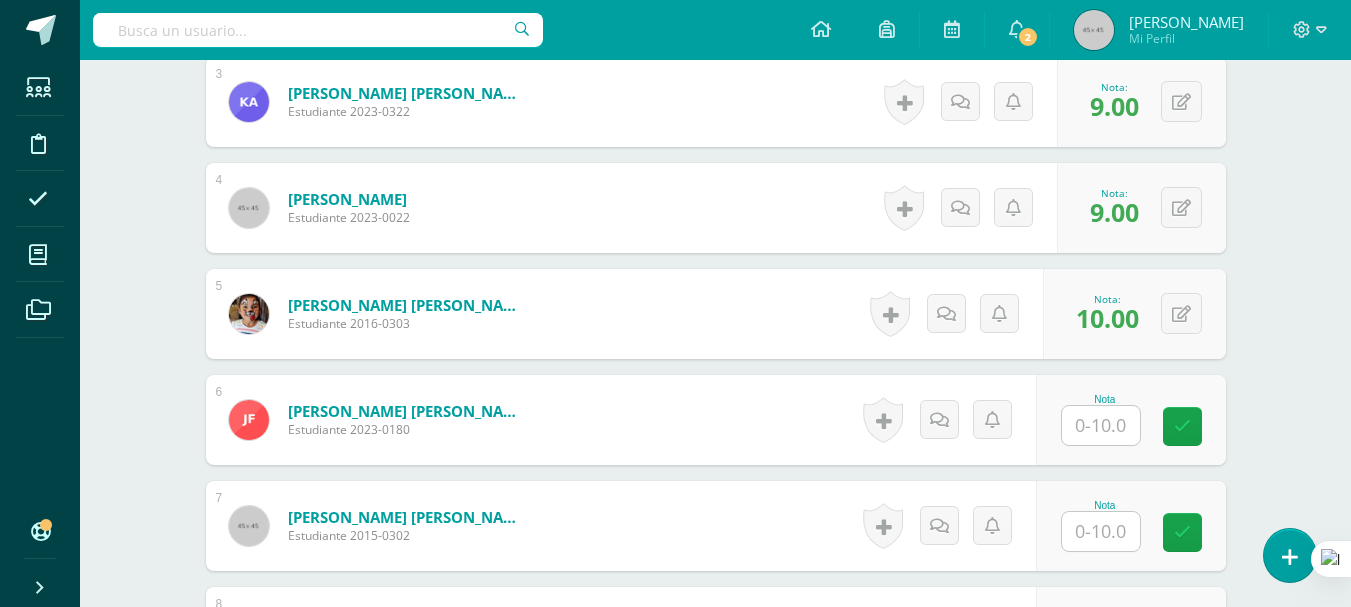 scroll, scrollTop: 900, scrollLeft: 0, axis: vertical 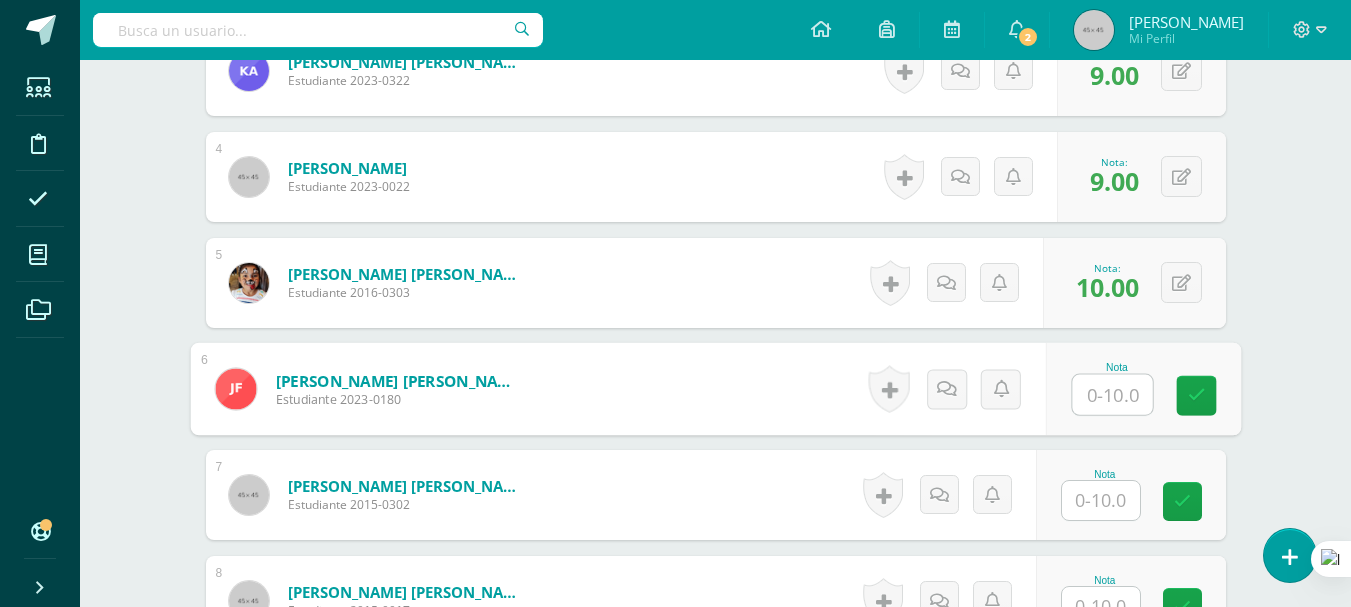 click at bounding box center [1112, 395] 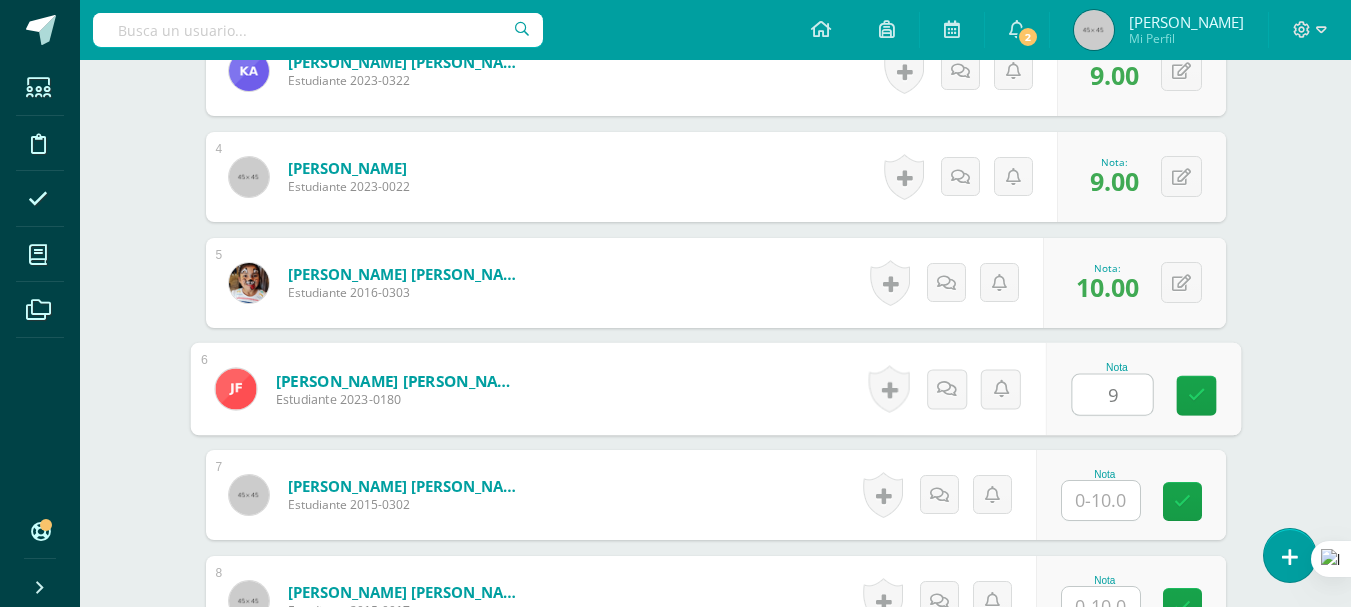 type on "9" 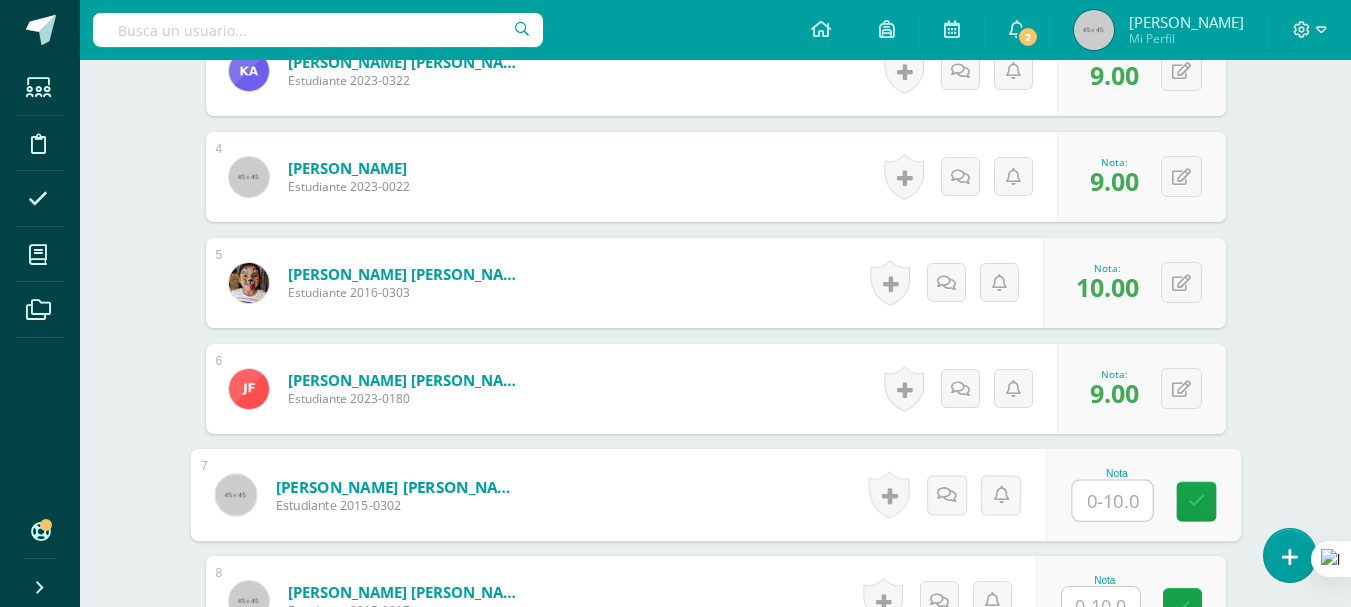 click on "García Alvarez, Iveth Adriana María
Estudiante  2015-0302" at bounding box center [368, 495] 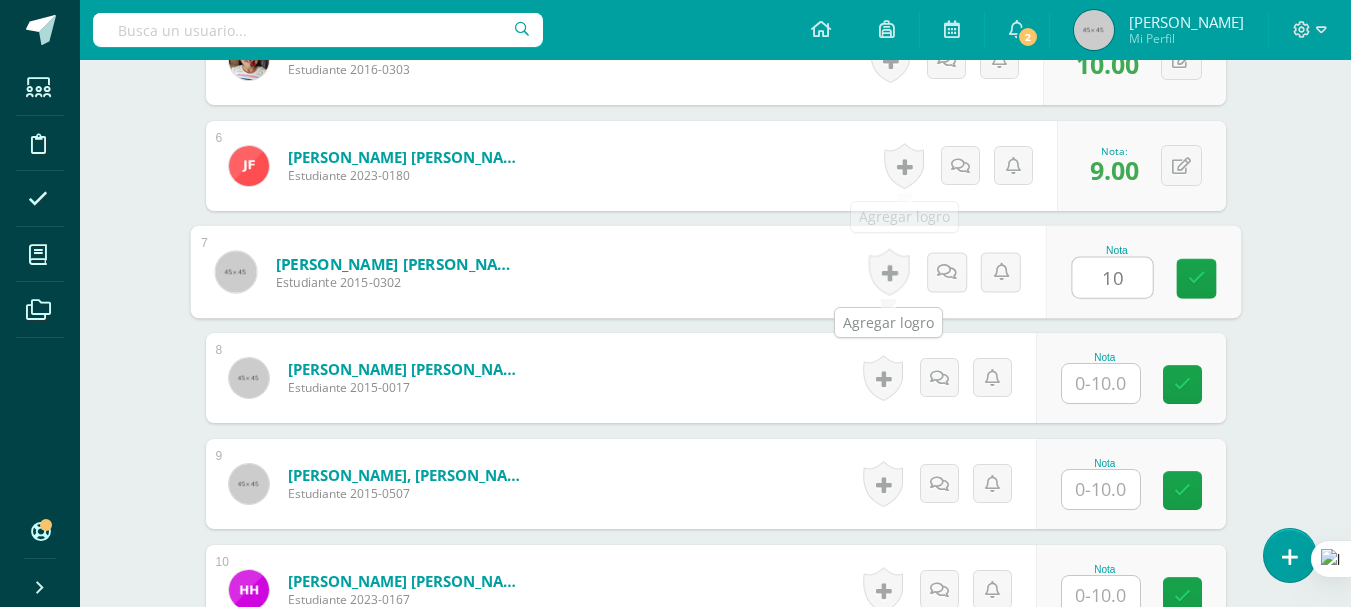 scroll, scrollTop: 1200, scrollLeft: 0, axis: vertical 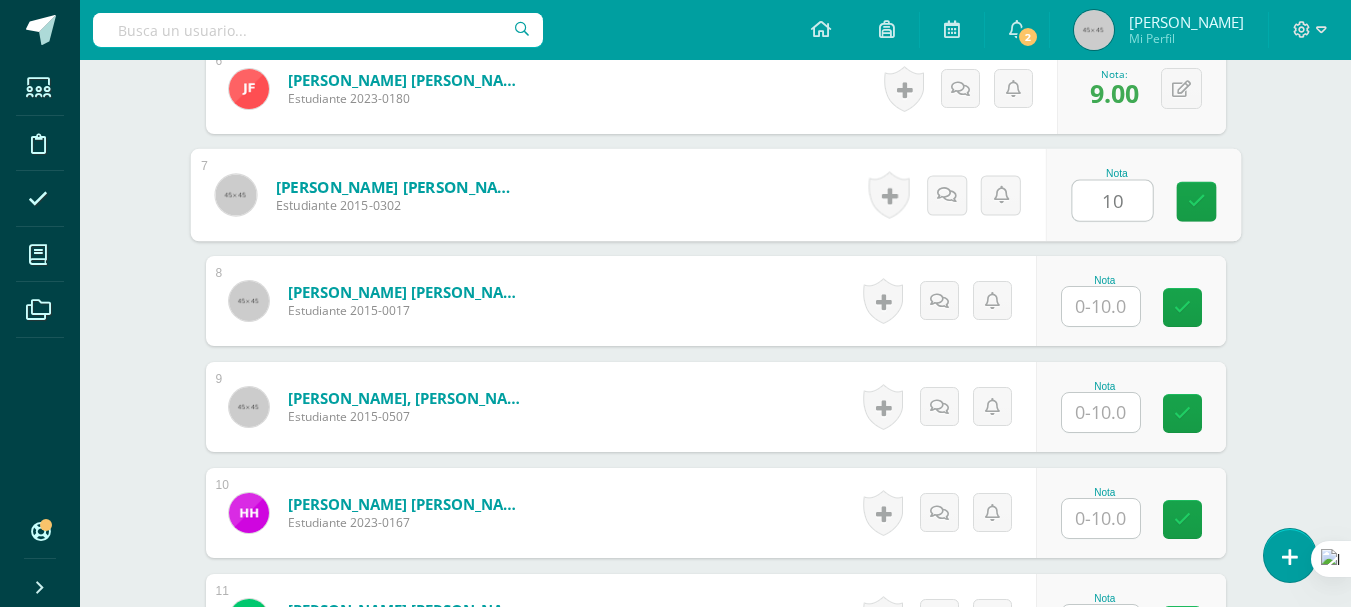 type on "10" 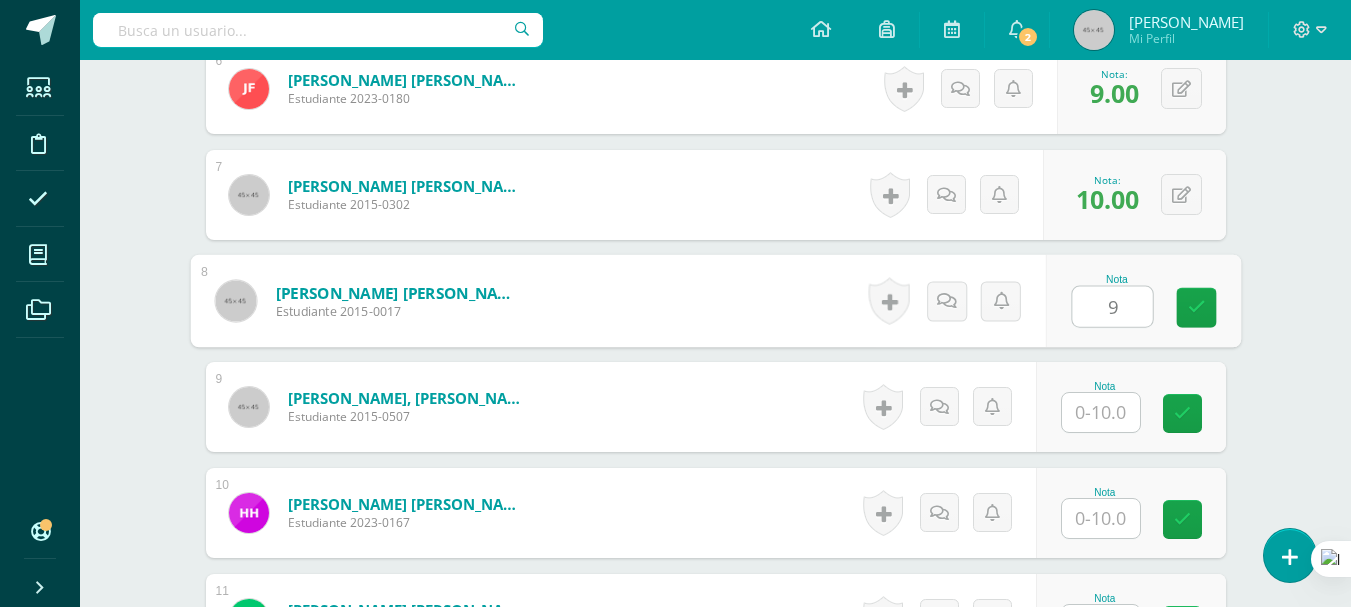 type on "9" 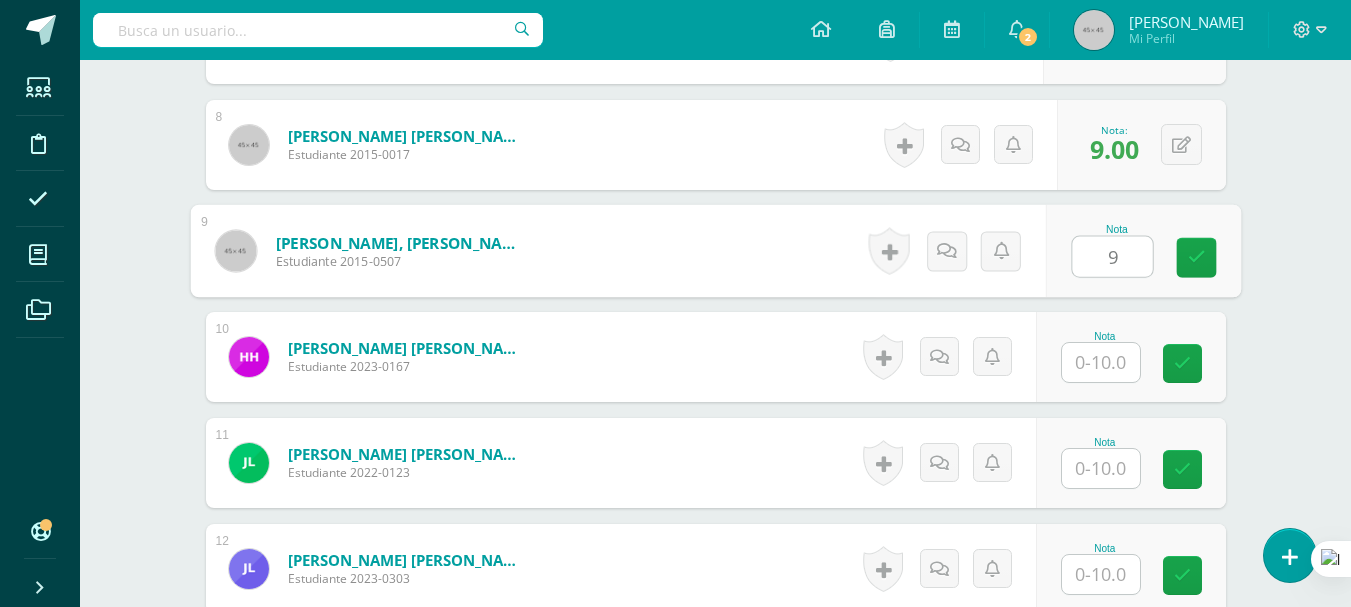 scroll, scrollTop: 1400, scrollLeft: 0, axis: vertical 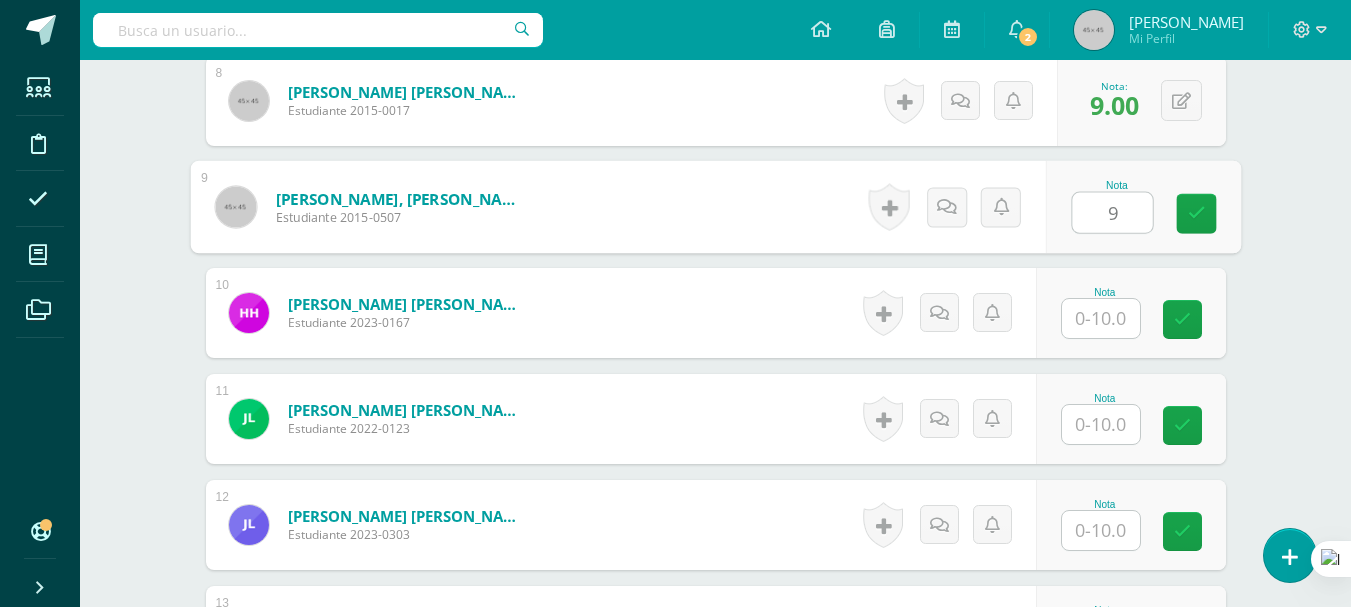 type on "9" 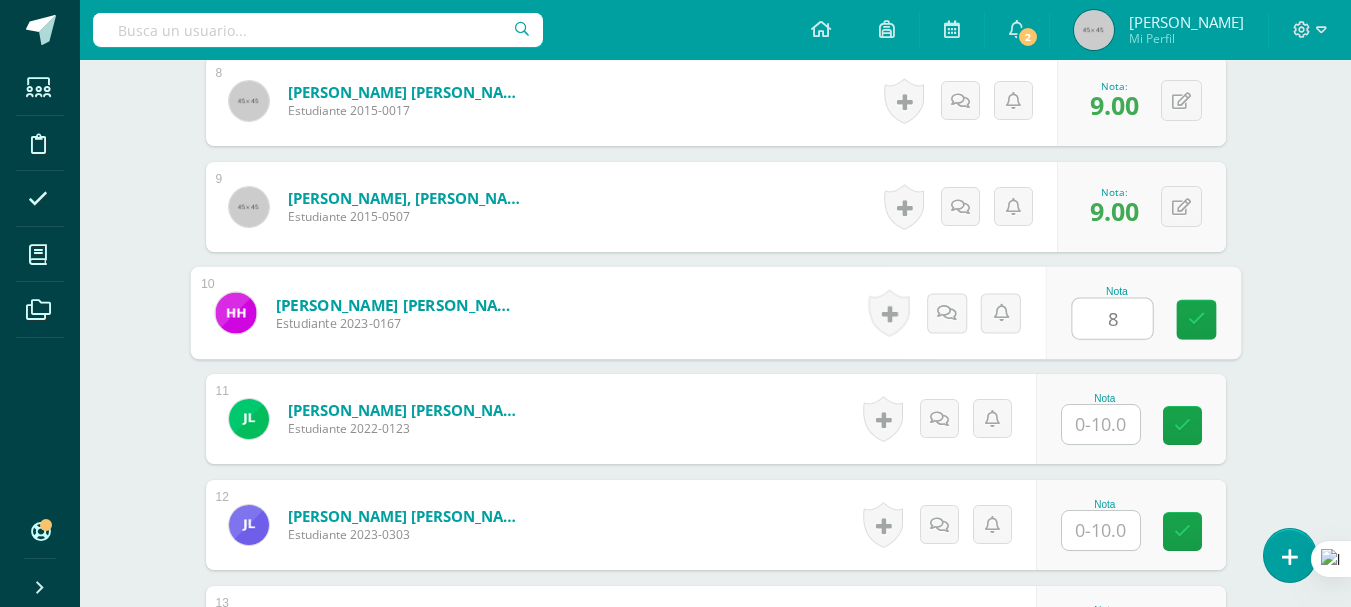 type on "8" 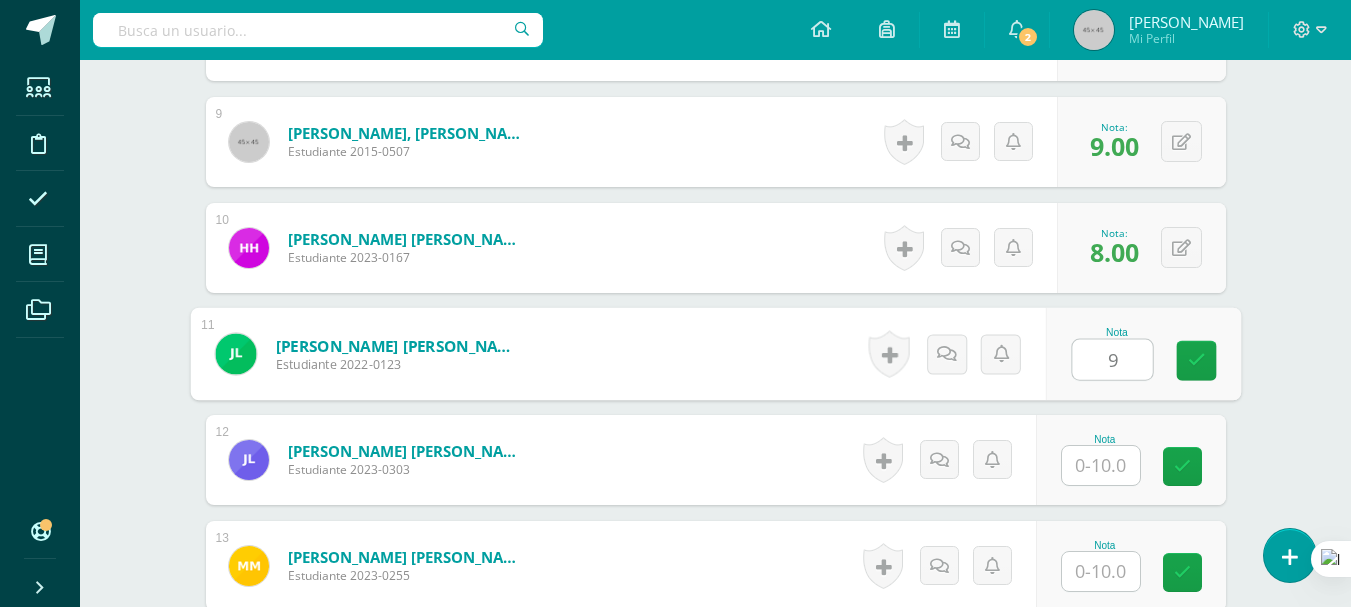scroll, scrollTop: 1500, scrollLeft: 0, axis: vertical 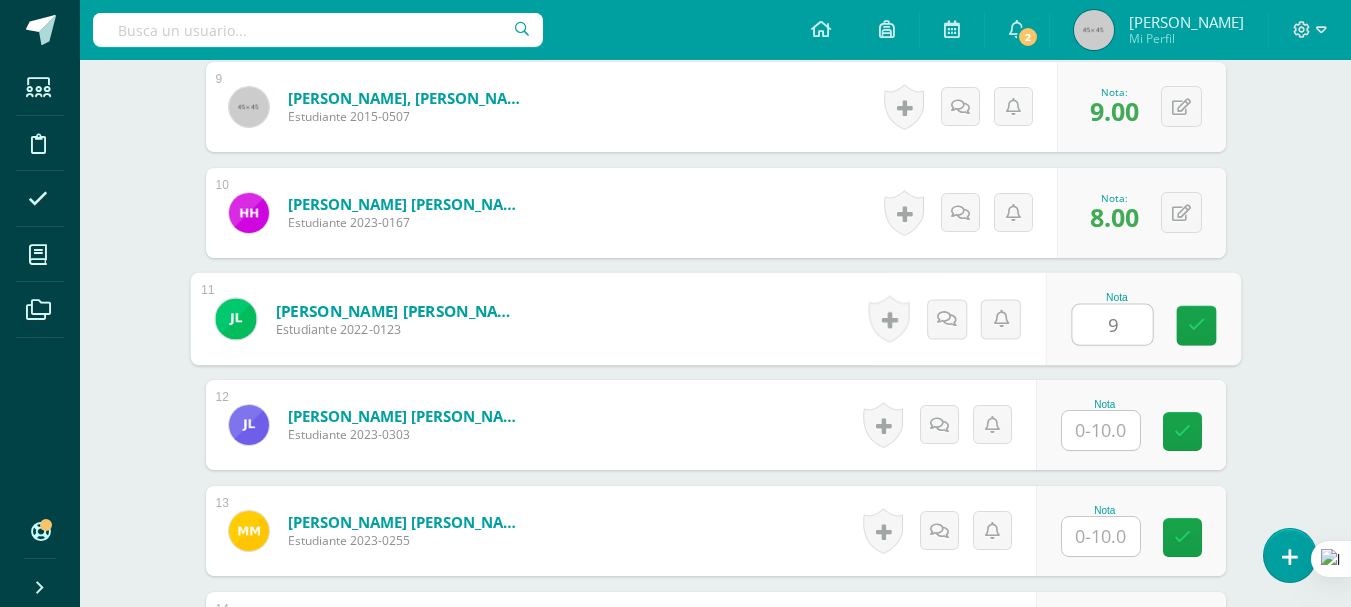 type on "9" 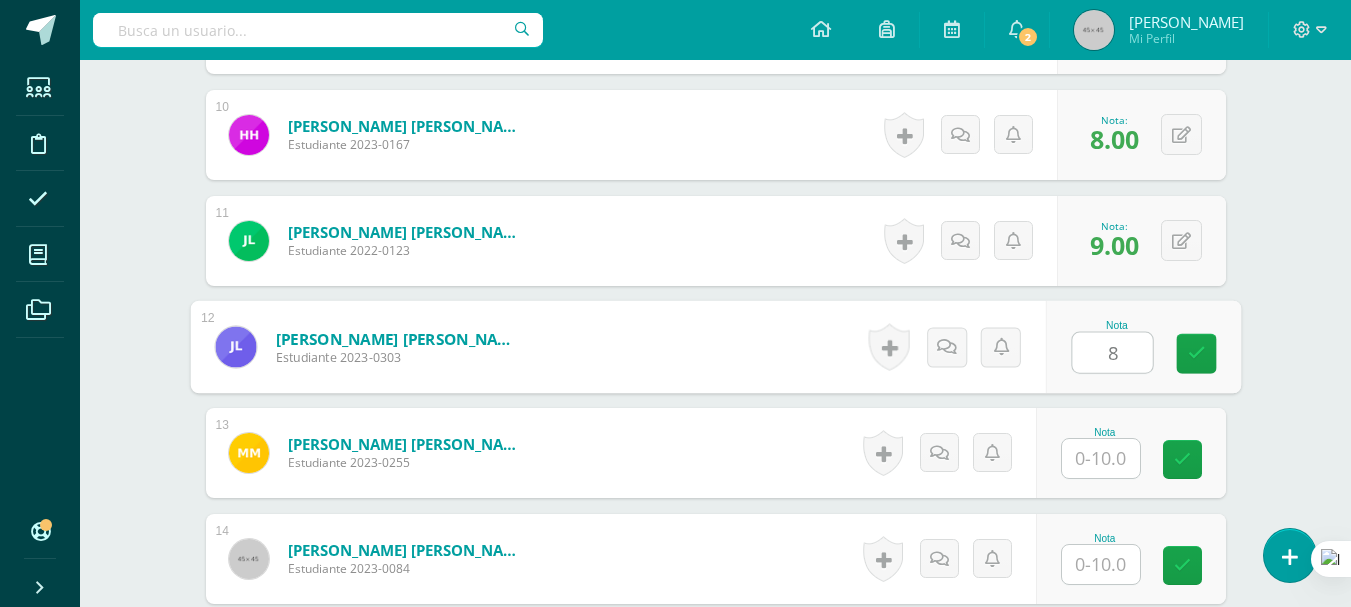 scroll, scrollTop: 1700, scrollLeft: 0, axis: vertical 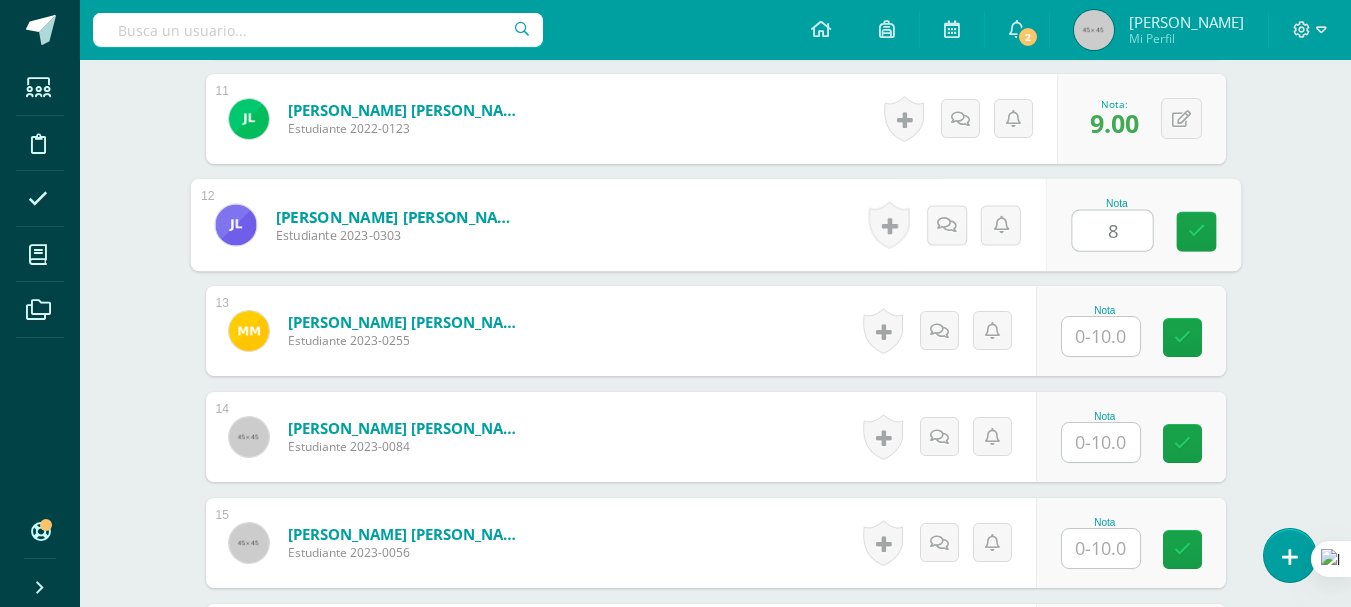 type on "8" 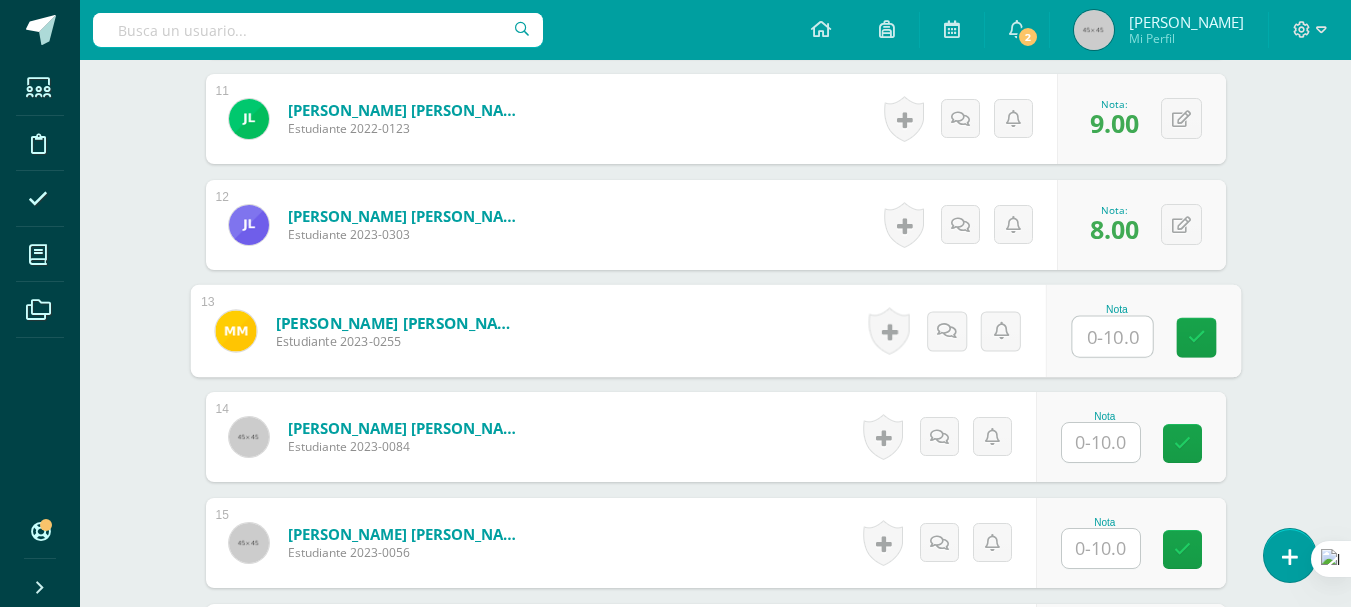 type on "9" 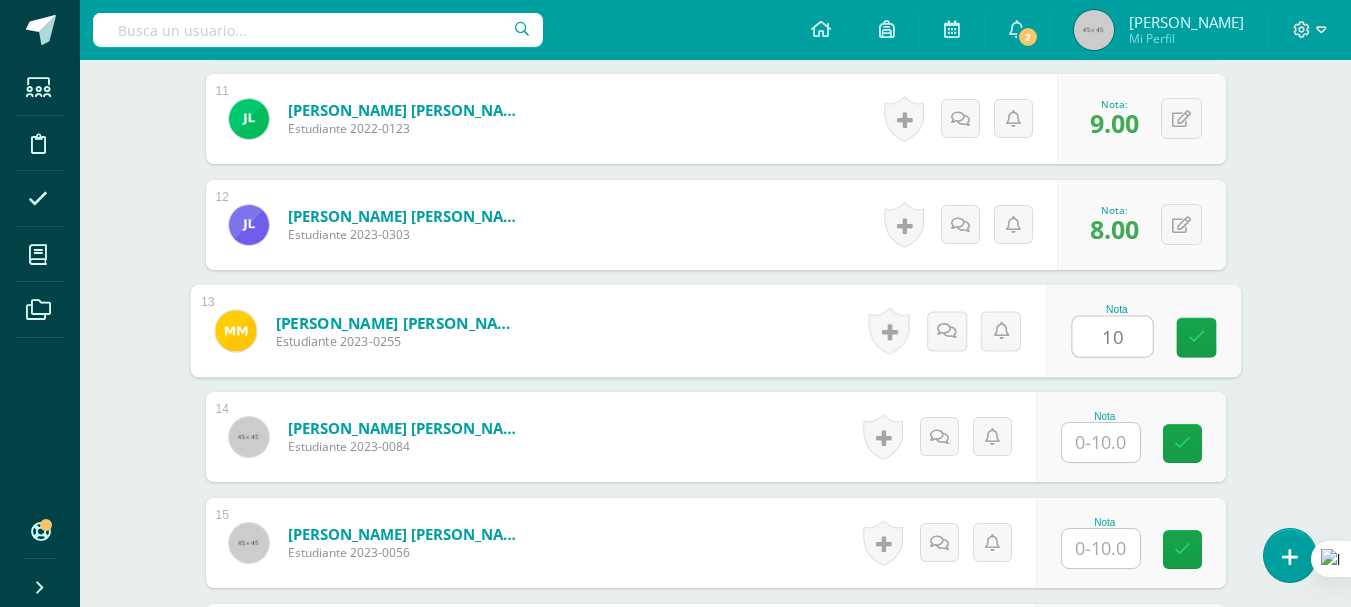 type on "10" 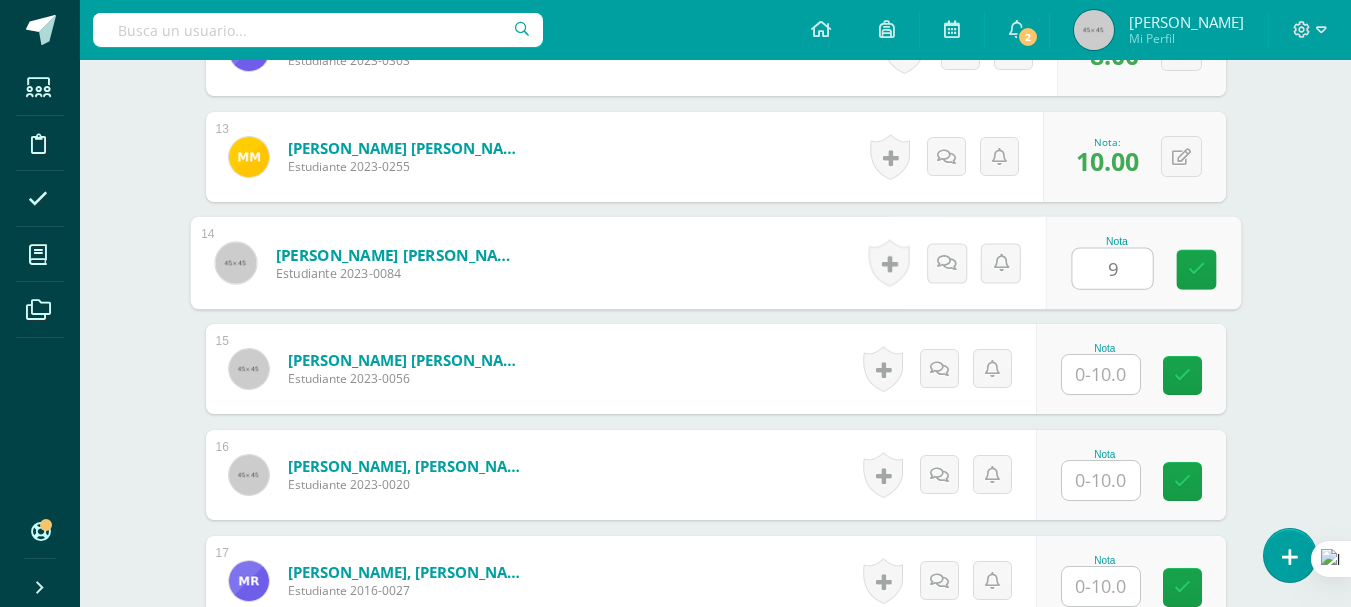 scroll, scrollTop: 1900, scrollLeft: 0, axis: vertical 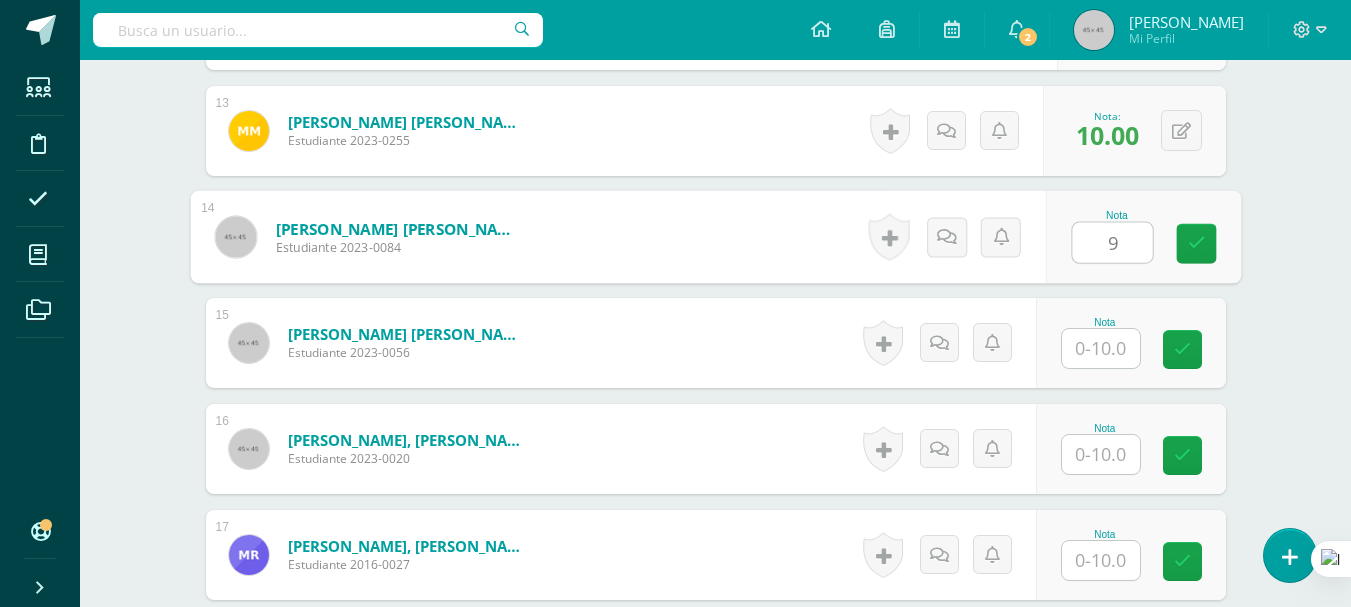 type on "9" 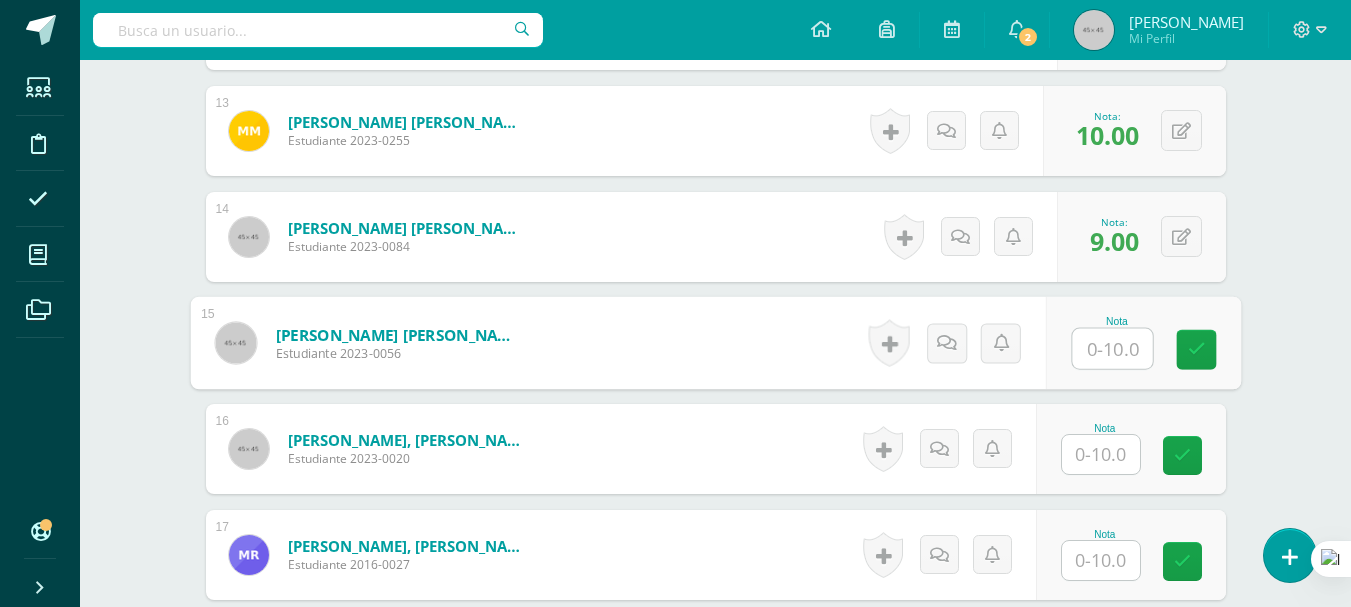 type on "9" 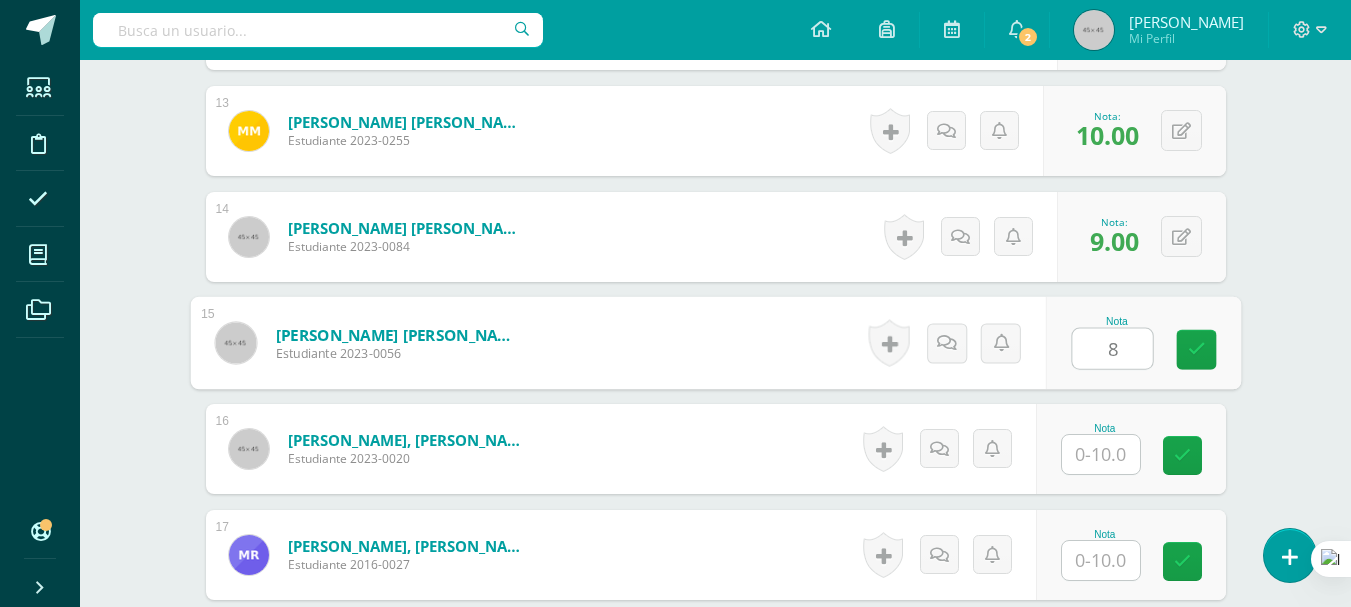 type on "8" 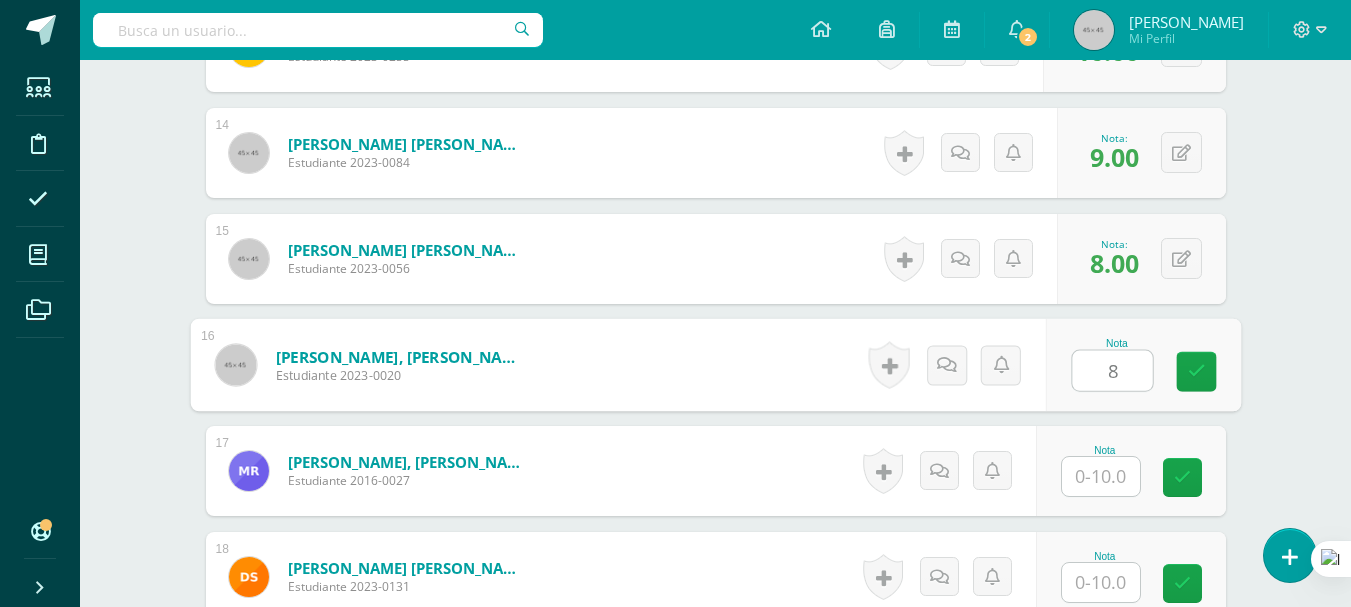 scroll, scrollTop: 2100, scrollLeft: 0, axis: vertical 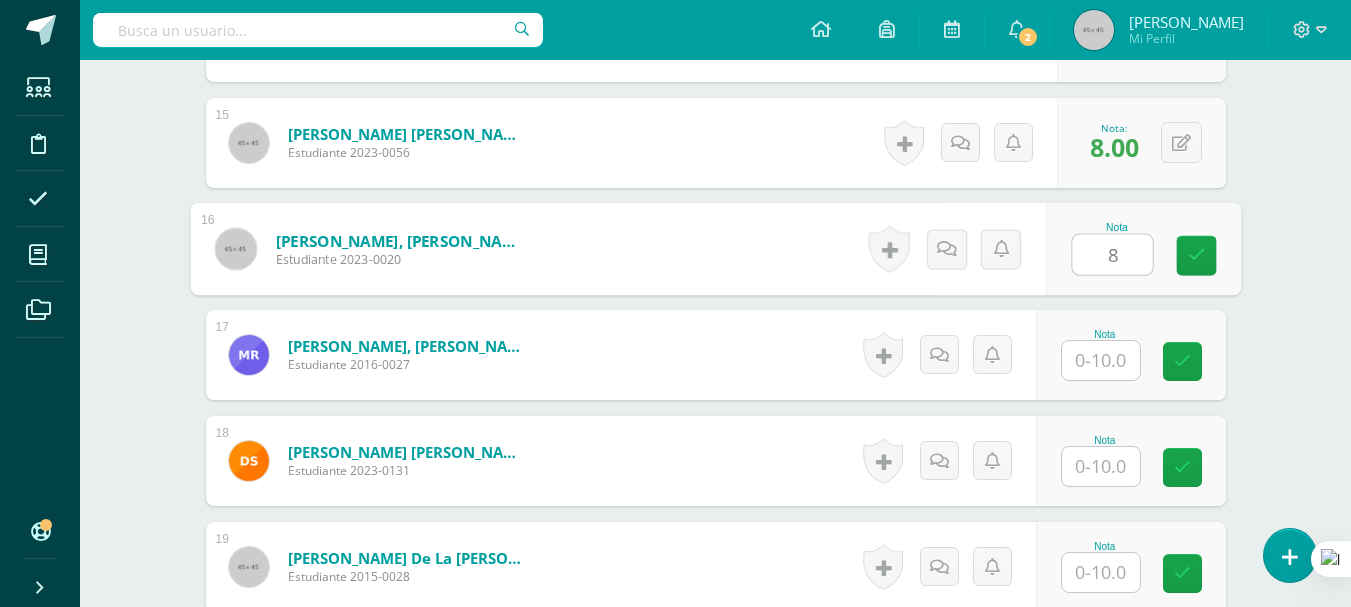 type on "8" 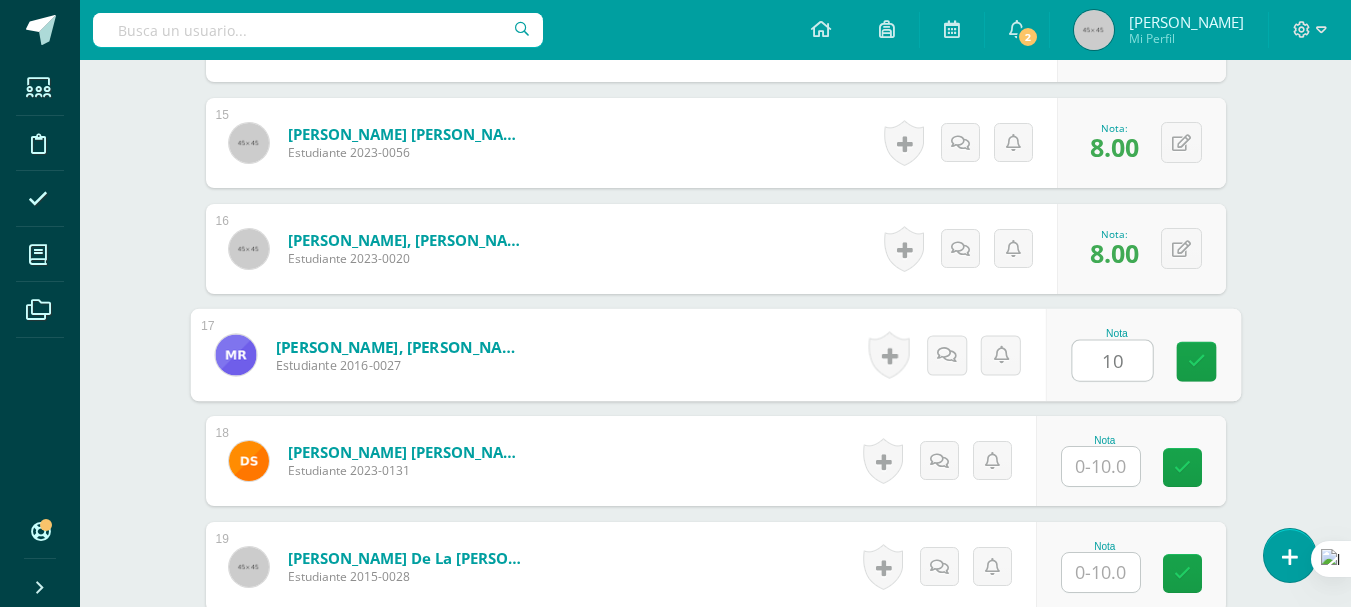 type on "10" 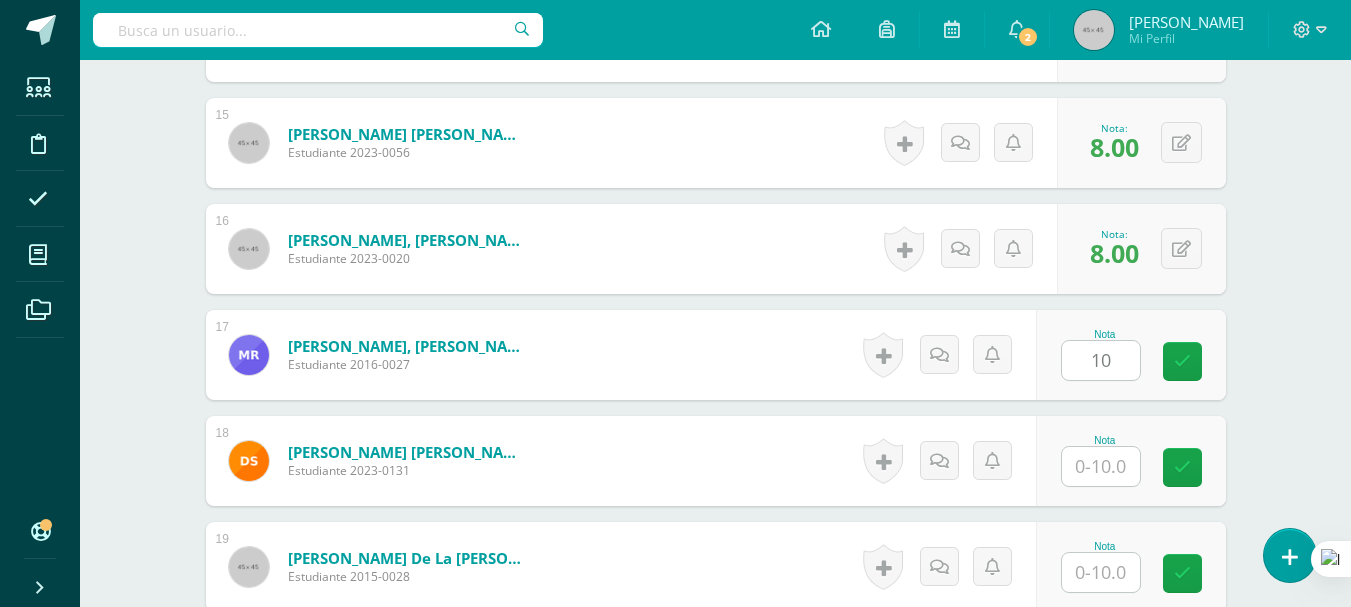 click on "Solares Manzo, Diego Javier
Estudiante  2023-0131
Nota
0
Logros" at bounding box center [716, 461] 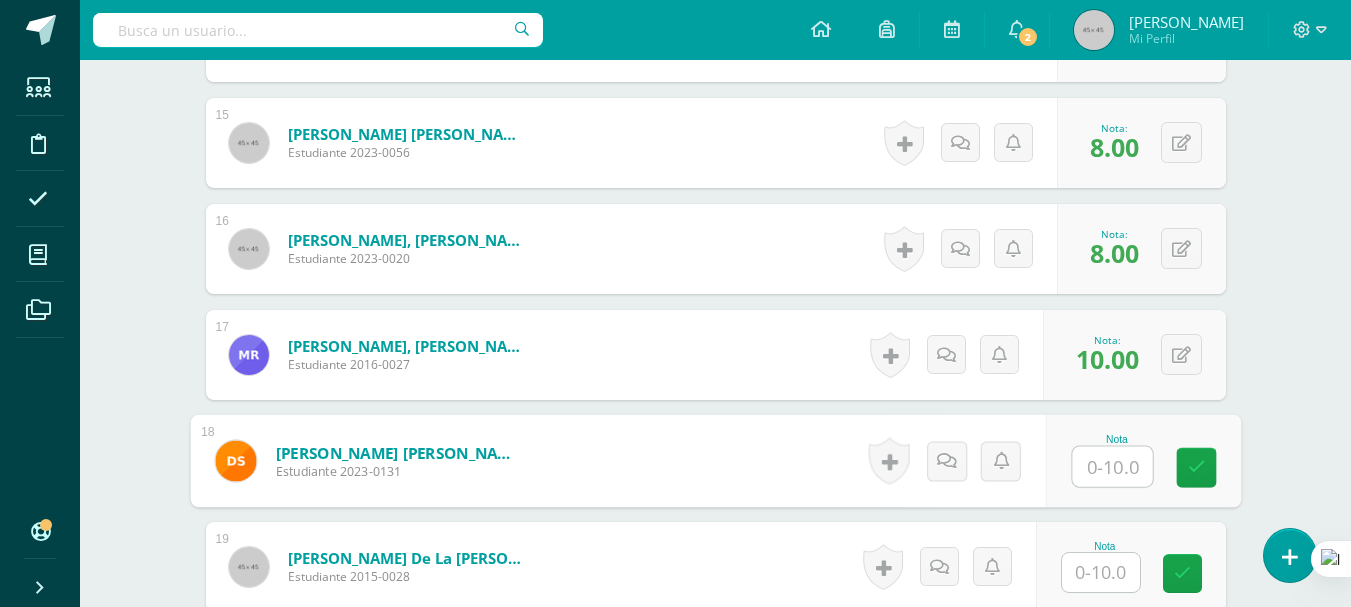 click at bounding box center (1112, 467) 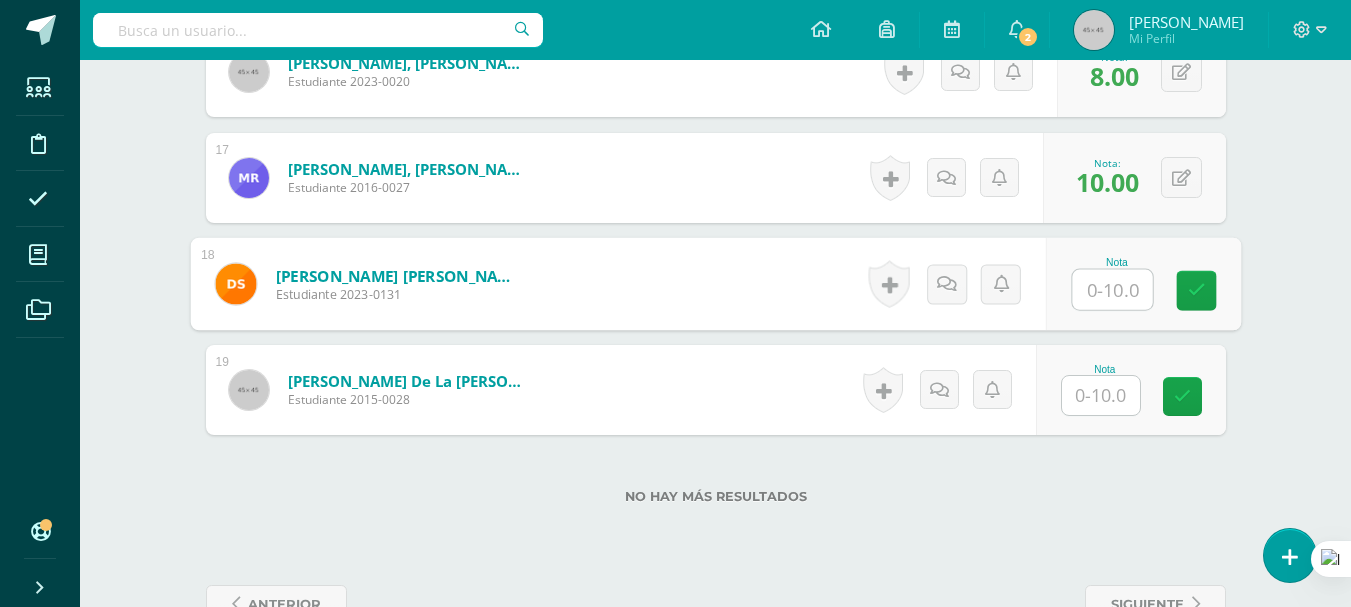 scroll, scrollTop: 2300, scrollLeft: 0, axis: vertical 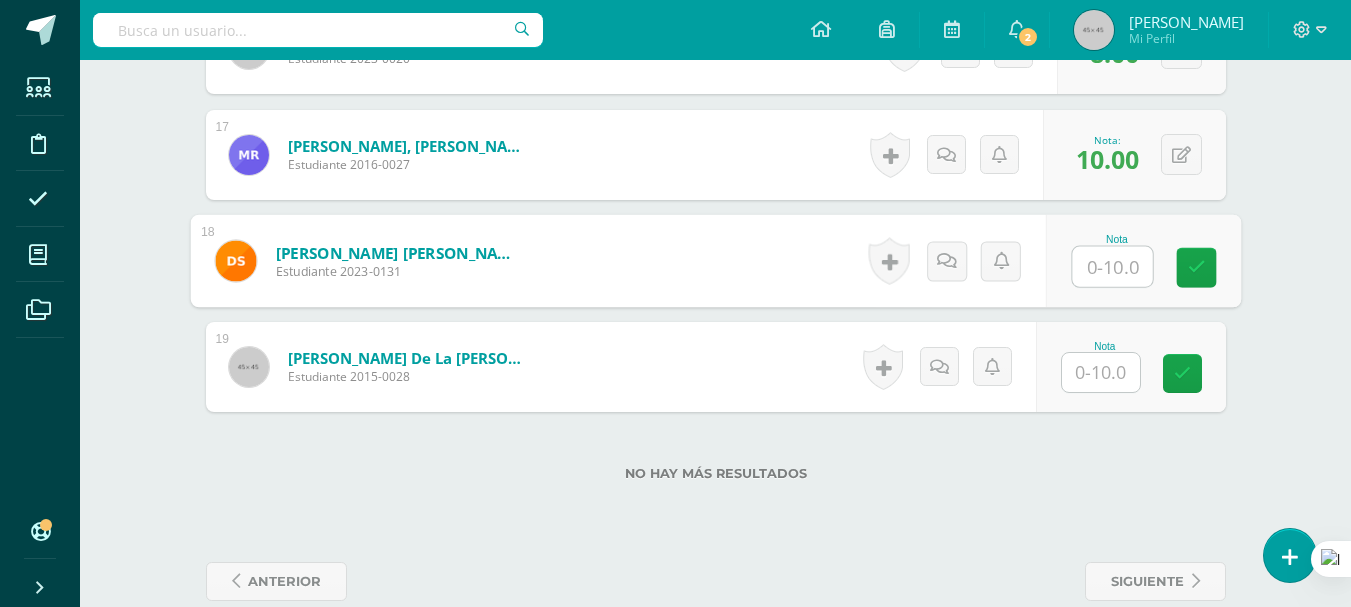 click at bounding box center (1112, 267) 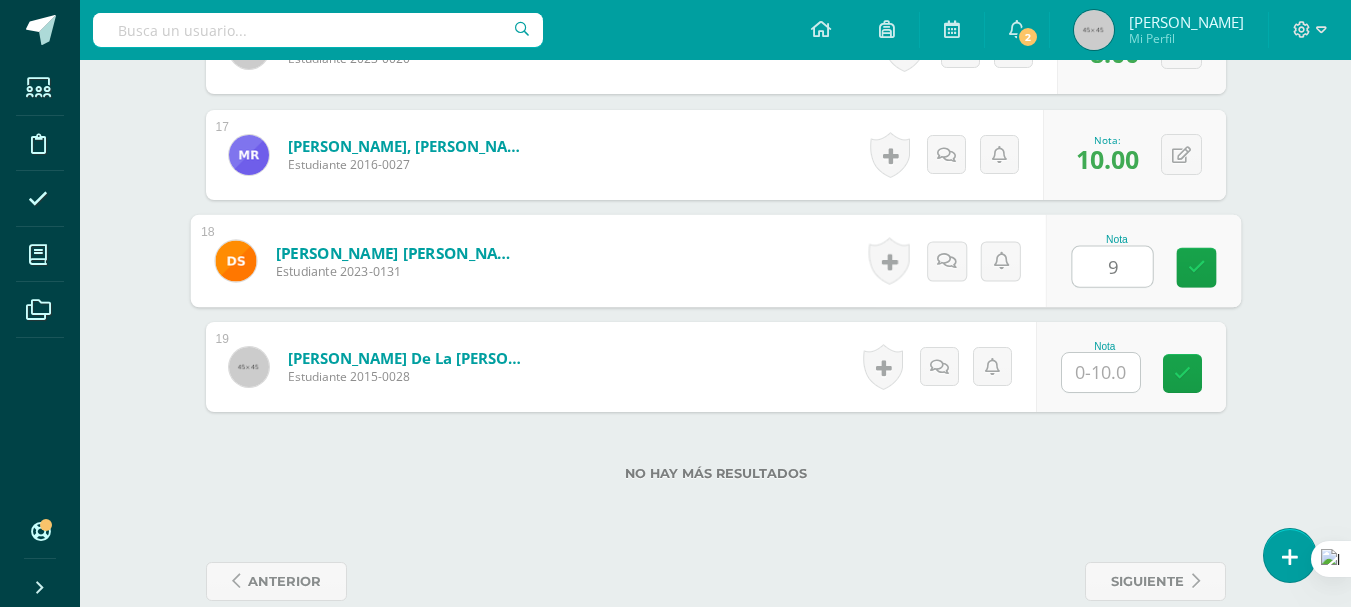 type on "9" 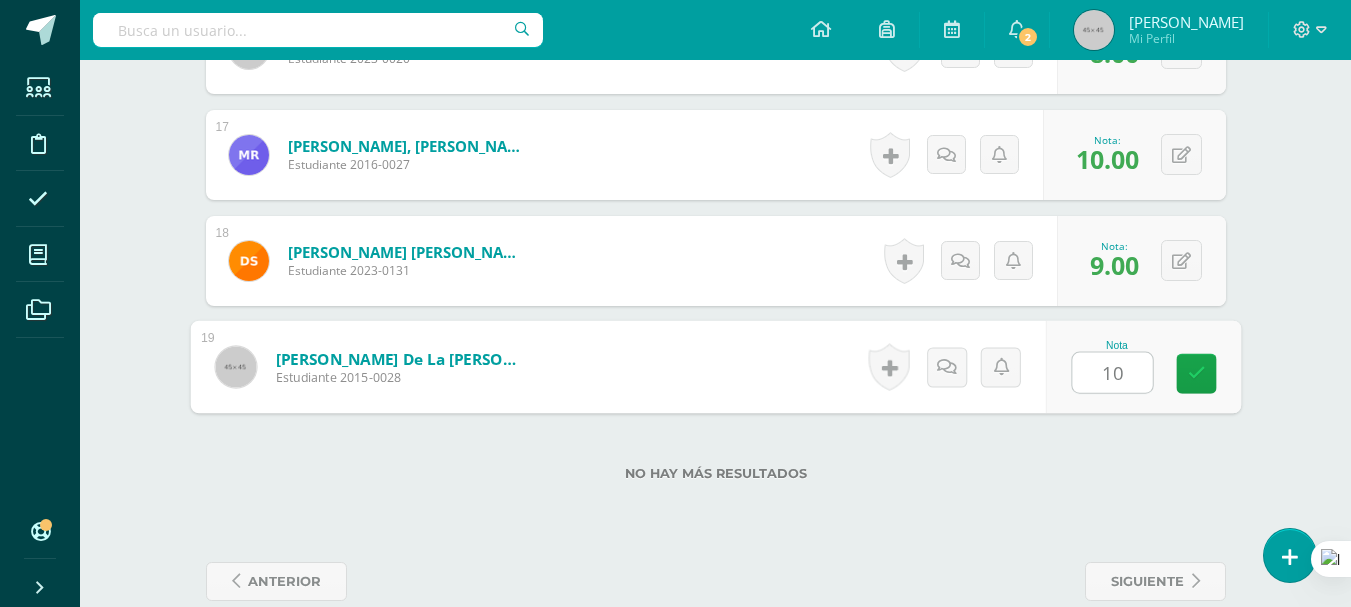 type on "10" 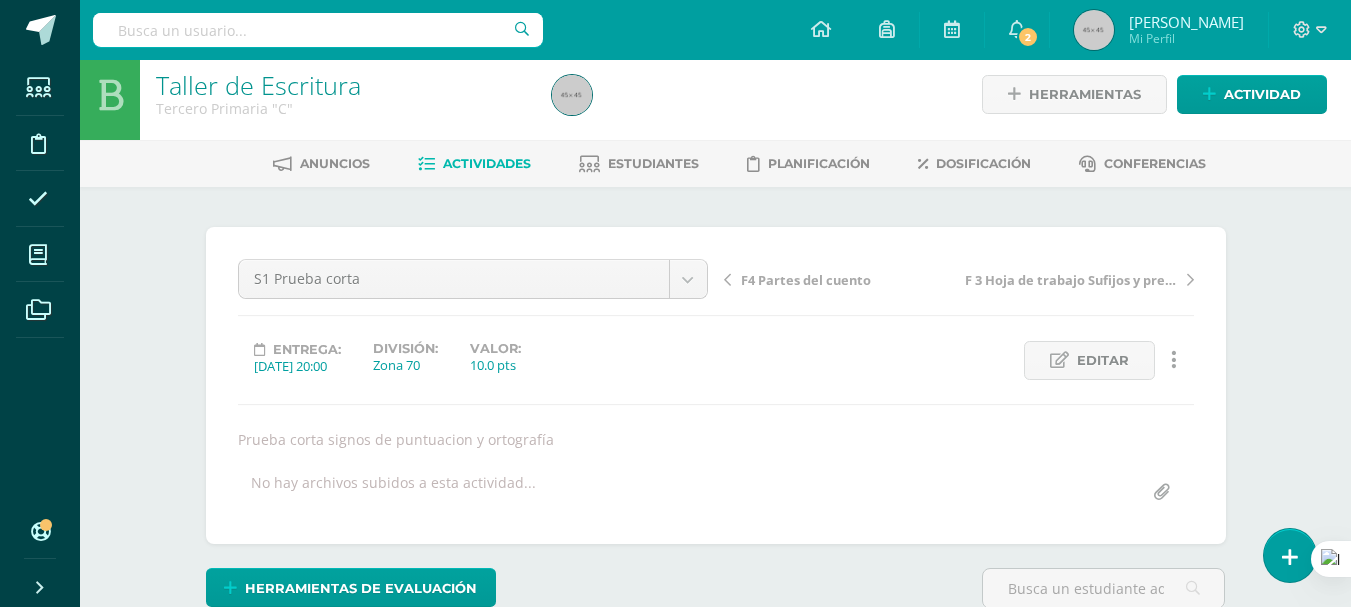 scroll, scrollTop: 0, scrollLeft: 0, axis: both 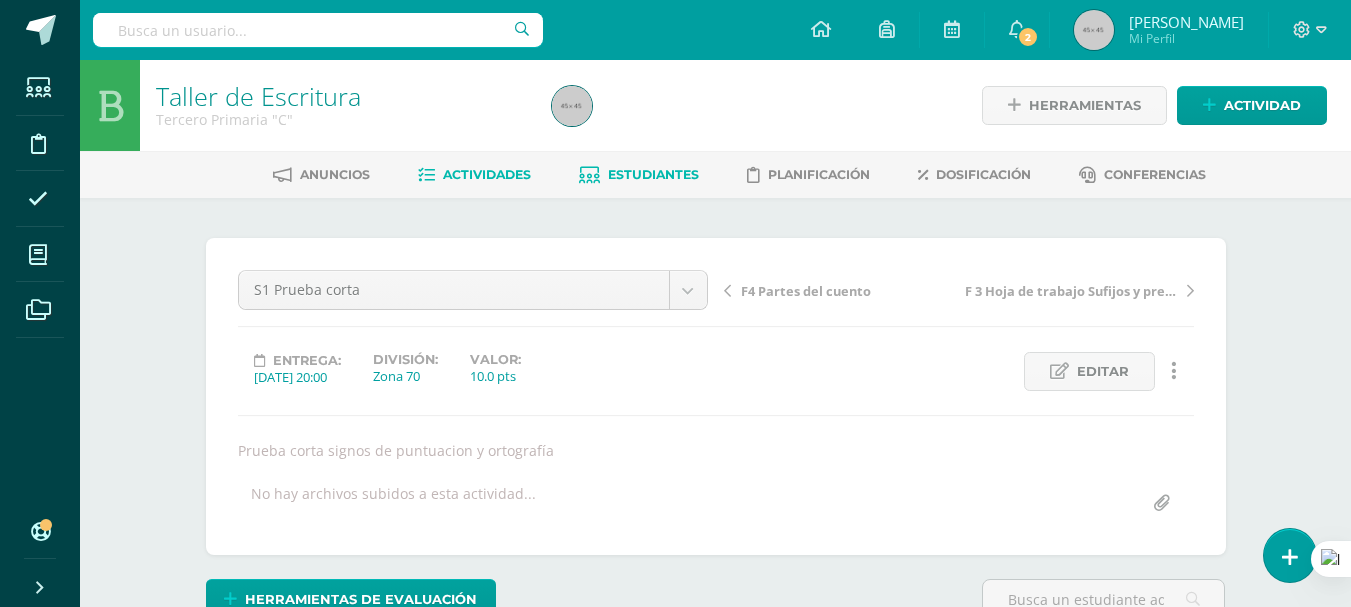 click on "Estudiantes" at bounding box center (653, 174) 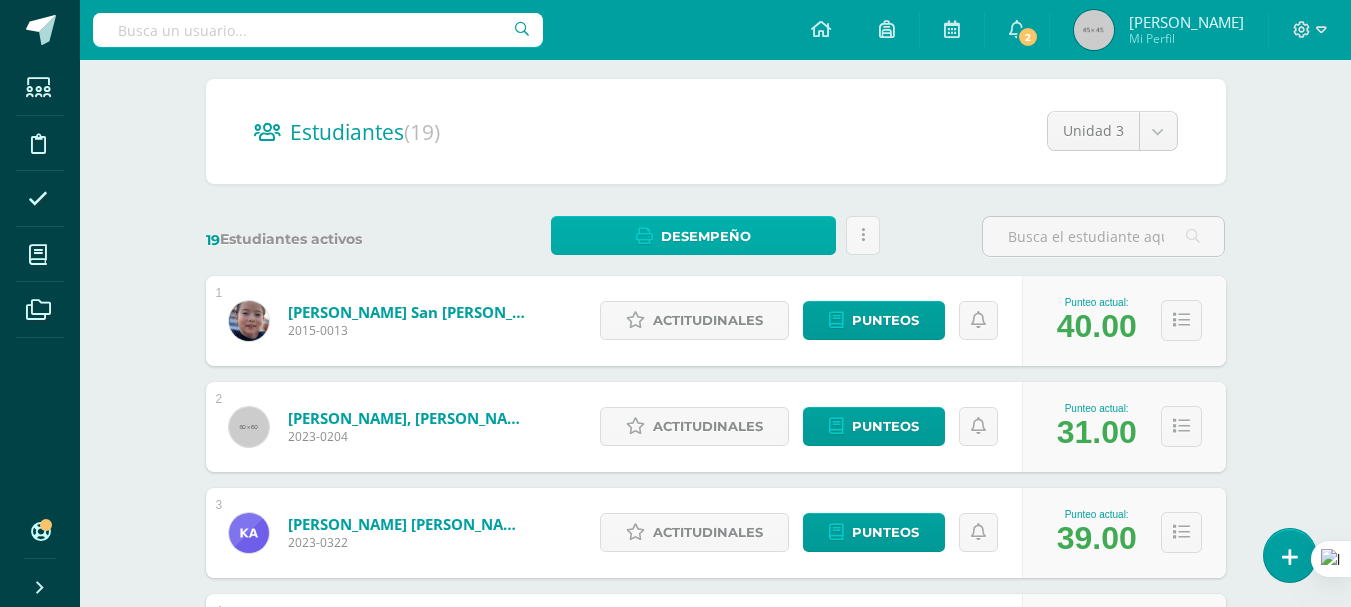 scroll, scrollTop: 0, scrollLeft: 0, axis: both 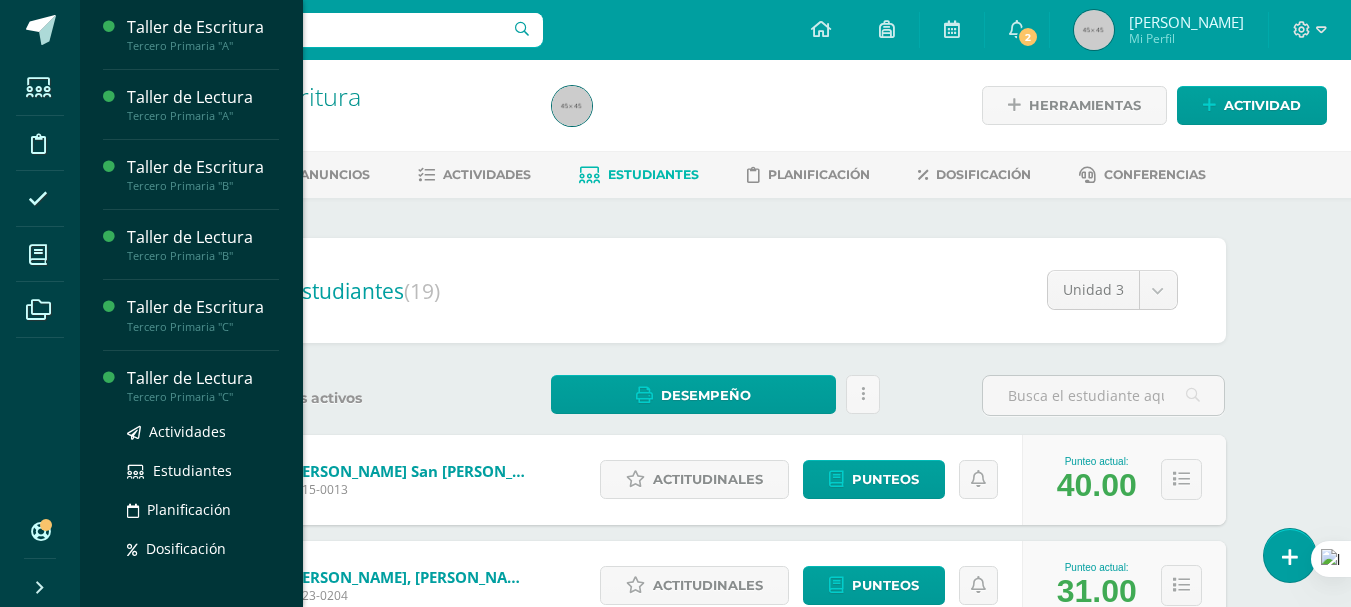 click on "Tercero
Primaria
"C"" at bounding box center [203, 397] 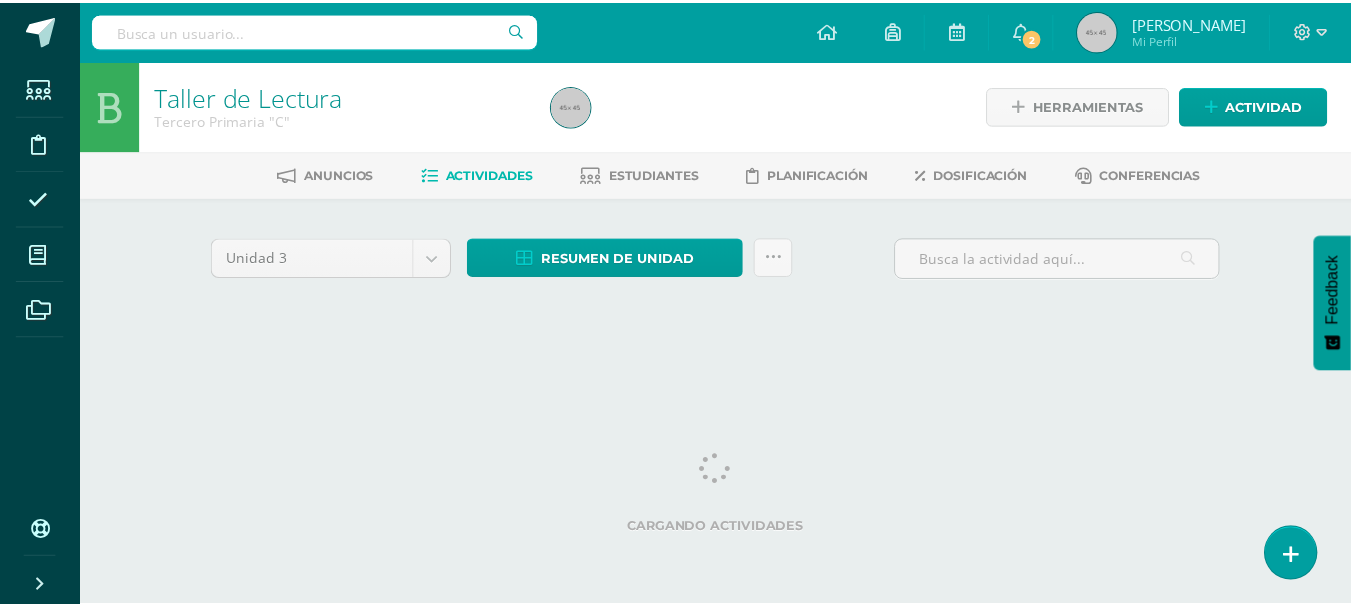 scroll, scrollTop: 0, scrollLeft: 0, axis: both 